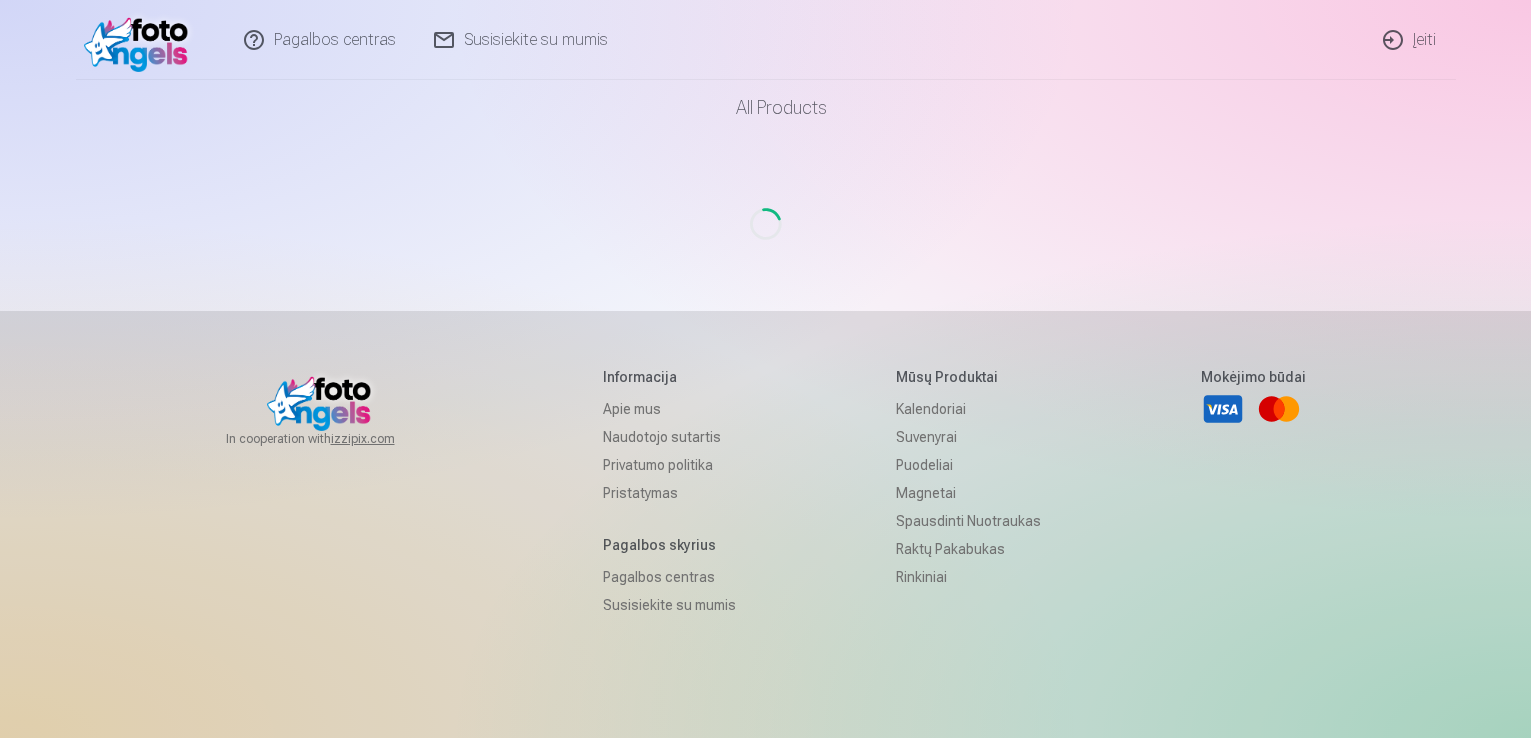 scroll, scrollTop: 0, scrollLeft: 0, axis: both 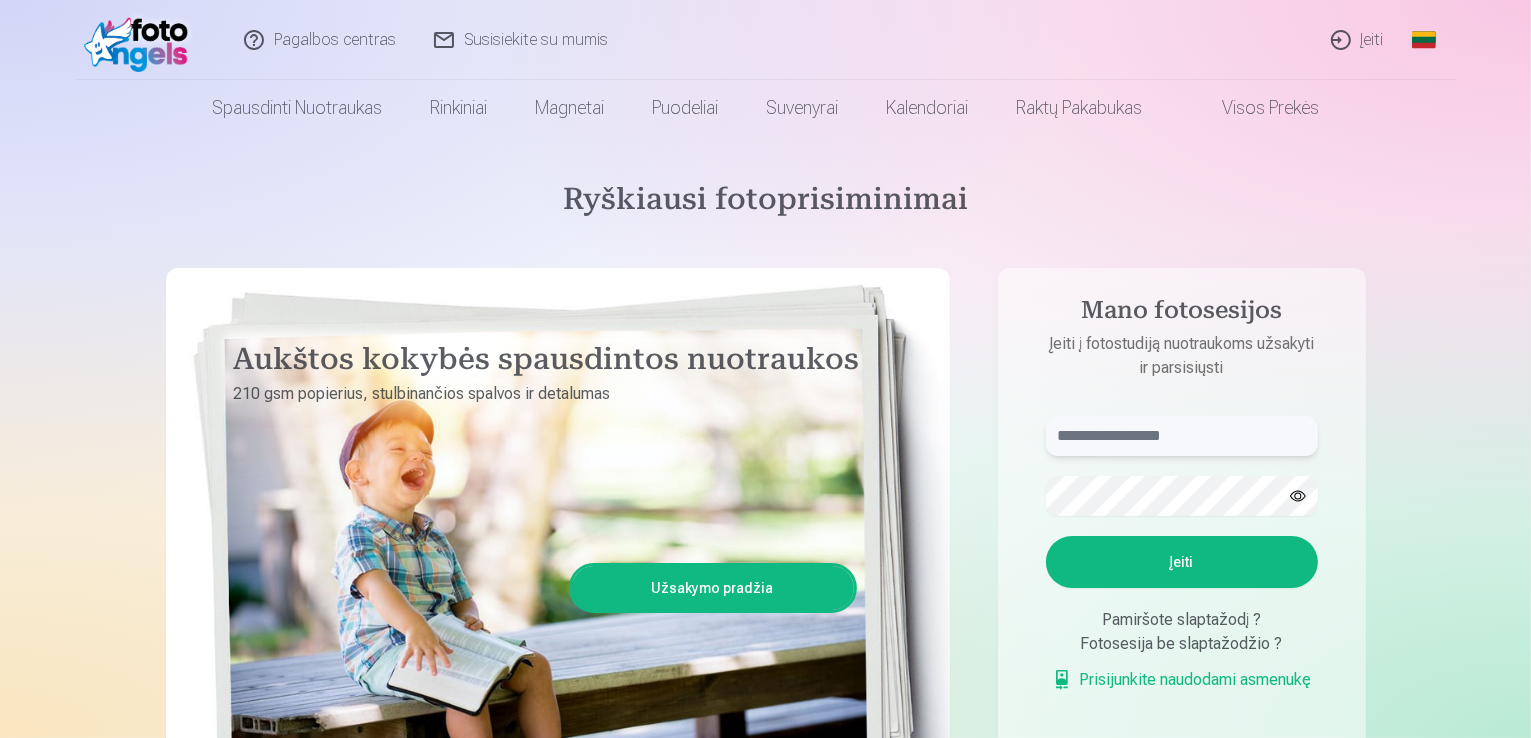 click at bounding box center [1182, 436] 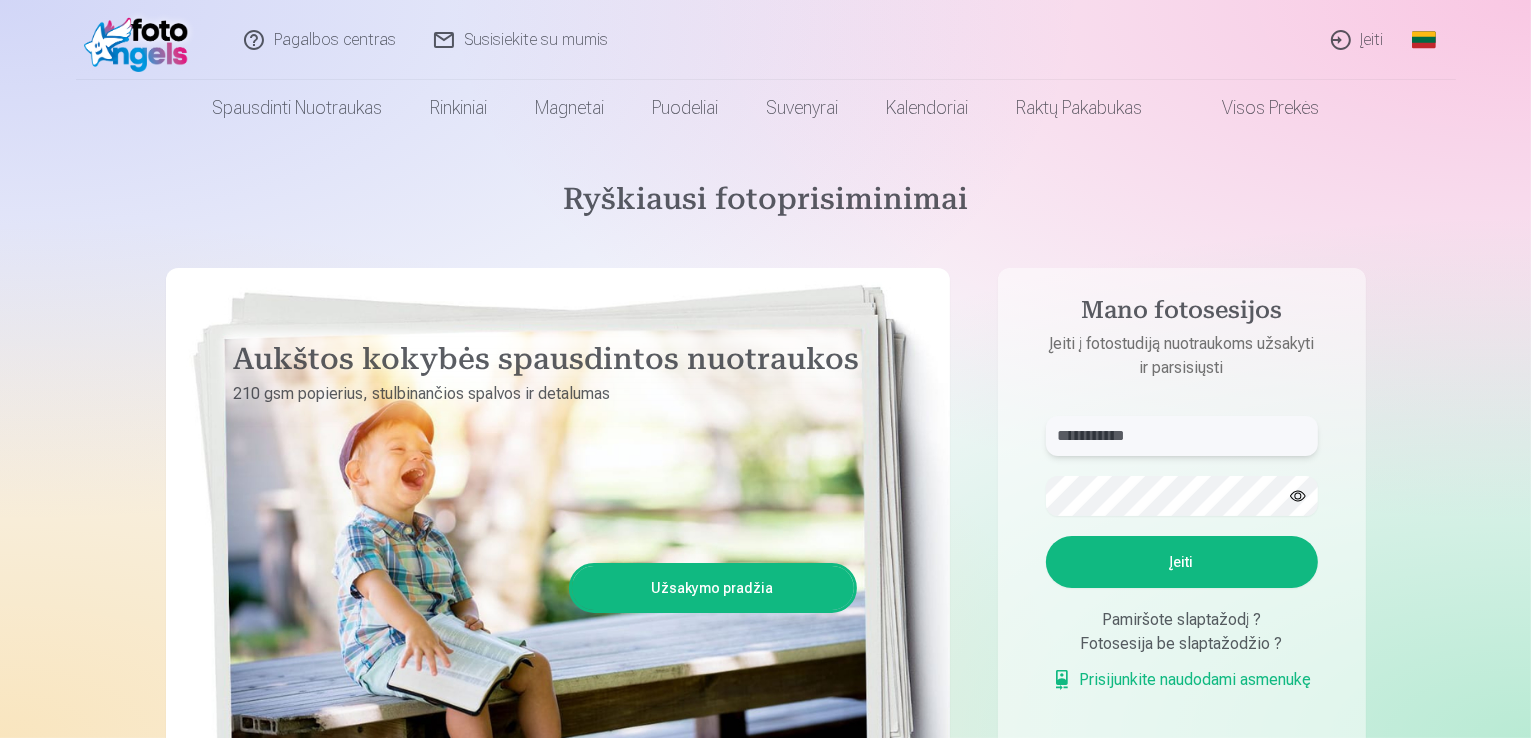 type on "**********" 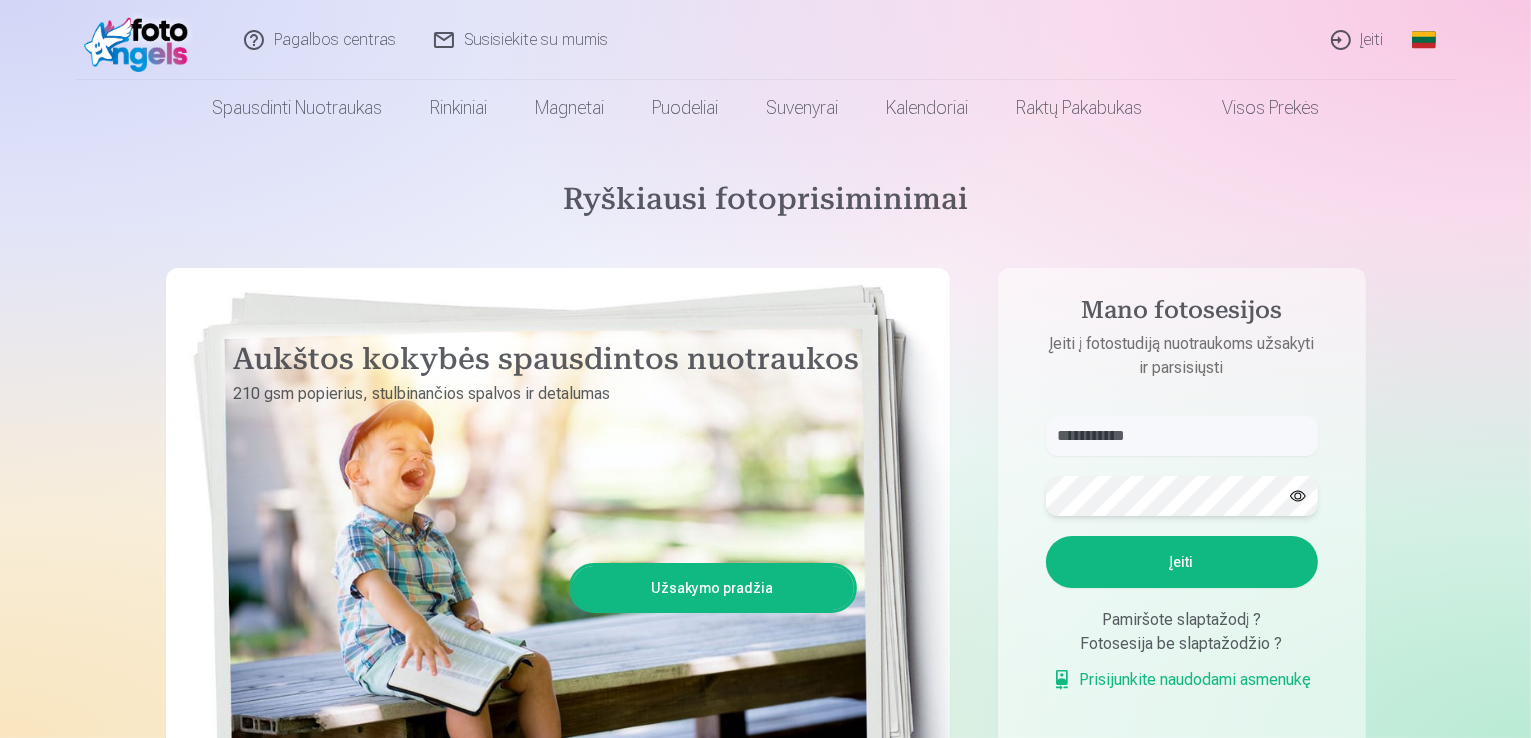 click on "Įeiti" at bounding box center (1182, 562) 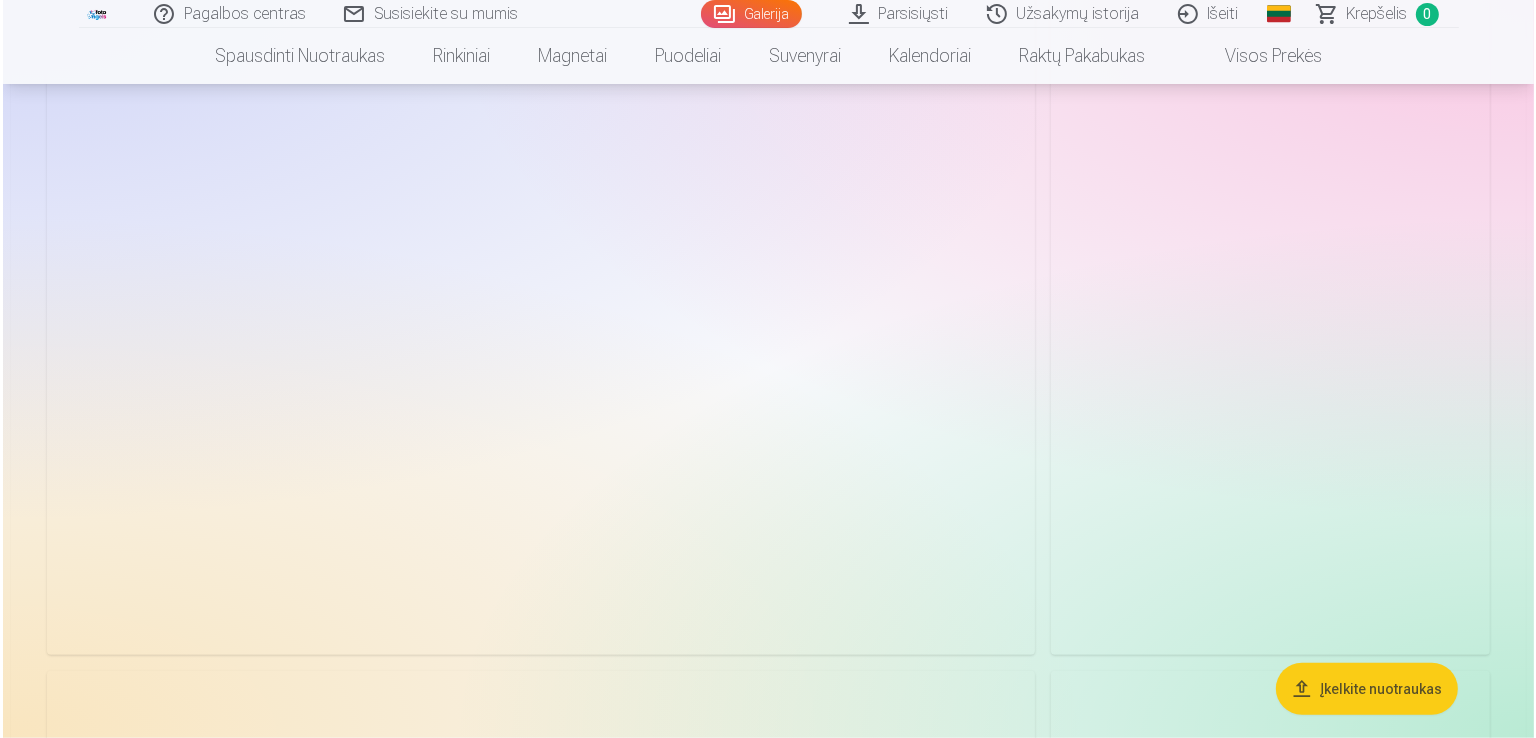 scroll, scrollTop: 1991, scrollLeft: 0, axis: vertical 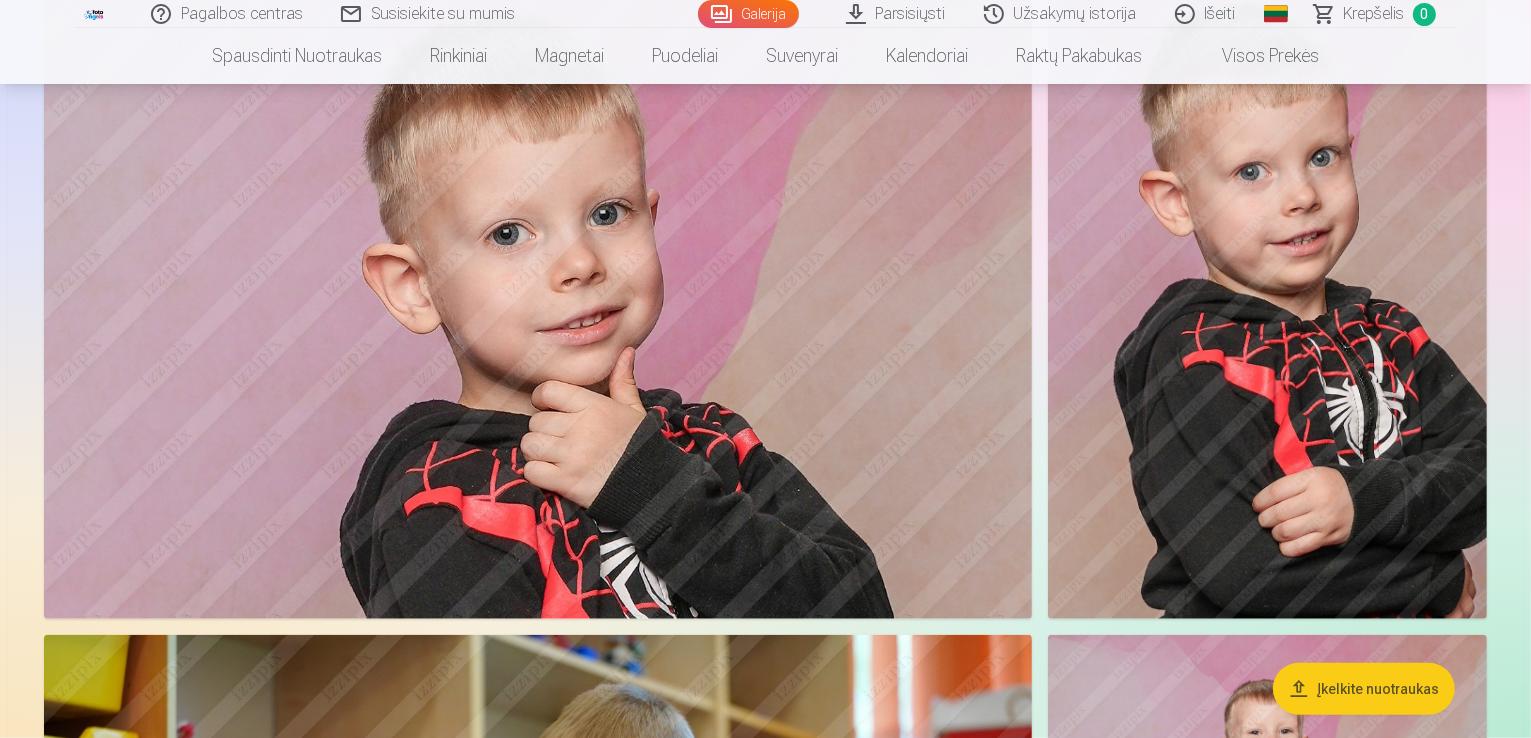 click at bounding box center (538, 290) 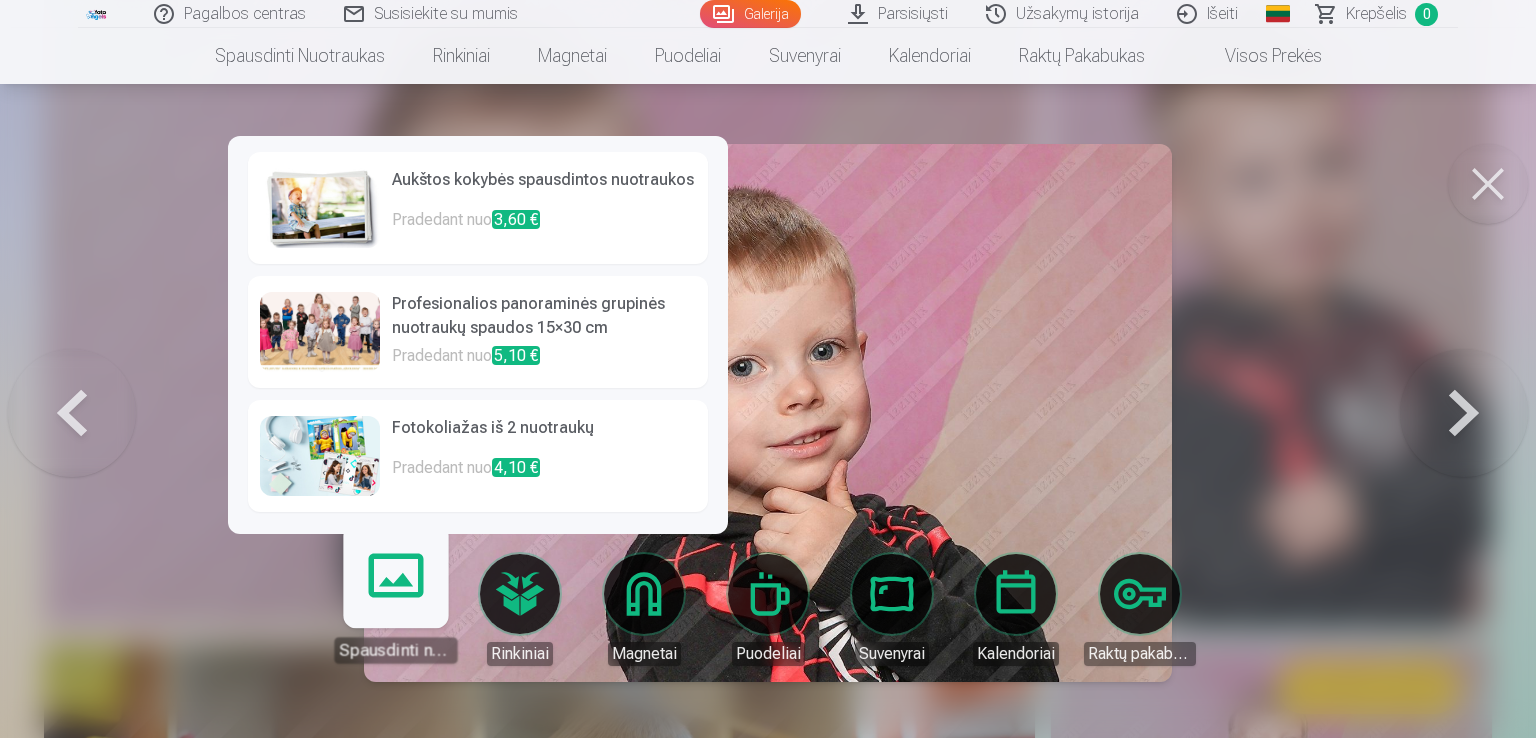 click on "Fotokoliažas iš 2 nuotraukų" at bounding box center (544, 436) 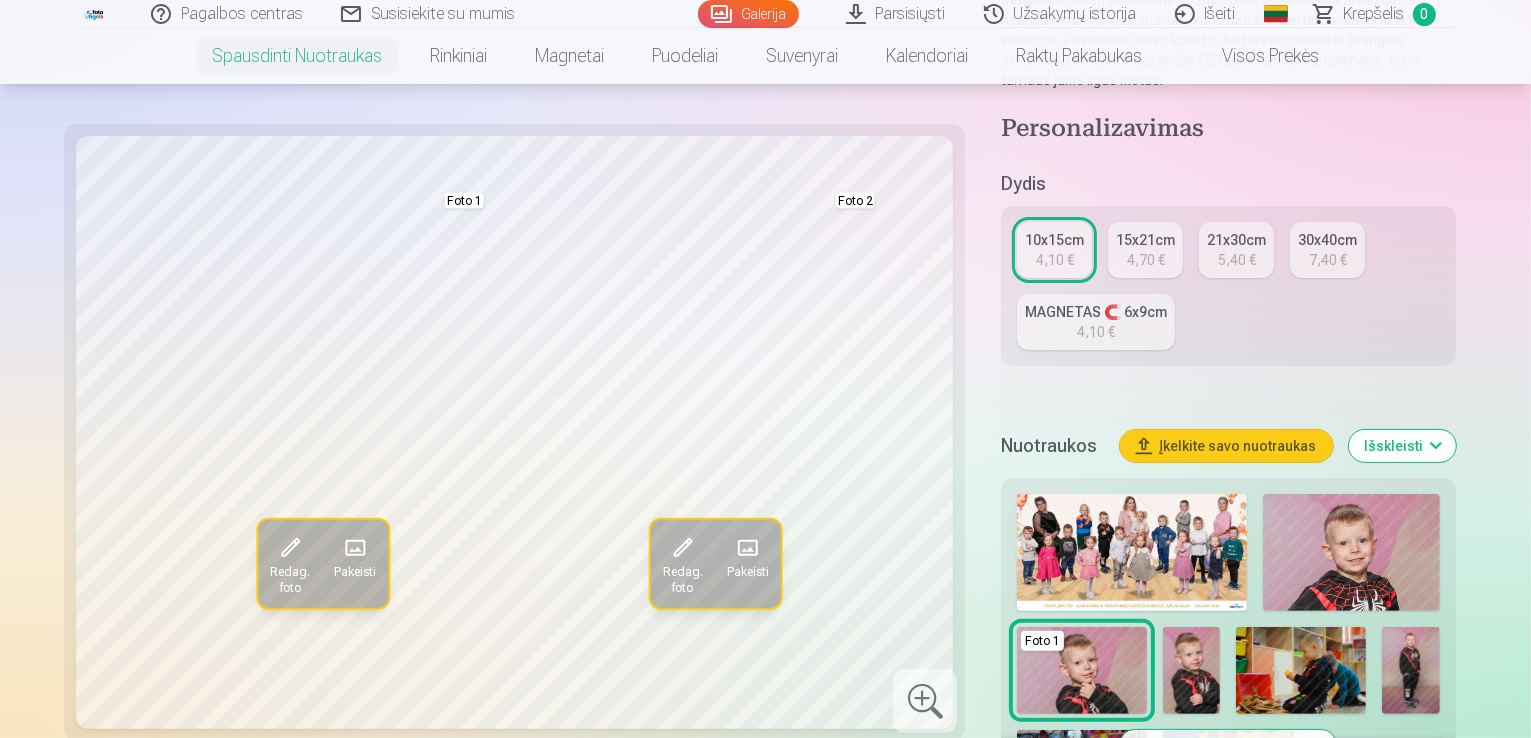 scroll, scrollTop: 367, scrollLeft: 0, axis: vertical 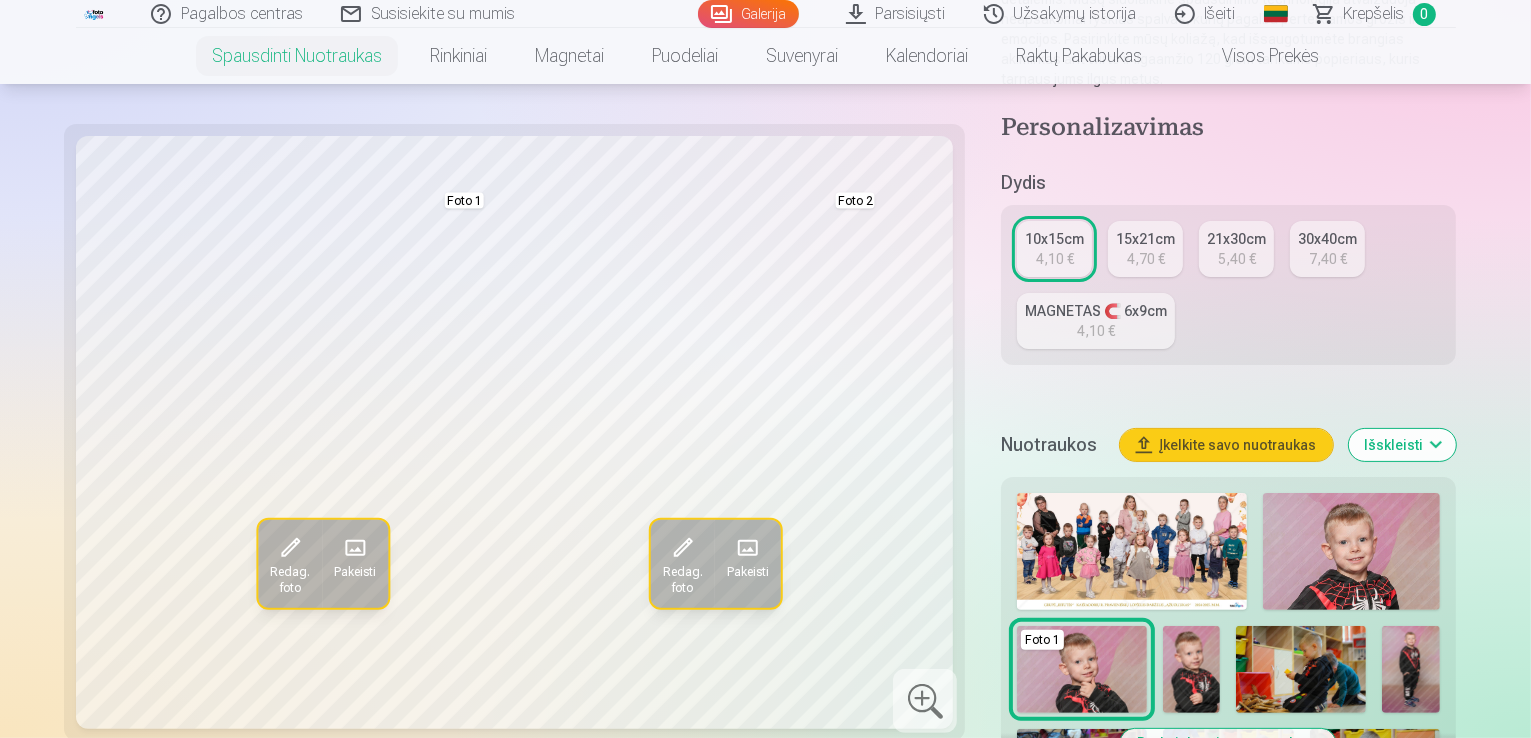 click at bounding box center (747, 547) 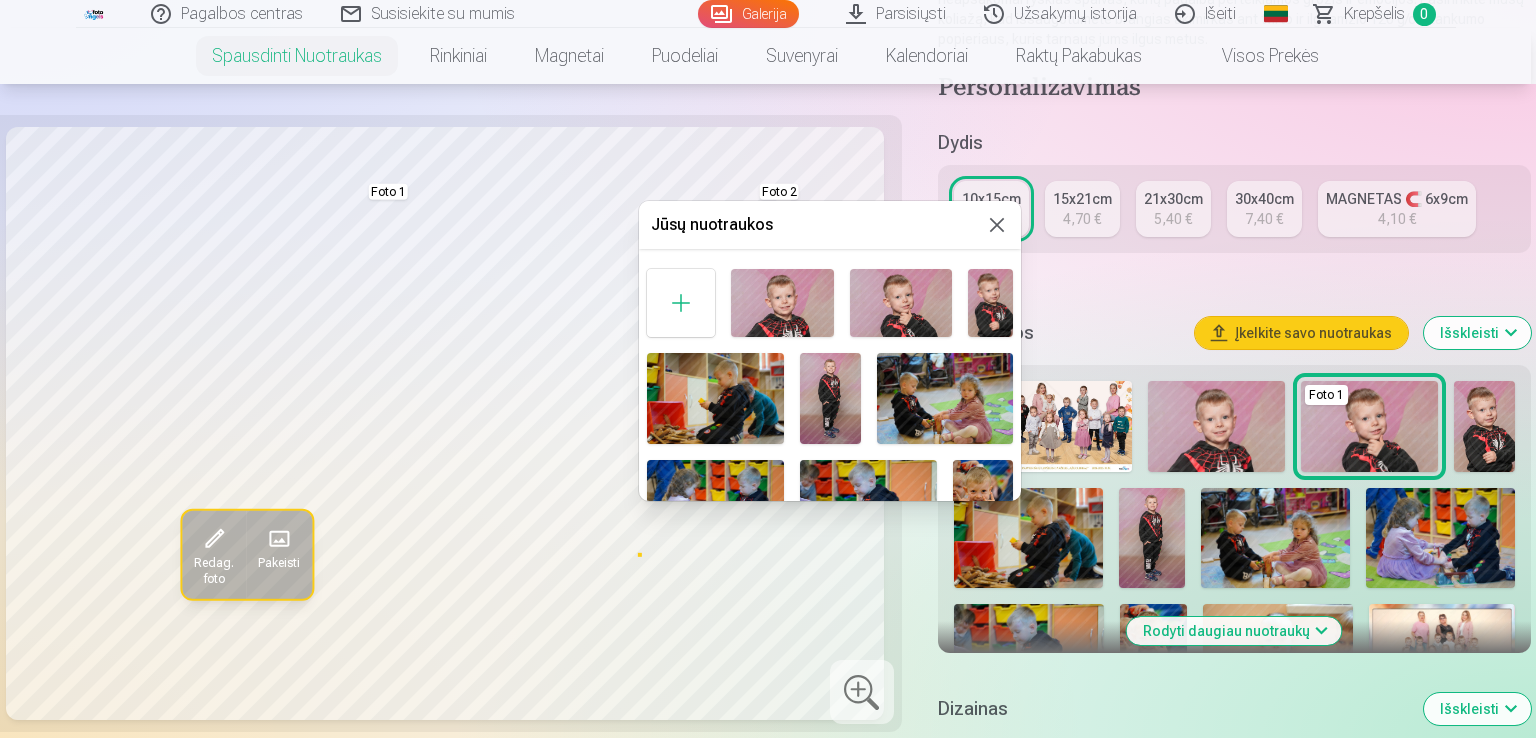 click at bounding box center (830, 398) 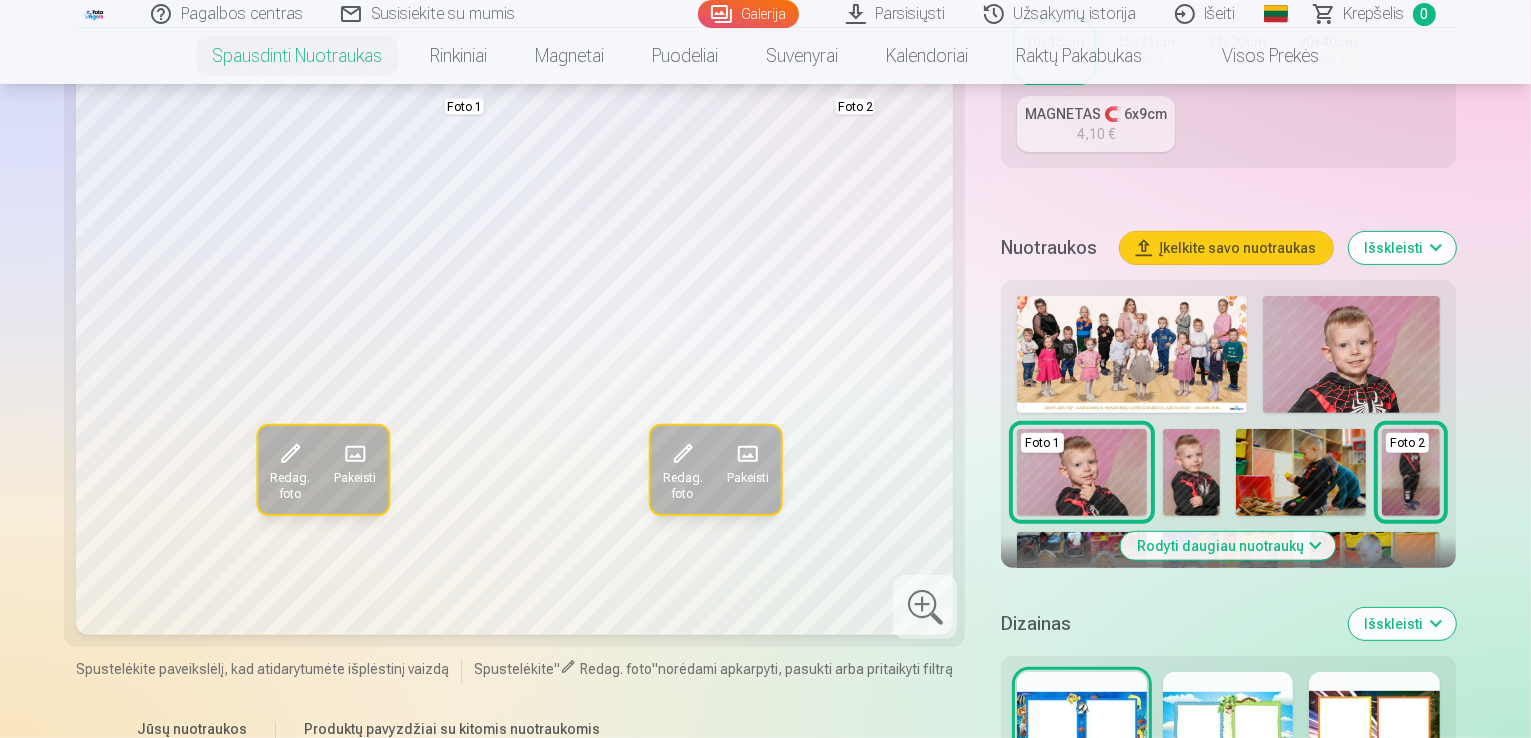 scroll, scrollTop: 564, scrollLeft: 0, axis: vertical 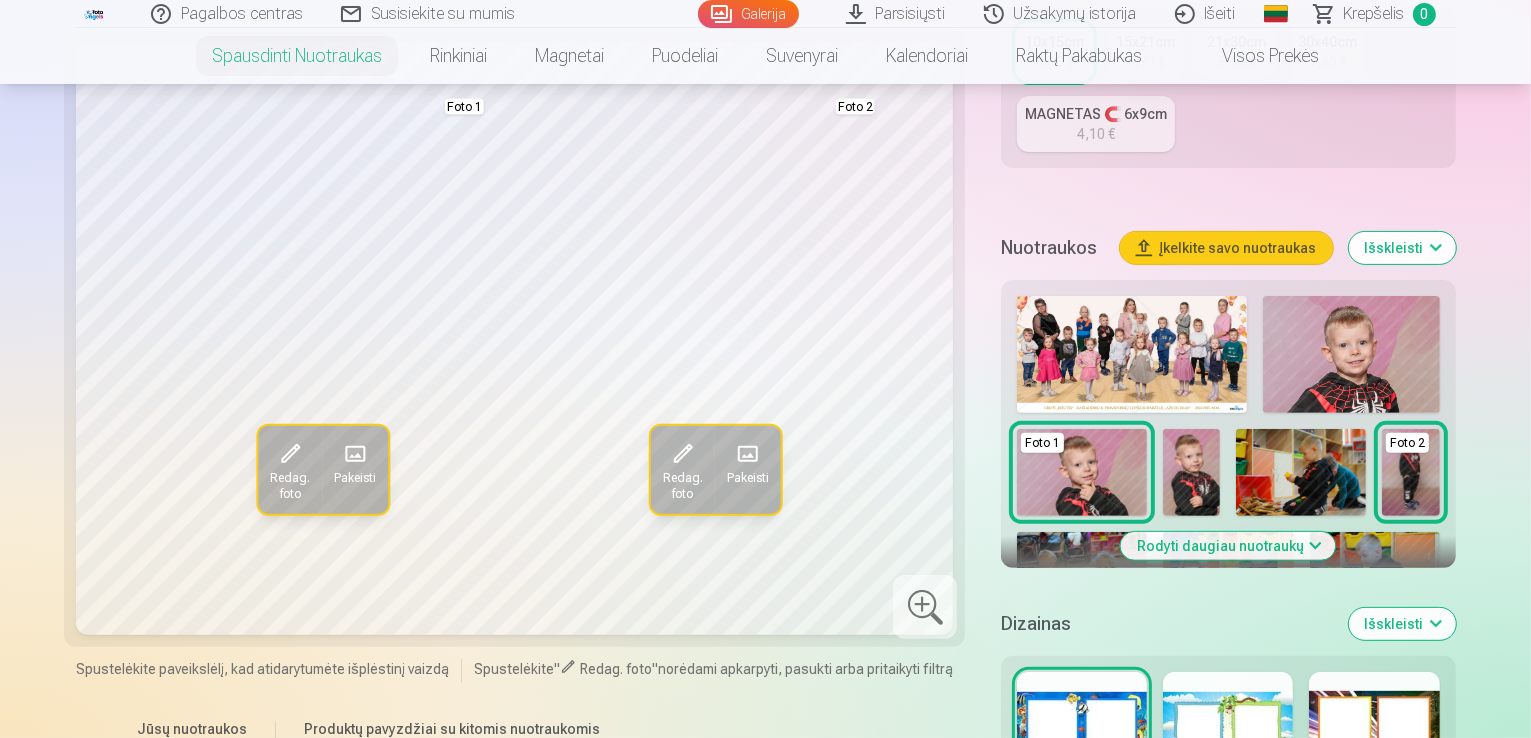 click at bounding box center [1228, 736] 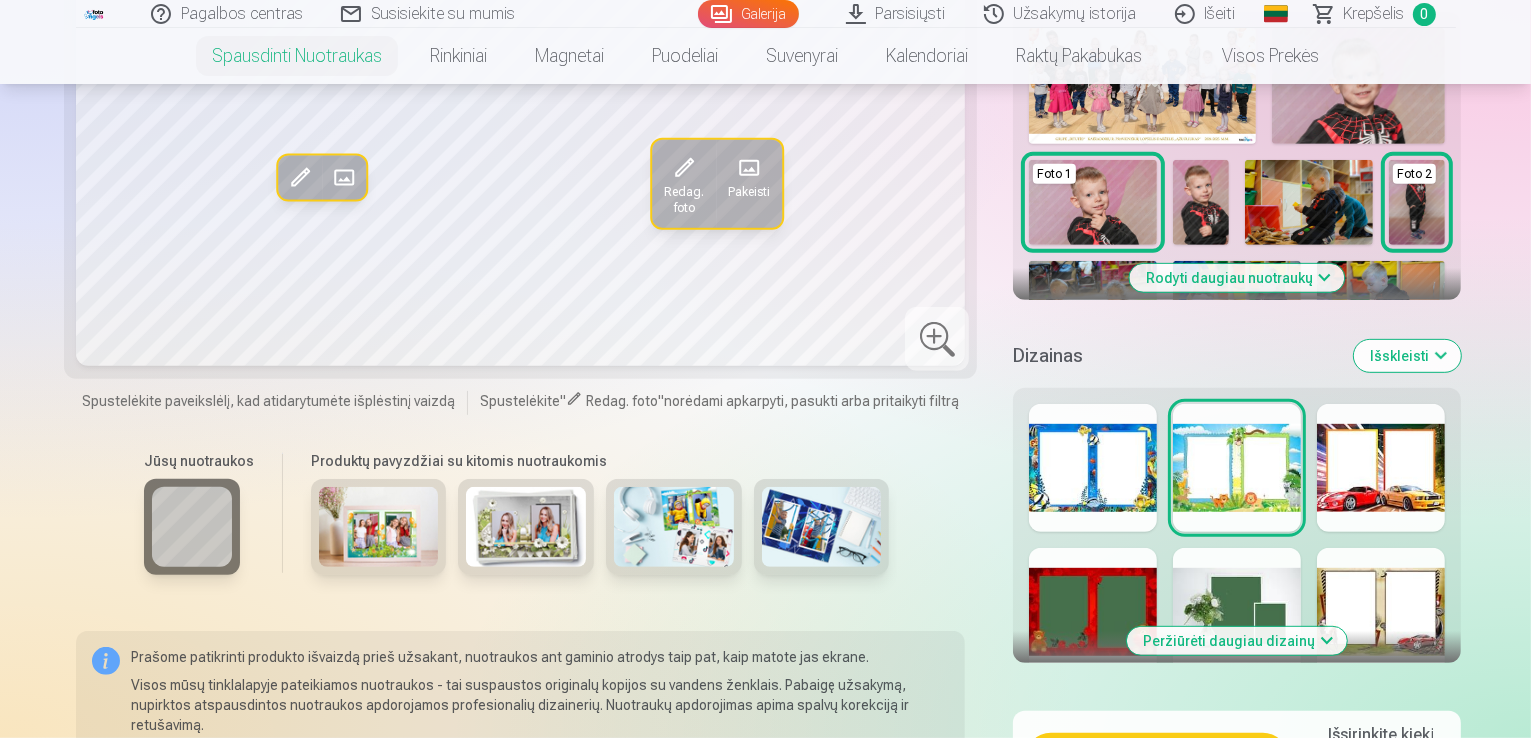 scroll, scrollTop: 835, scrollLeft: 0, axis: vertical 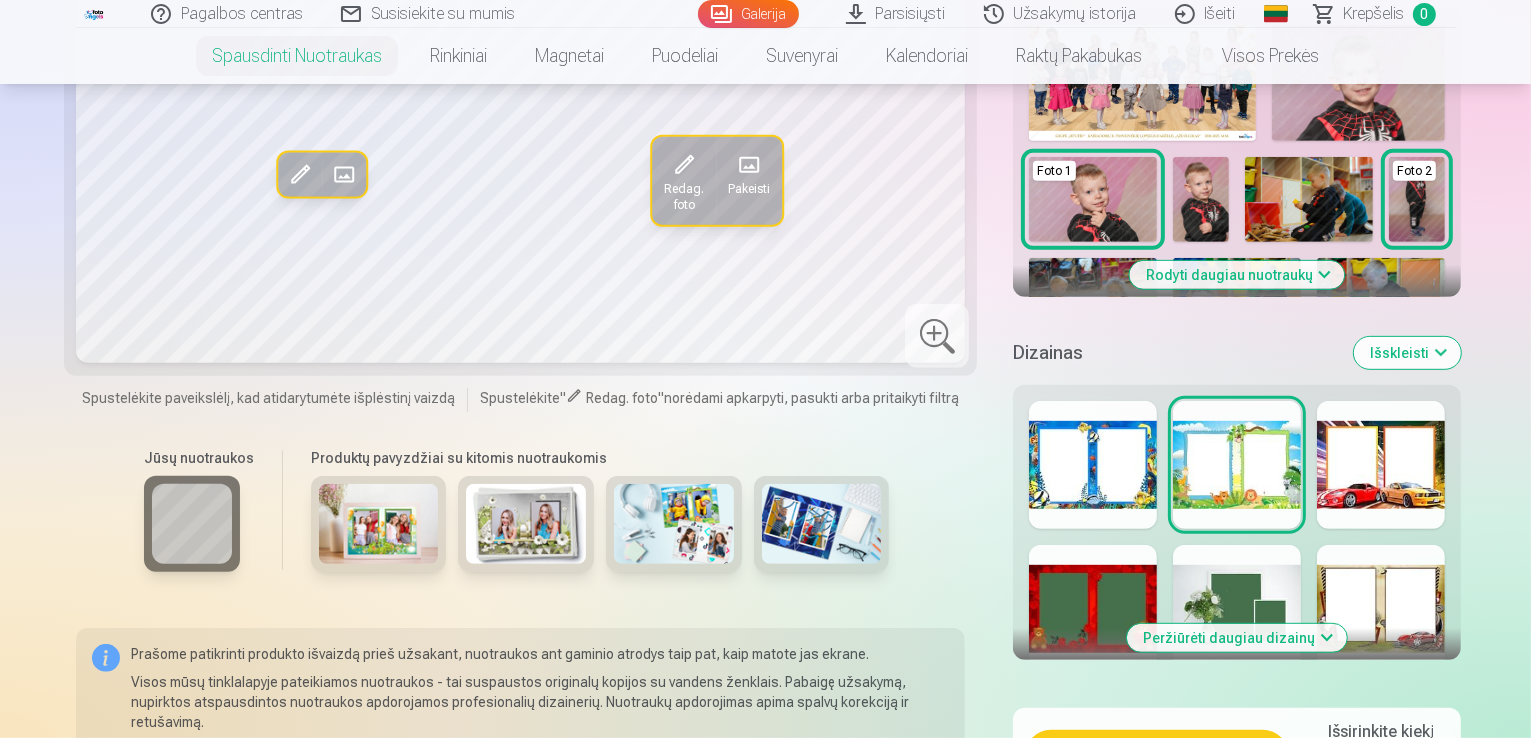 click at bounding box center [1381, 465] 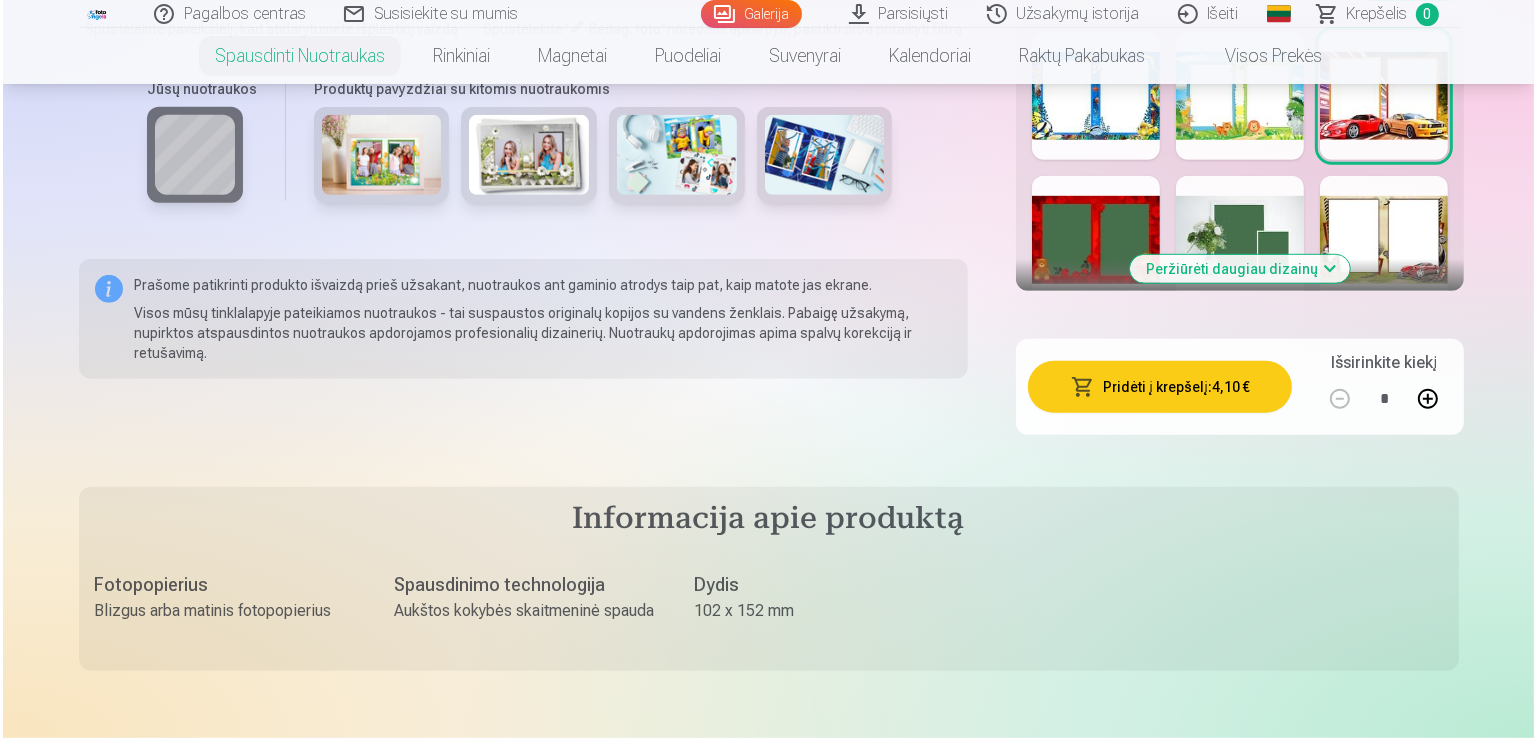 scroll, scrollTop: 1210, scrollLeft: 0, axis: vertical 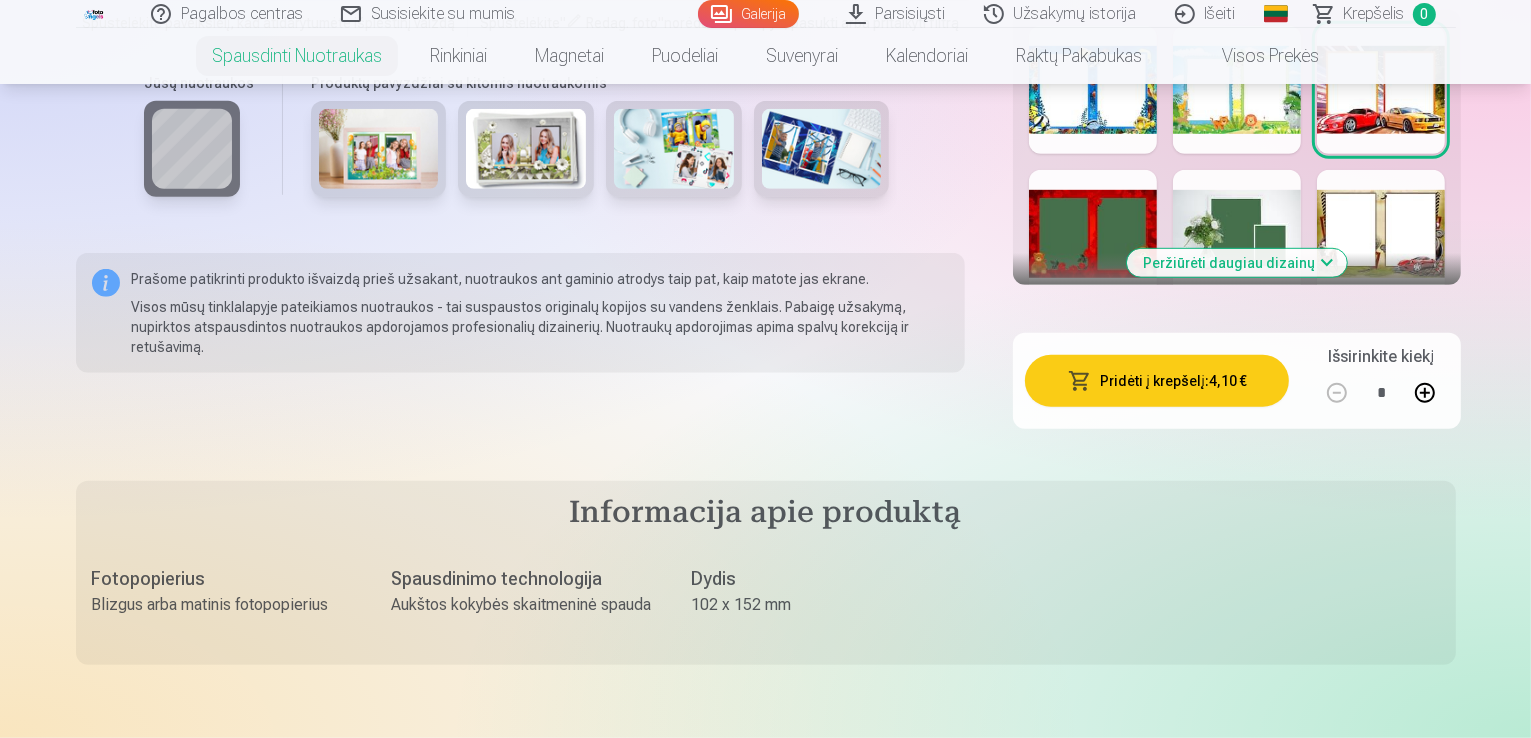 click on "Pridėti į krepšelį :  4,10 €" at bounding box center [1157, 381] 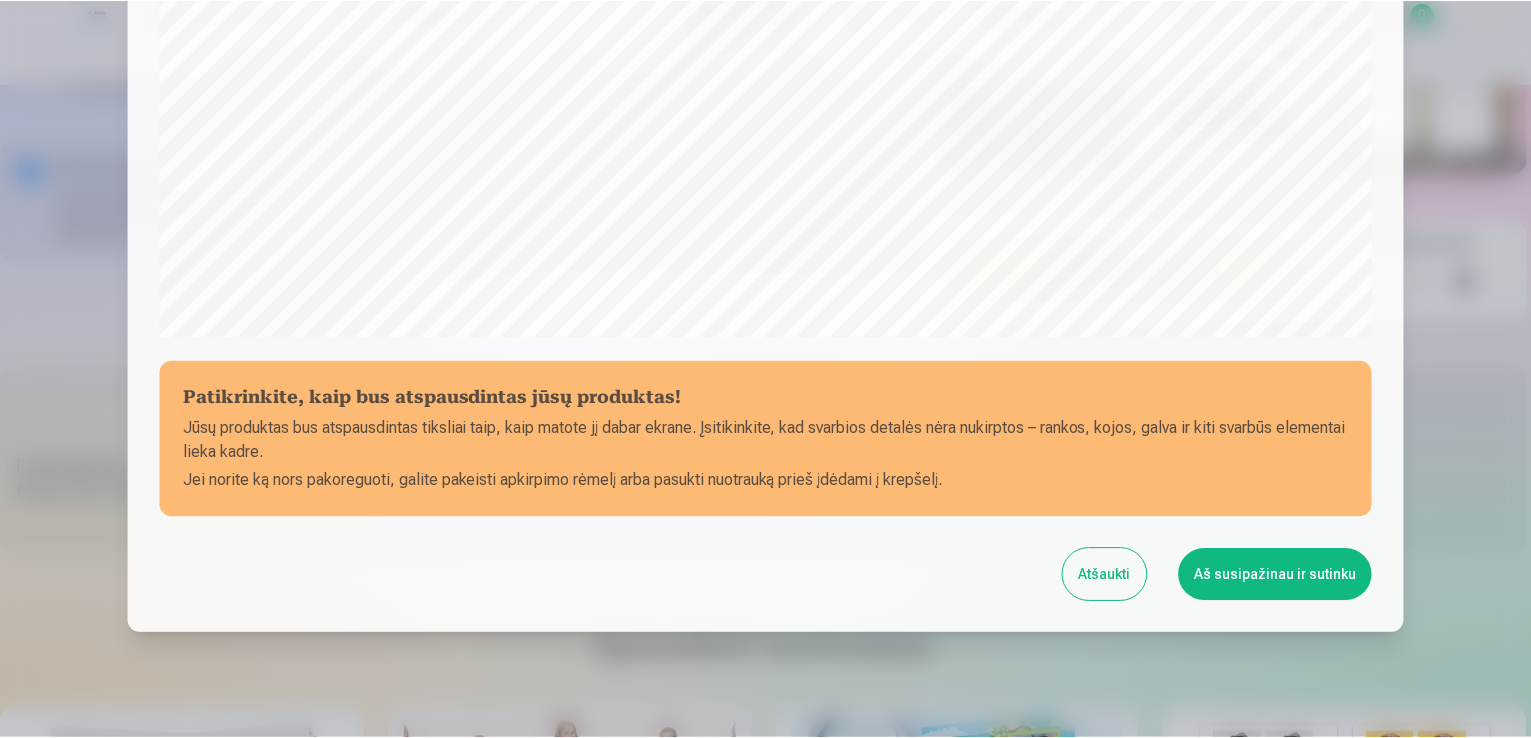scroll, scrollTop: 649, scrollLeft: 0, axis: vertical 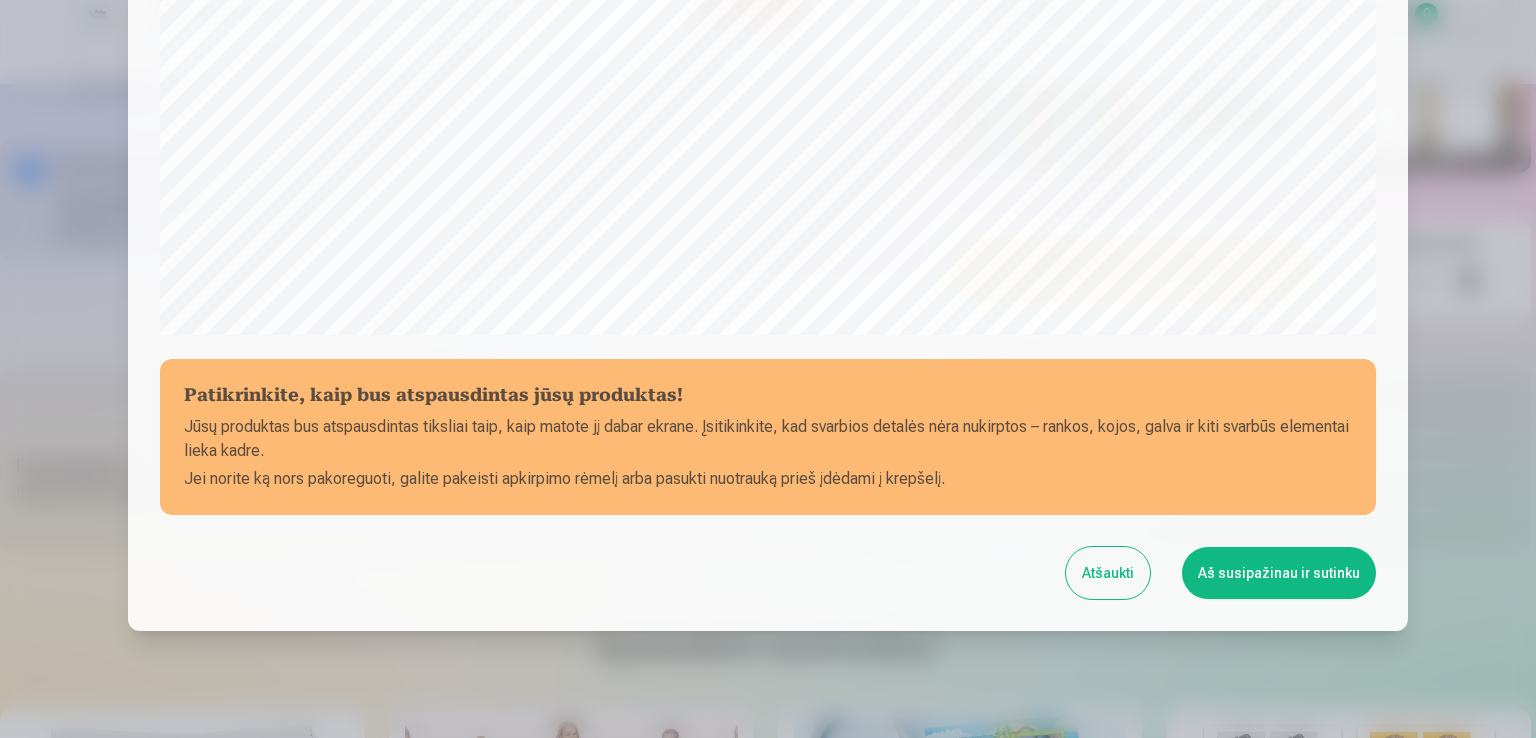 click on "Aš susipažinau ir sutinku" at bounding box center [1279, 573] 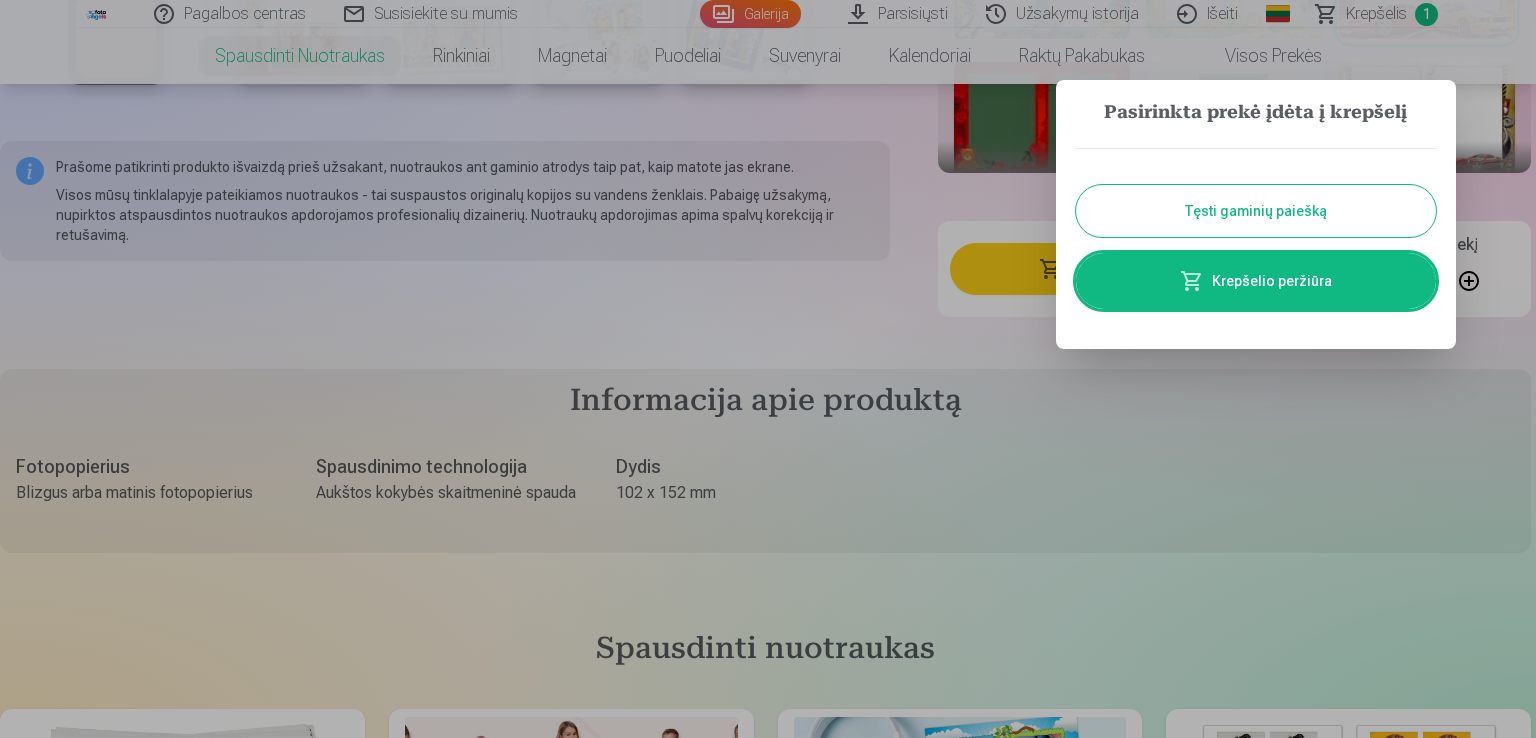 click on "Tęsti gaminių paiešką" at bounding box center (1256, 211) 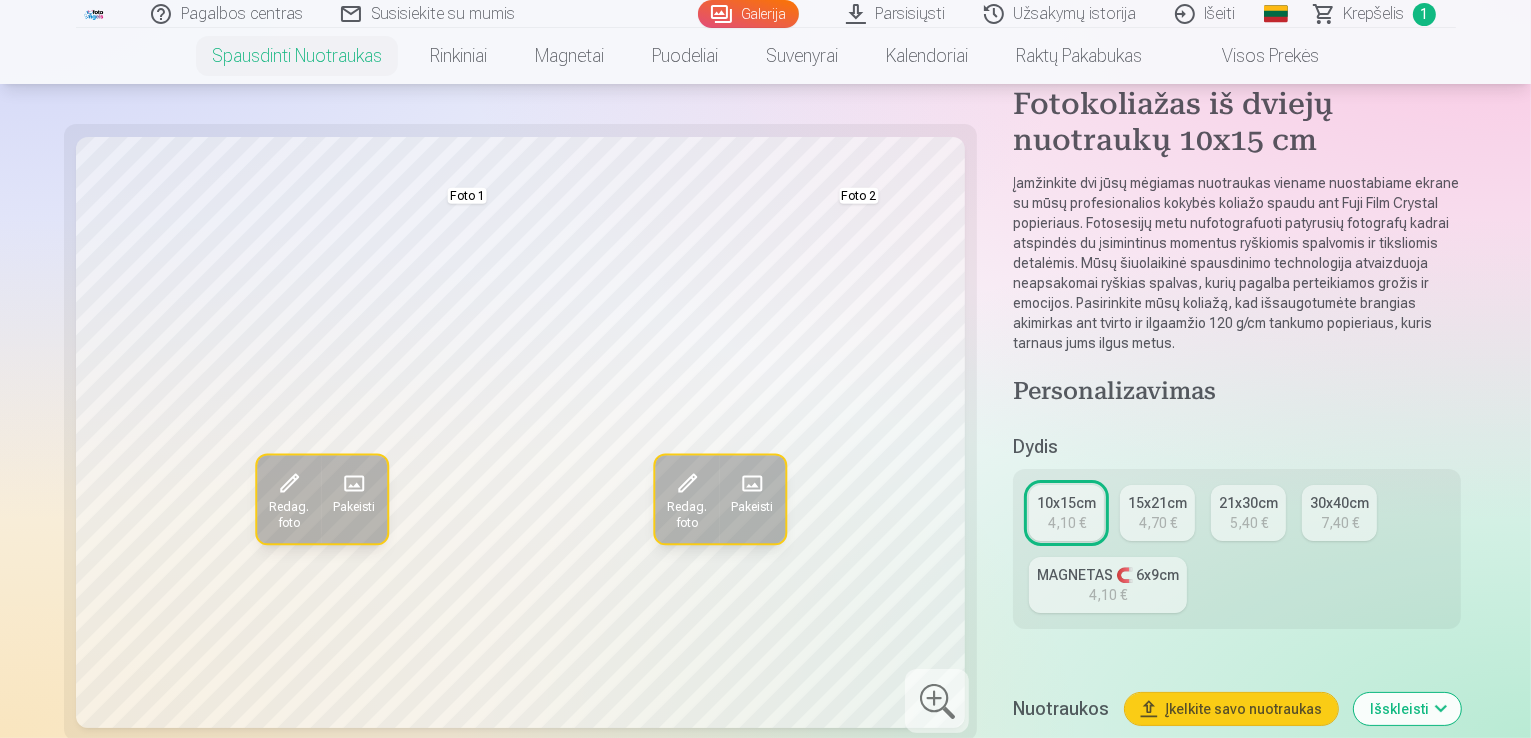 scroll, scrollTop: 0, scrollLeft: 0, axis: both 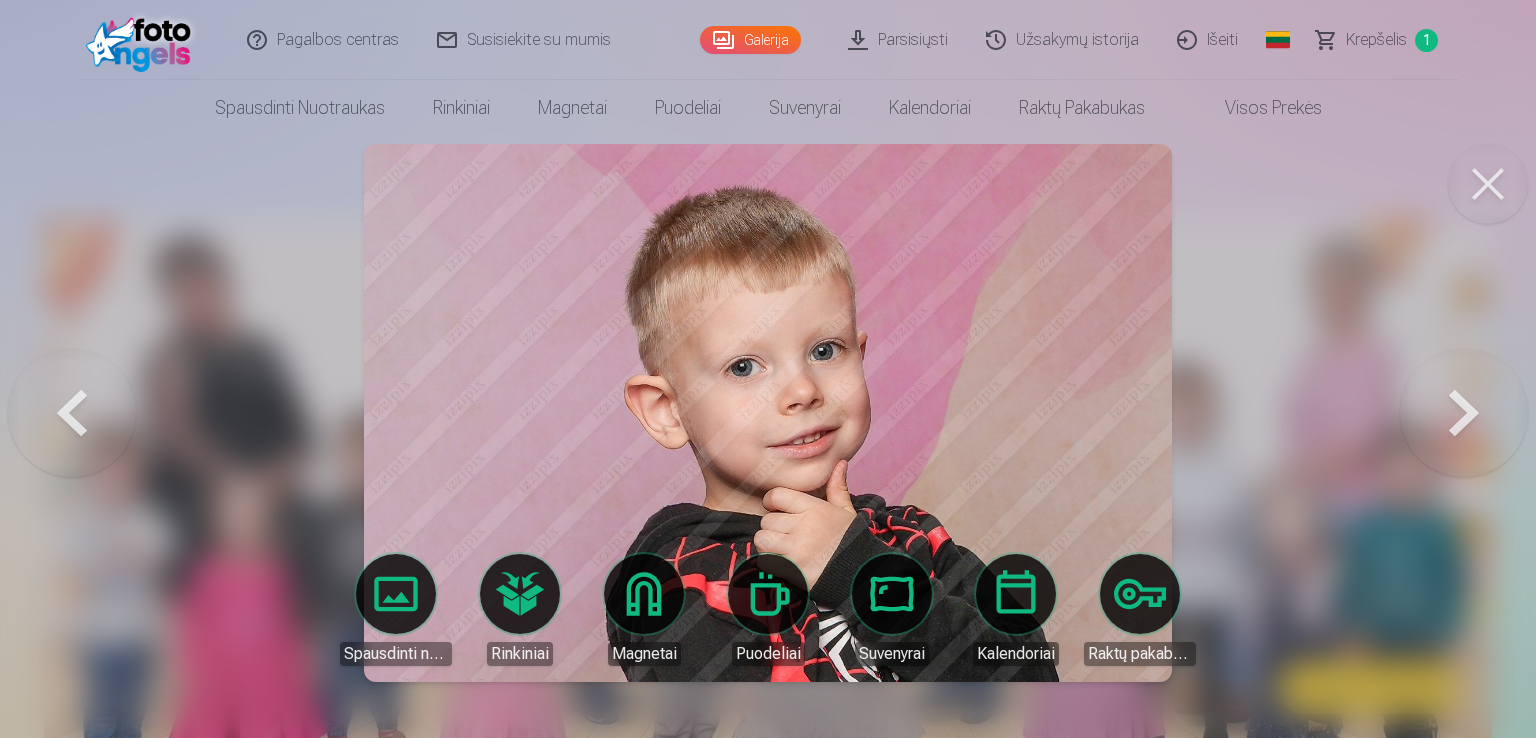 click at bounding box center (1488, 184) 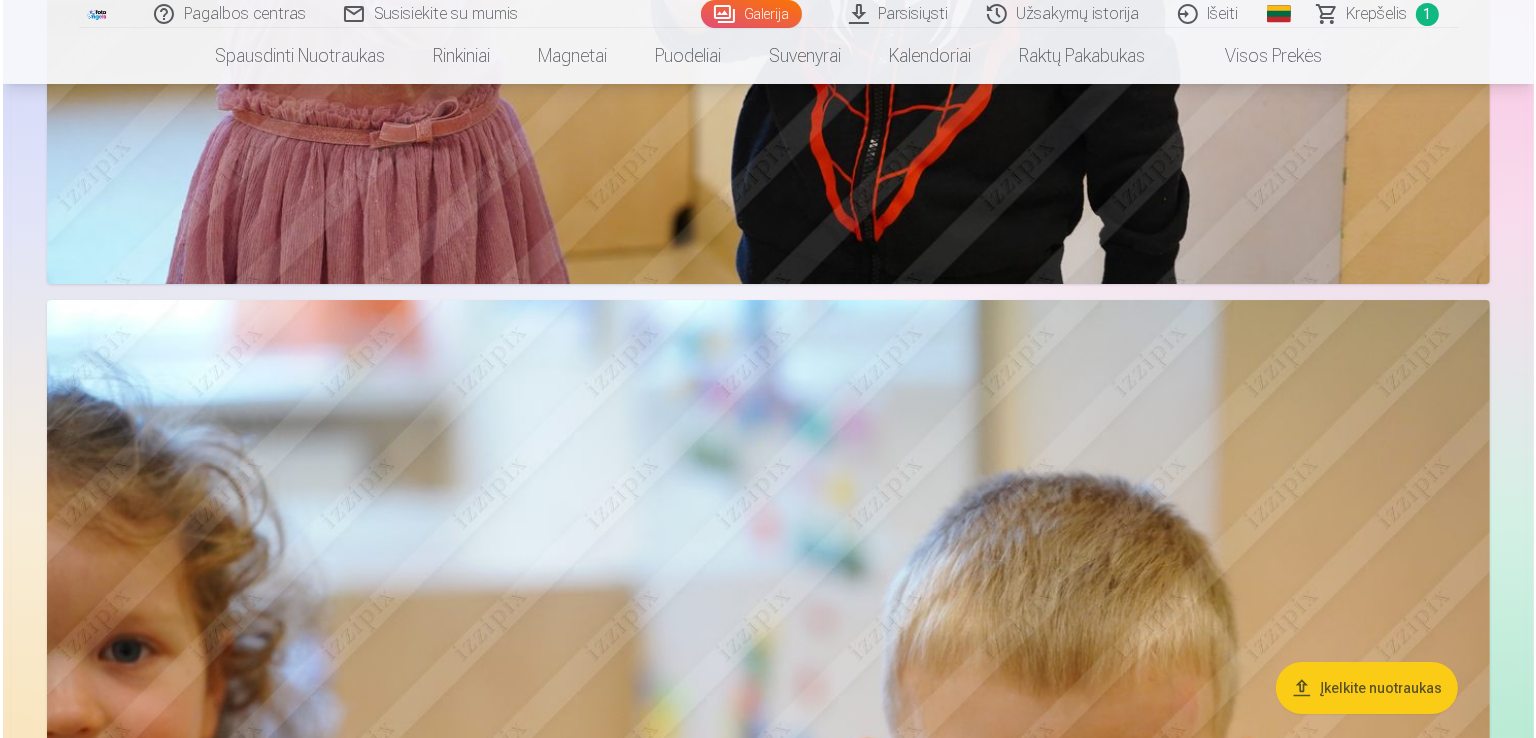 scroll, scrollTop: 7107, scrollLeft: 0, axis: vertical 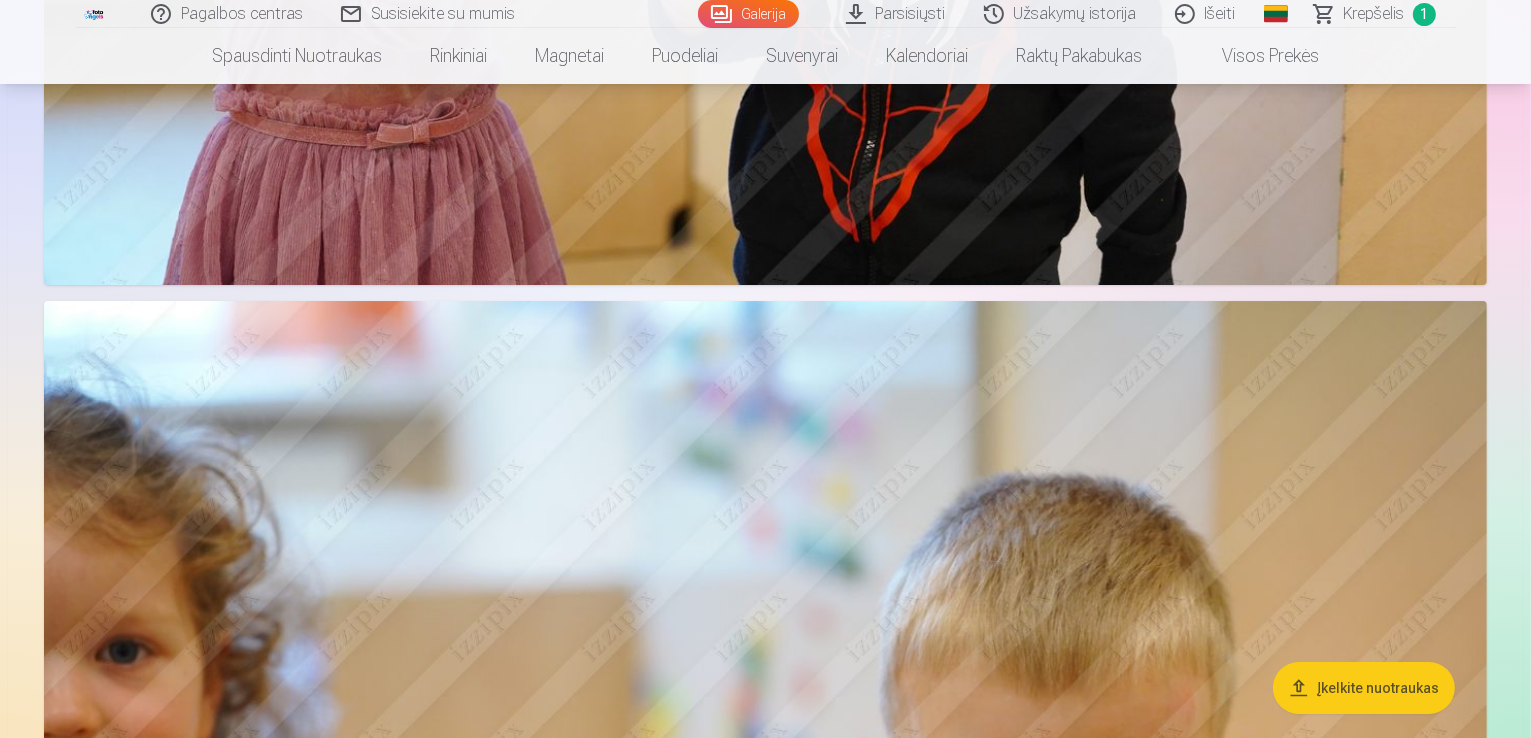 click at bounding box center (1136, -935) 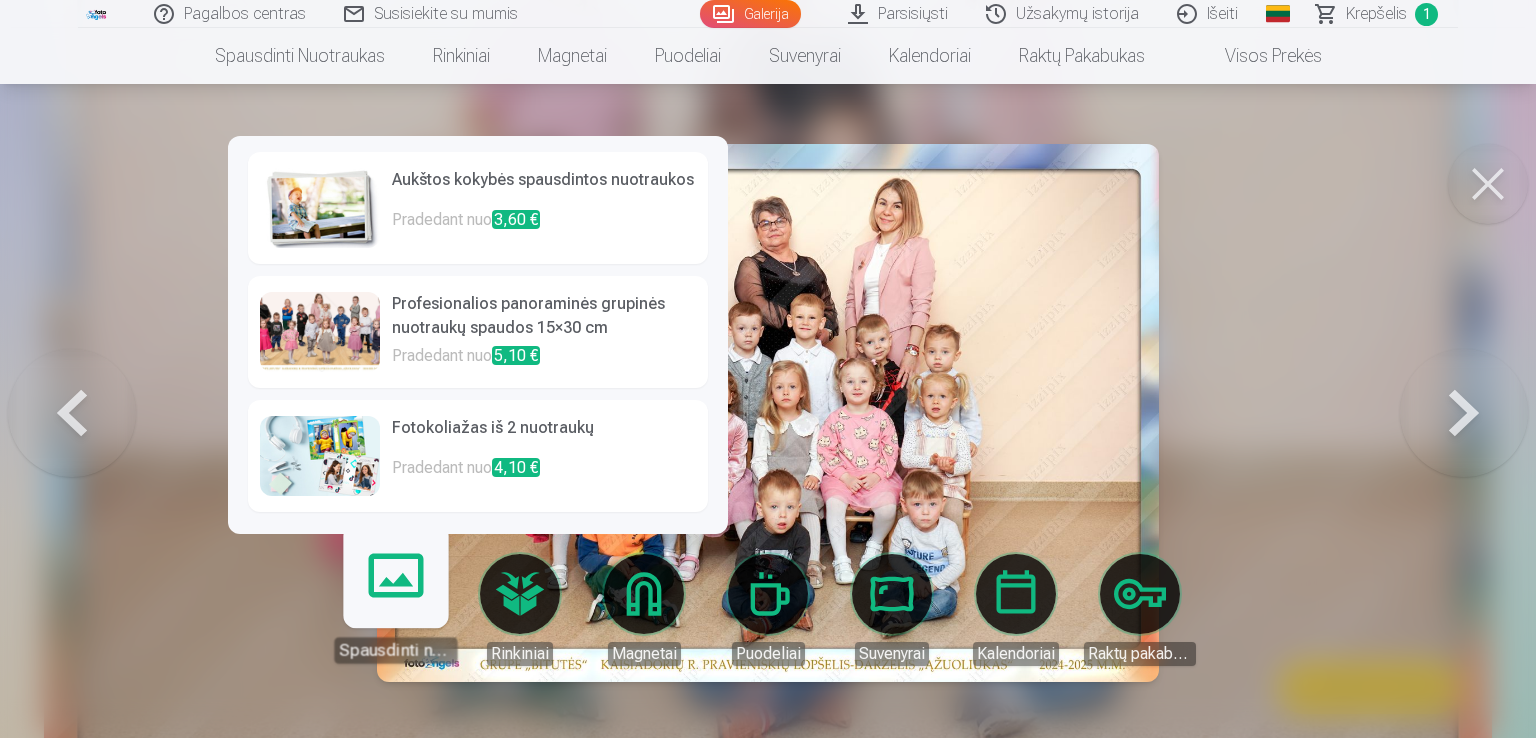 click on "Aukštos kokybės spausdintos nuotraukos" at bounding box center [544, 188] 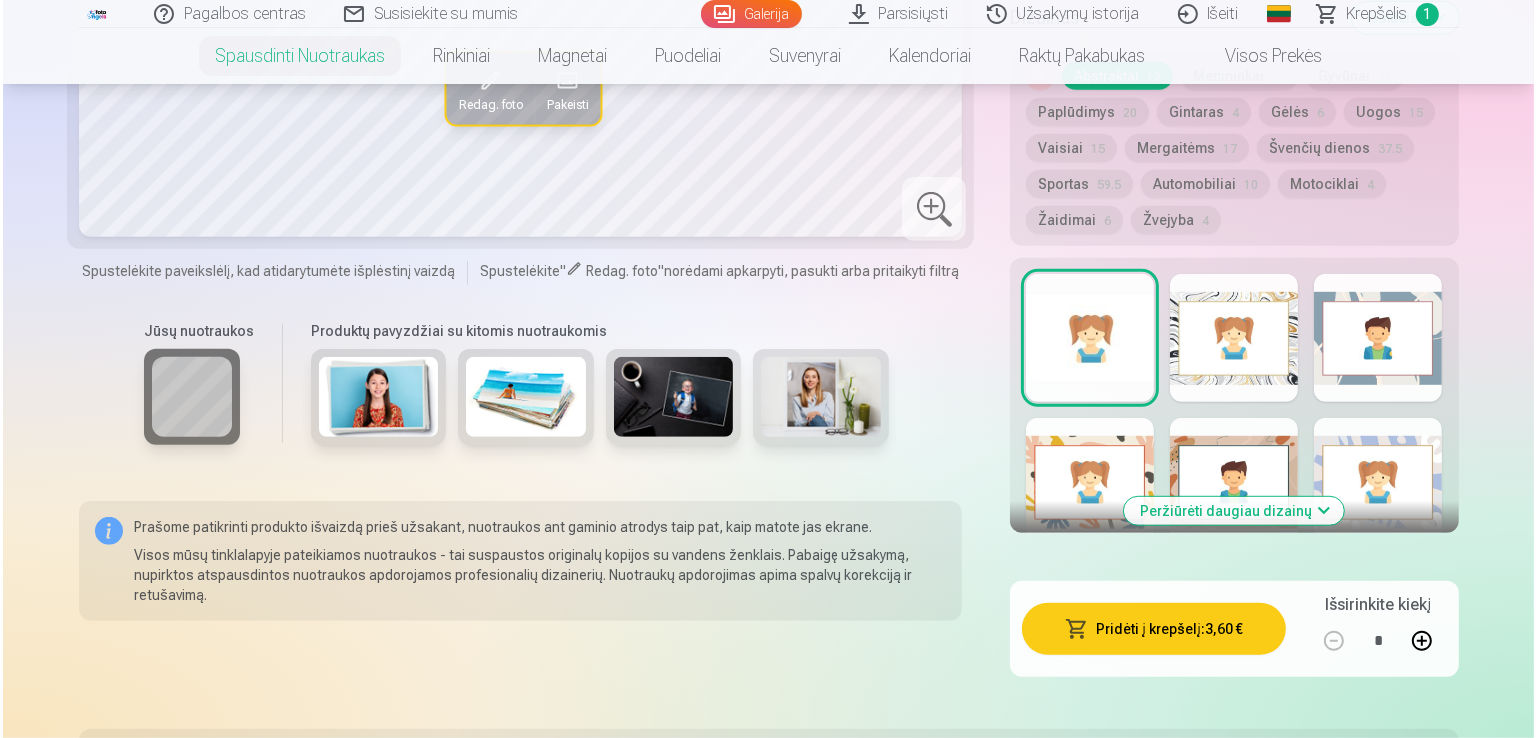 scroll, scrollTop: 1171, scrollLeft: 0, axis: vertical 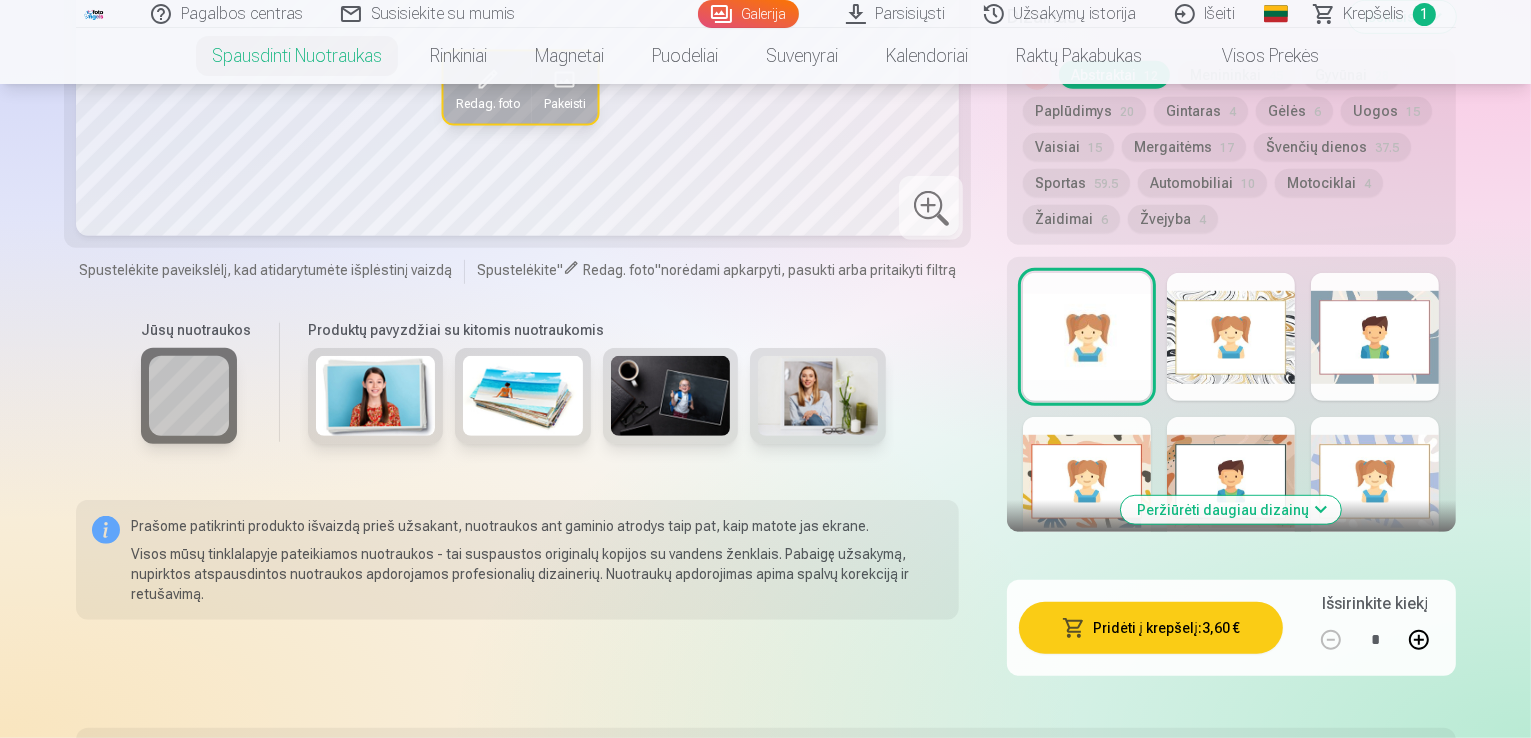 click on "Pridėti į krepšelį :  3,60 €" at bounding box center [1151, 628] 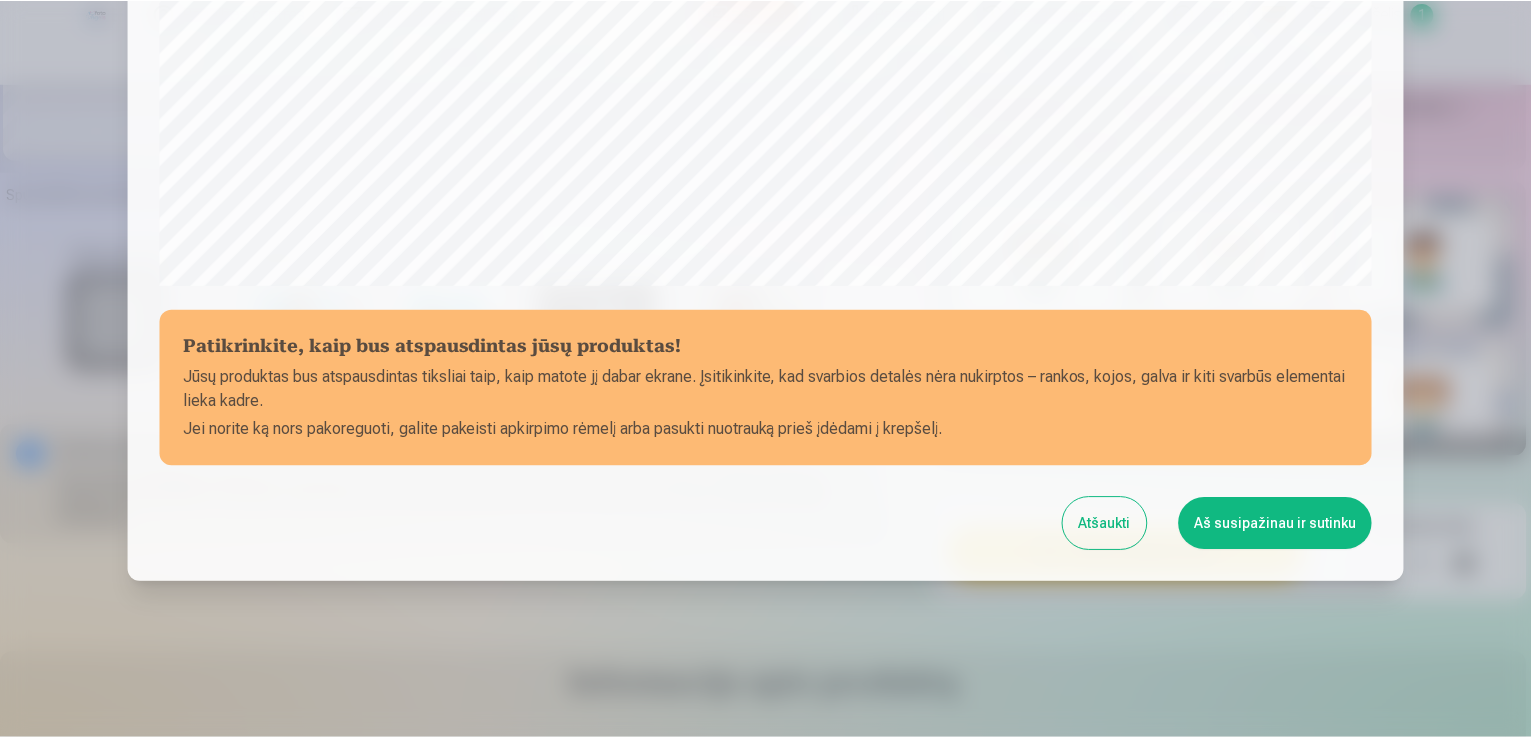 scroll, scrollTop: 702, scrollLeft: 0, axis: vertical 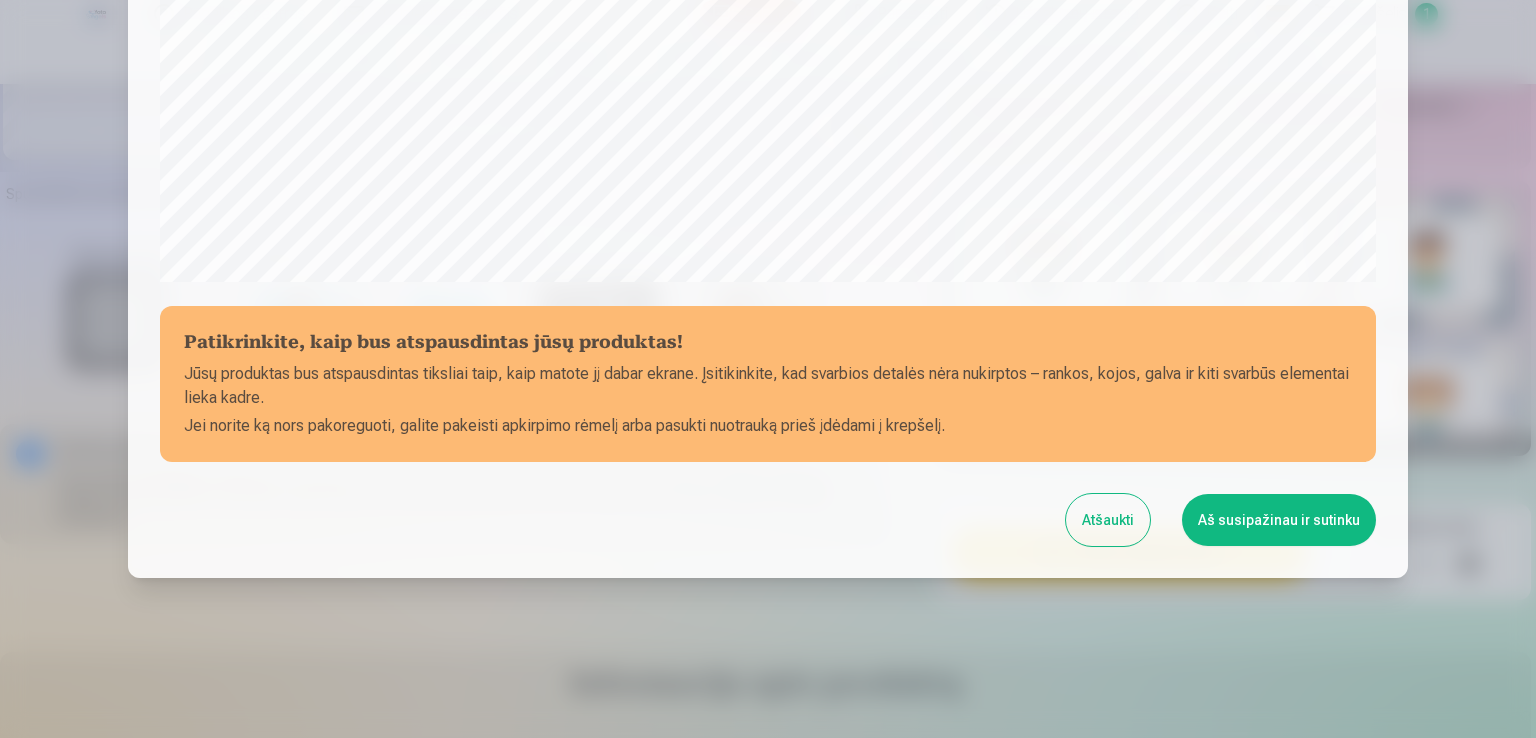 click on "Aš susipažinau ir sutinku" at bounding box center [1279, 520] 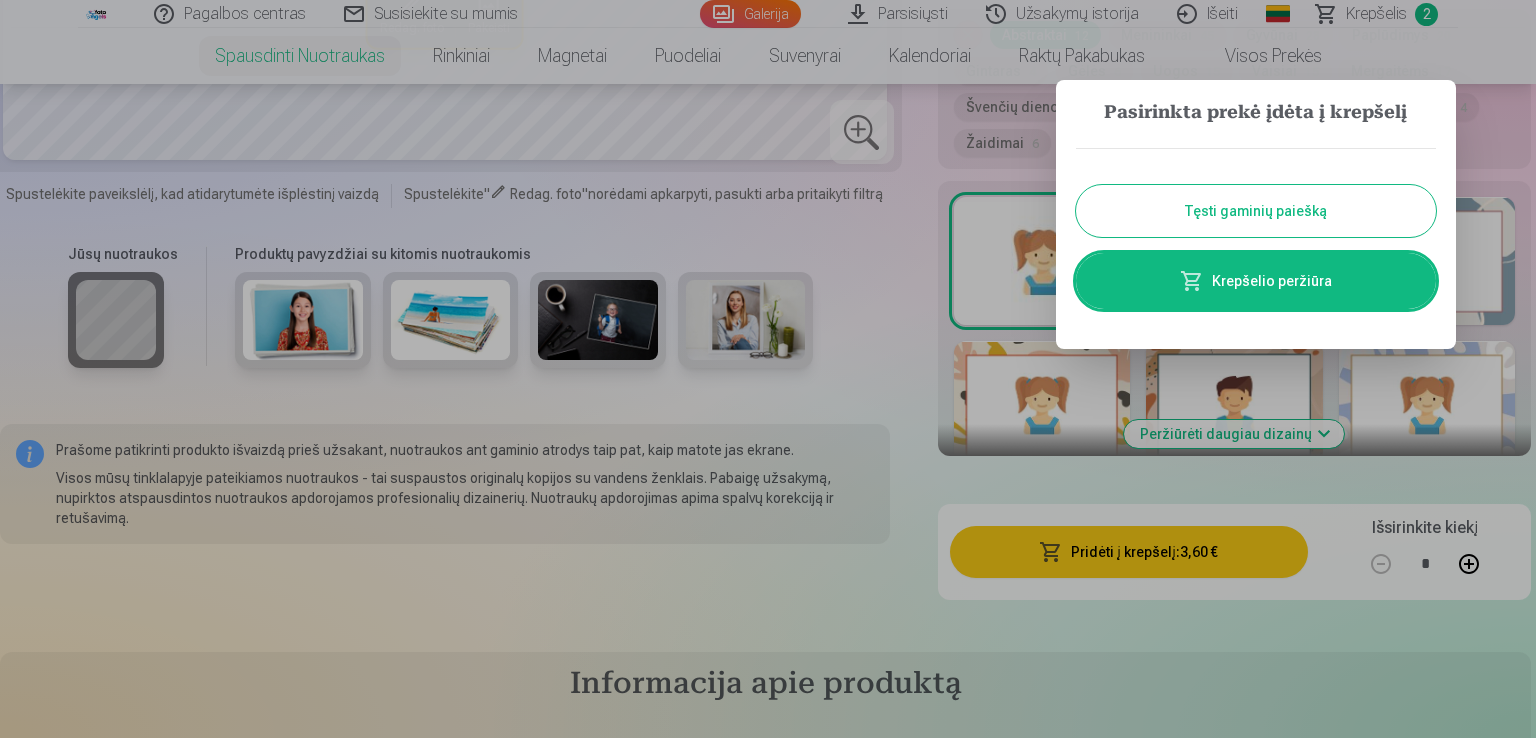 click on "Tęsti gaminių paiešką" at bounding box center [1256, 211] 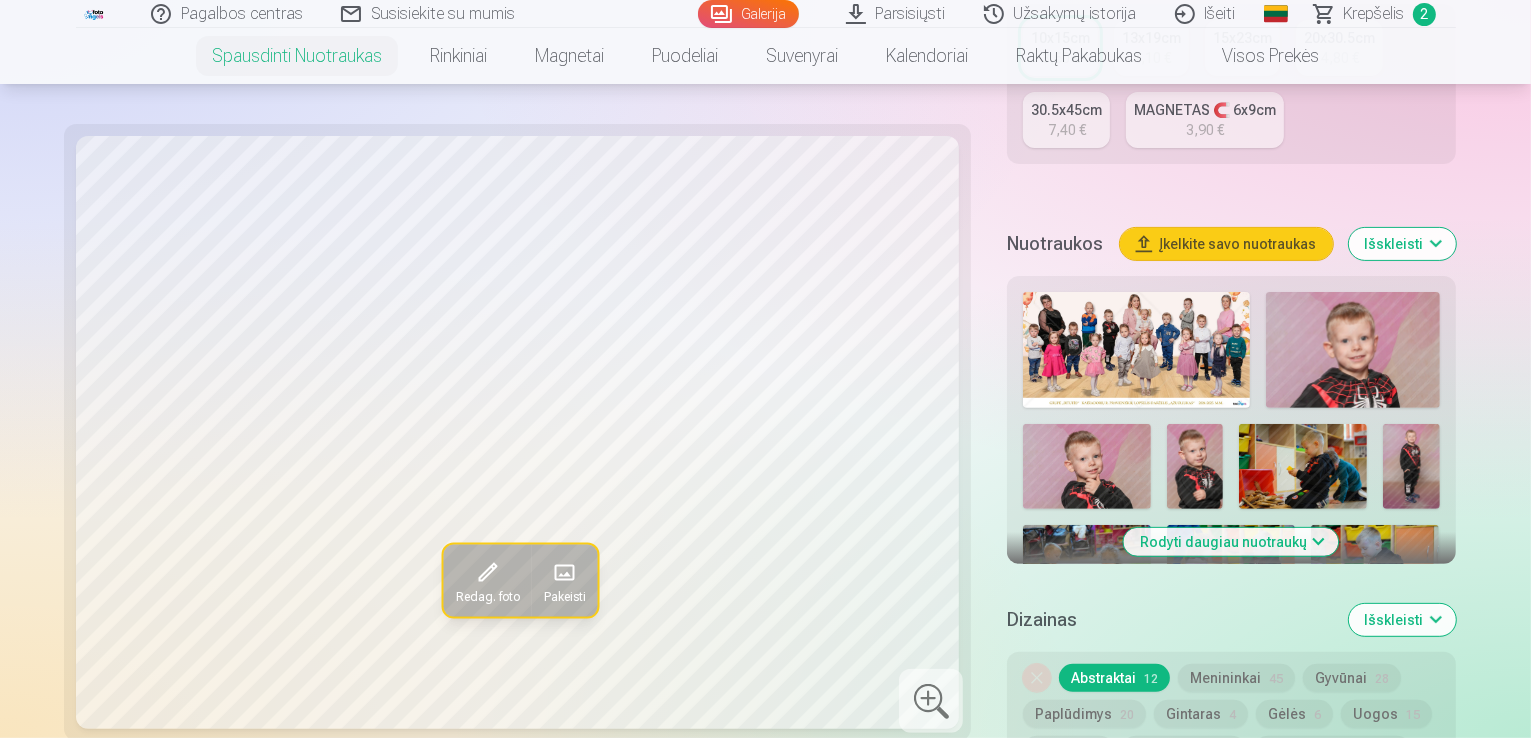 scroll, scrollTop: 564, scrollLeft: 0, axis: vertical 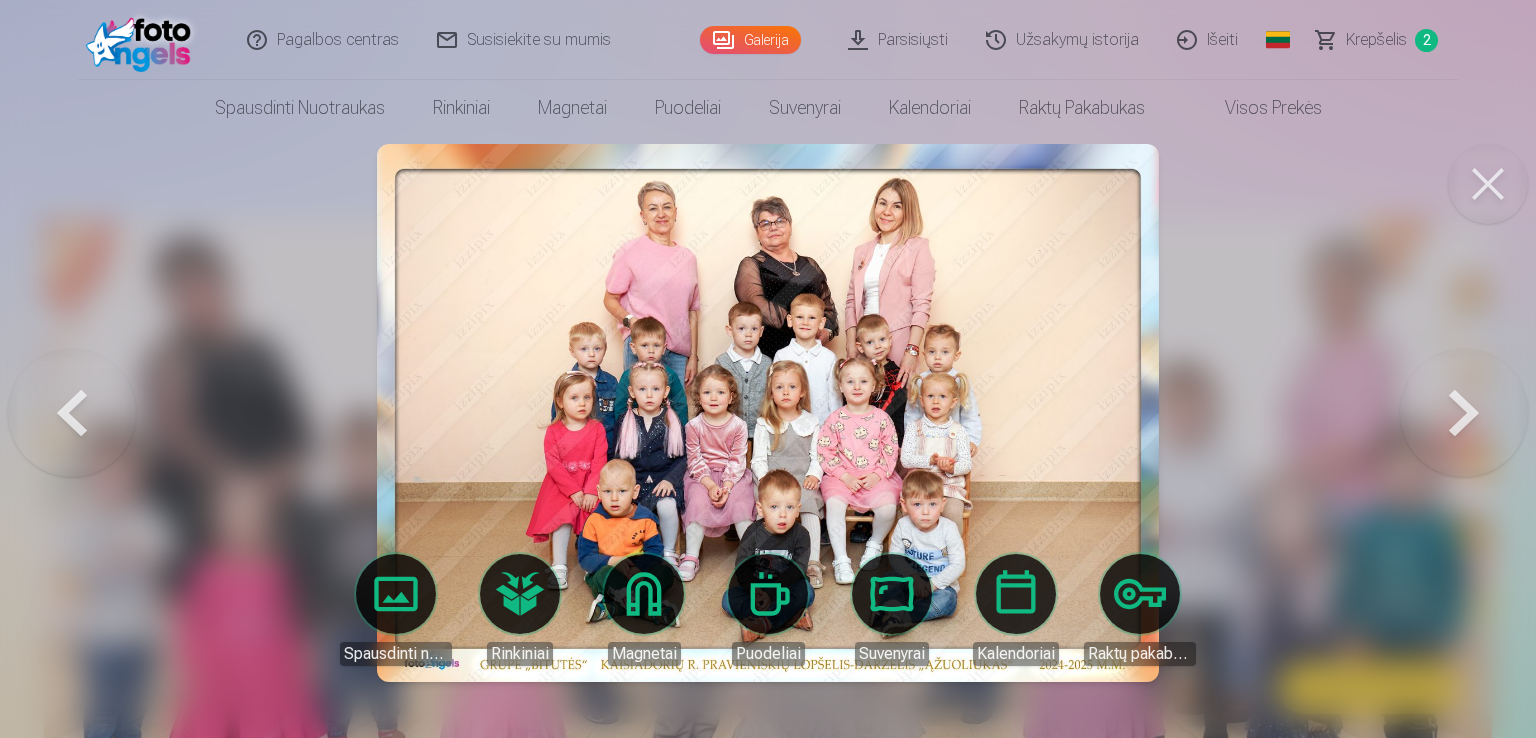 click at bounding box center (1488, 184) 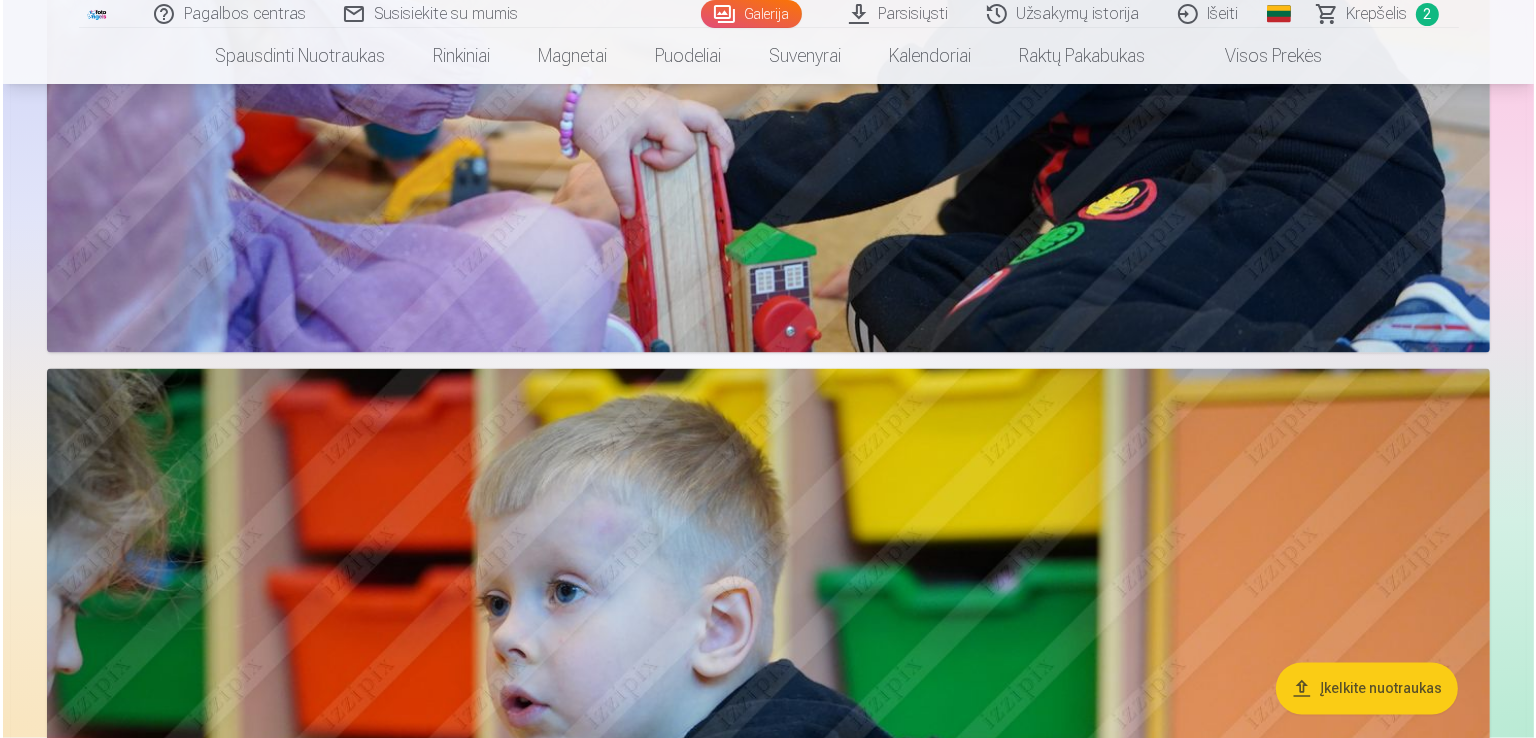 scroll, scrollTop: 10949, scrollLeft: 0, axis: vertical 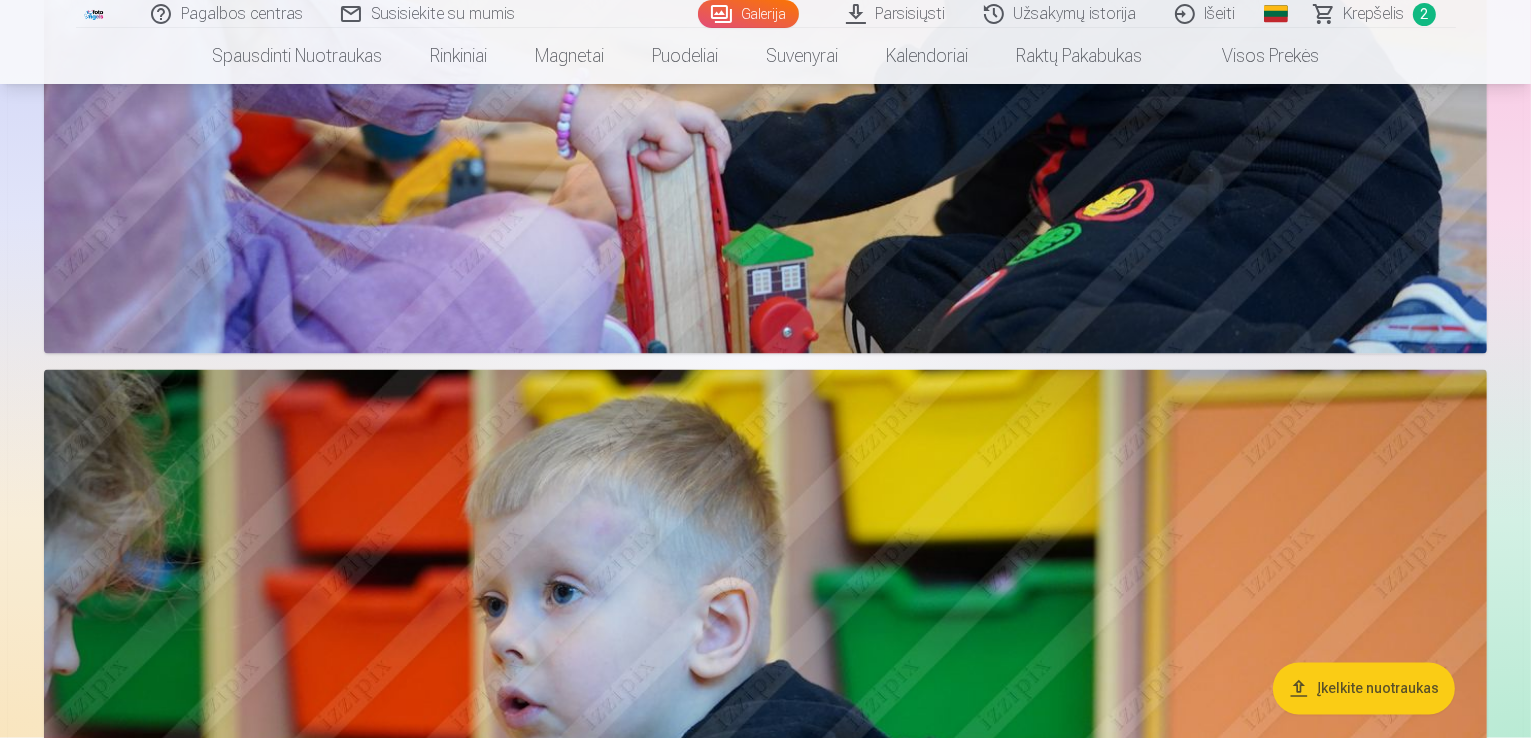 click at bounding box center (765, -1104) 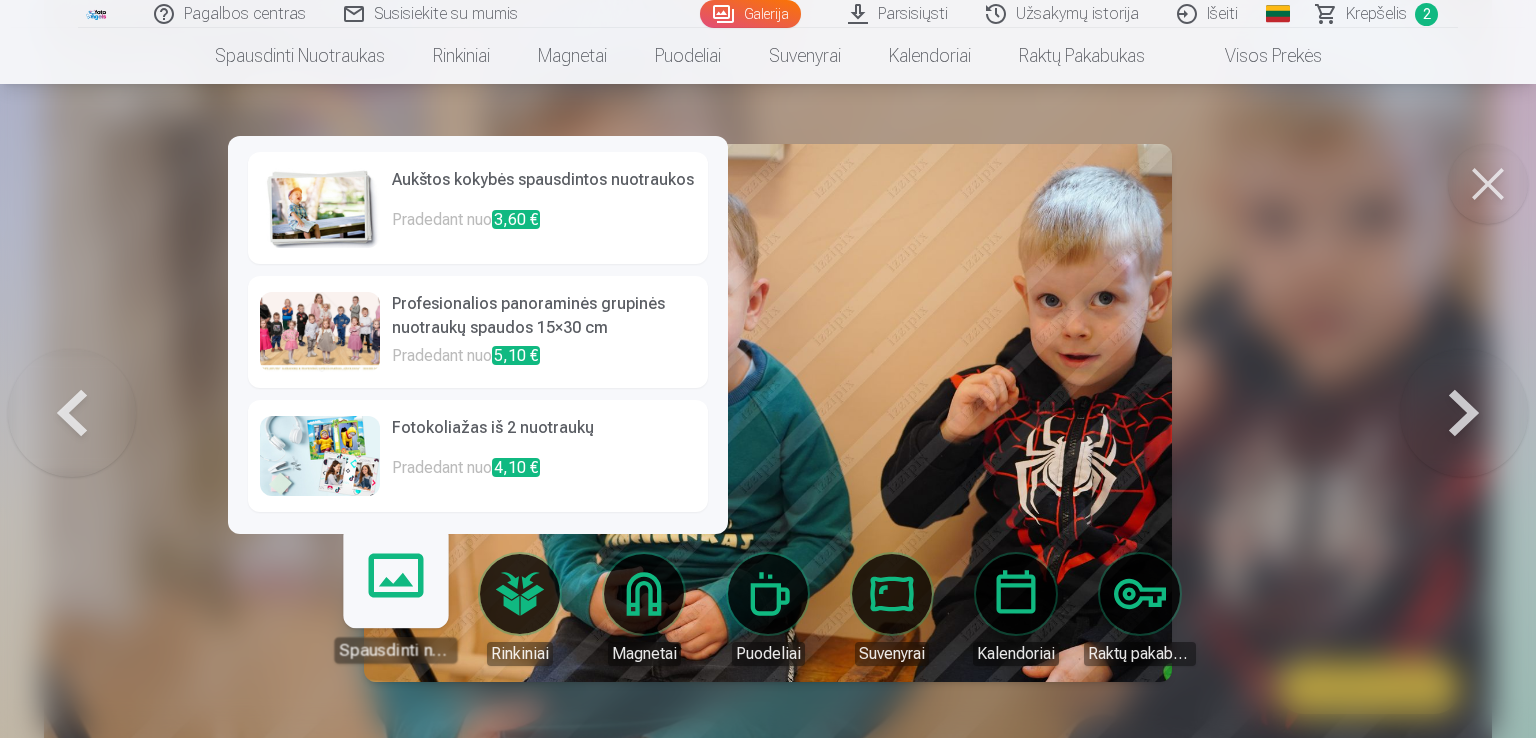 click on "Spausdinti nuotraukas" at bounding box center (395, 601) 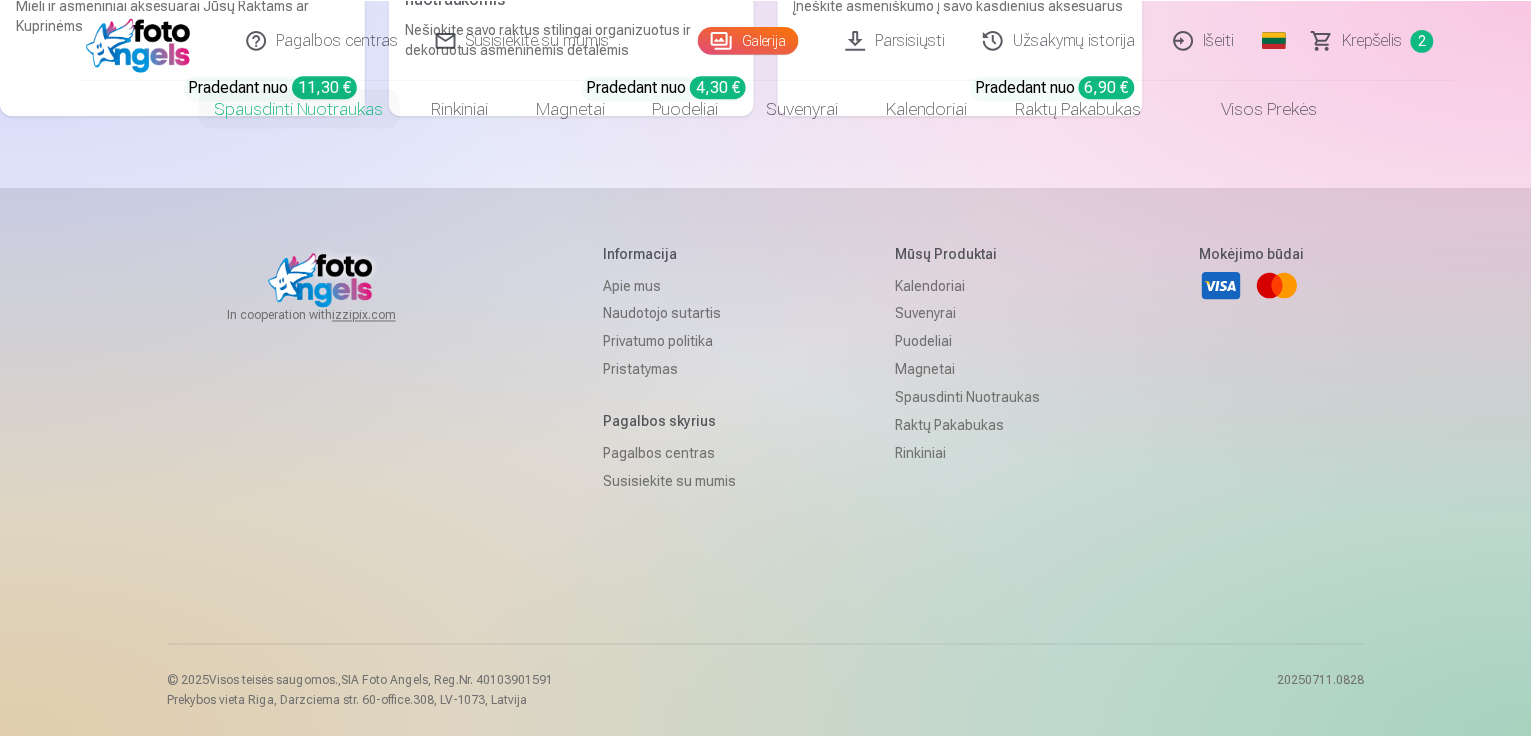scroll, scrollTop: 0, scrollLeft: 0, axis: both 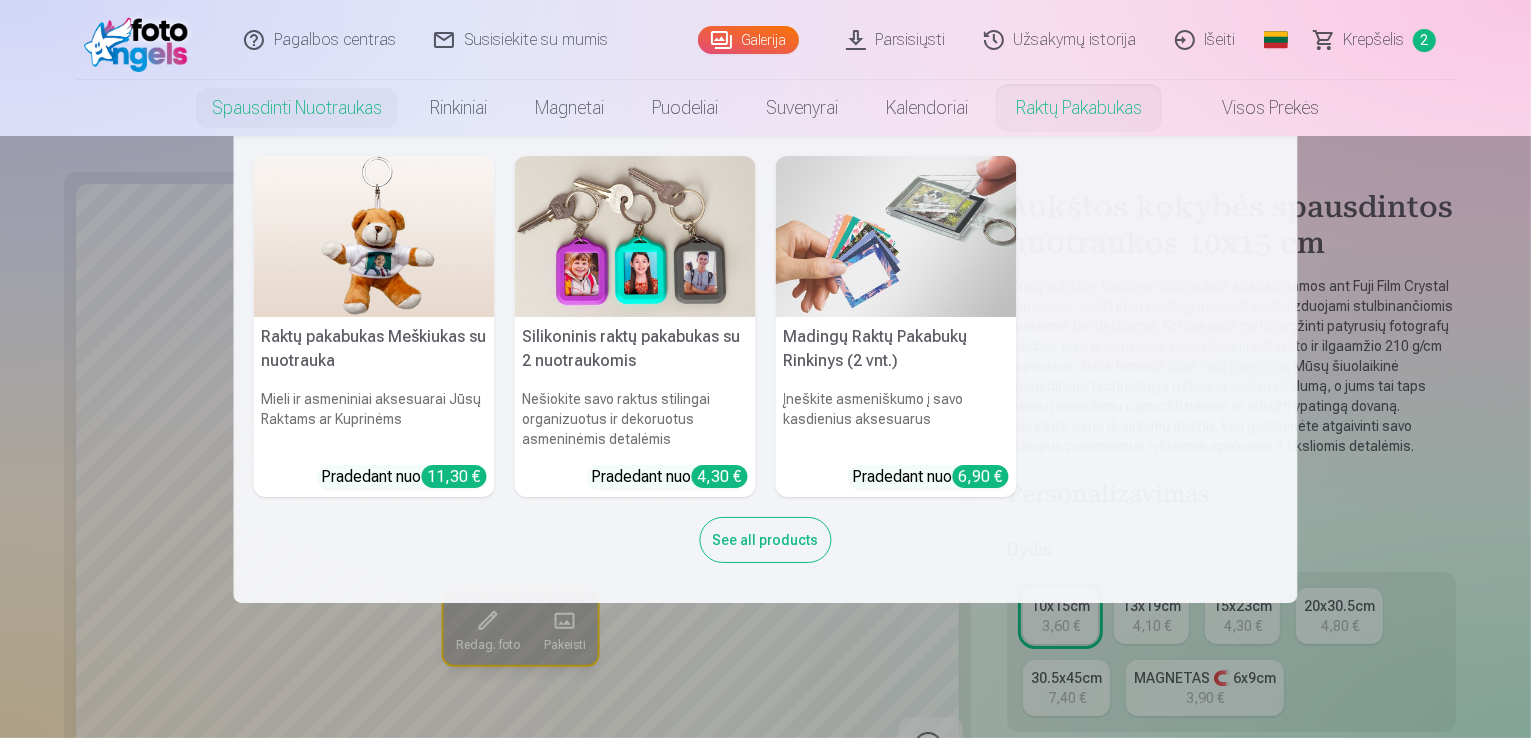click on "Raktų pakabukas Meškiukas su nuotrauka Mieli ir asmeniniai aksesuarai Jūsų Raktams ar Kuprinėms  Pradedant nuo  11,30 € Silikoninis raktų pakabukas su 2 nuotraukomis Nešiokite savo raktus stilingai organizuotus ir dekoruotus asmeninėmis detalėmis Pradedant nuo  4,30 € Madingų Raktų Pakabukų Rinkinys (2 vnt.) Įneškite asmeniškumo į savo kasdienius aksesuarus Pradedant nuo  6,90 € See all products" at bounding box center (765, 369) 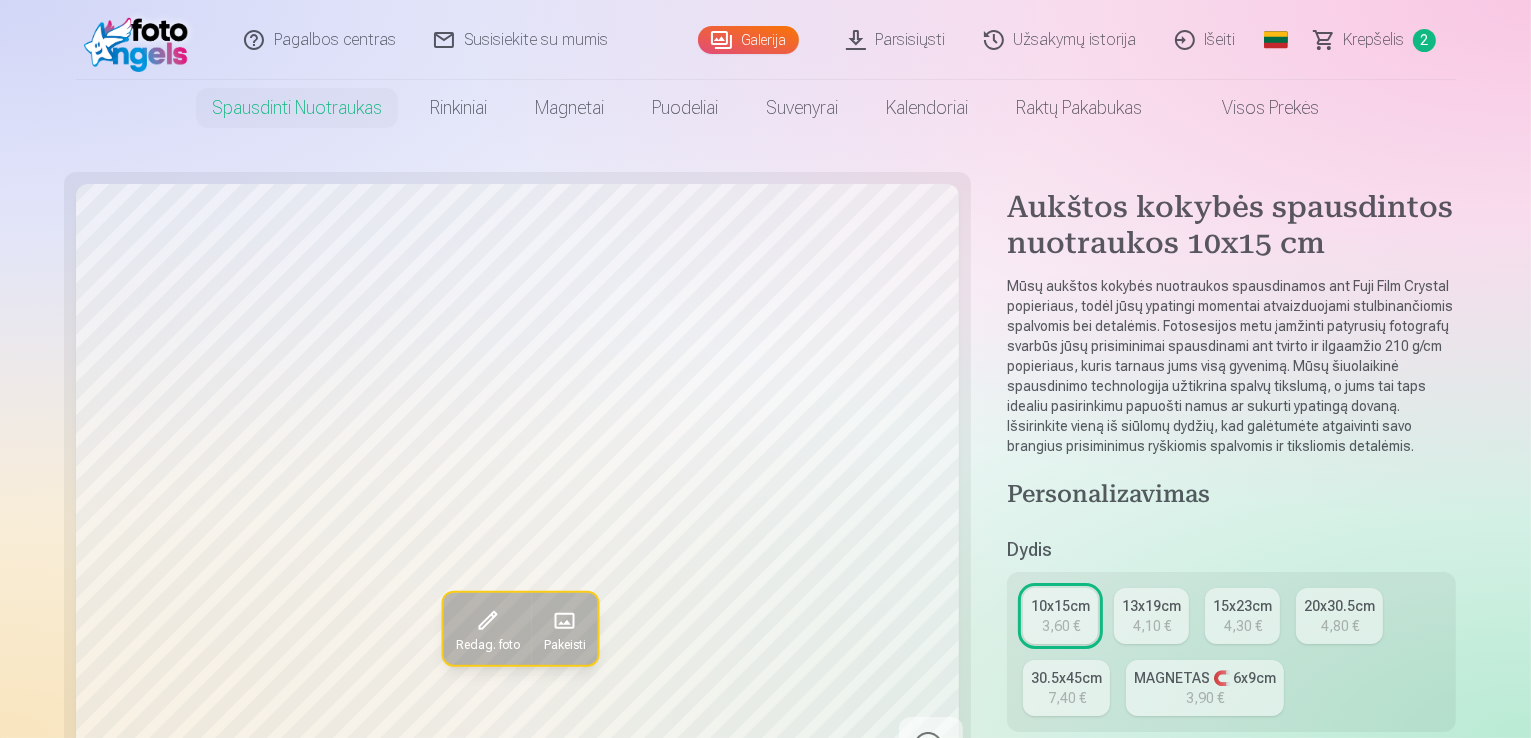 click on "10x15cm" at bounding box center (1060, 606) 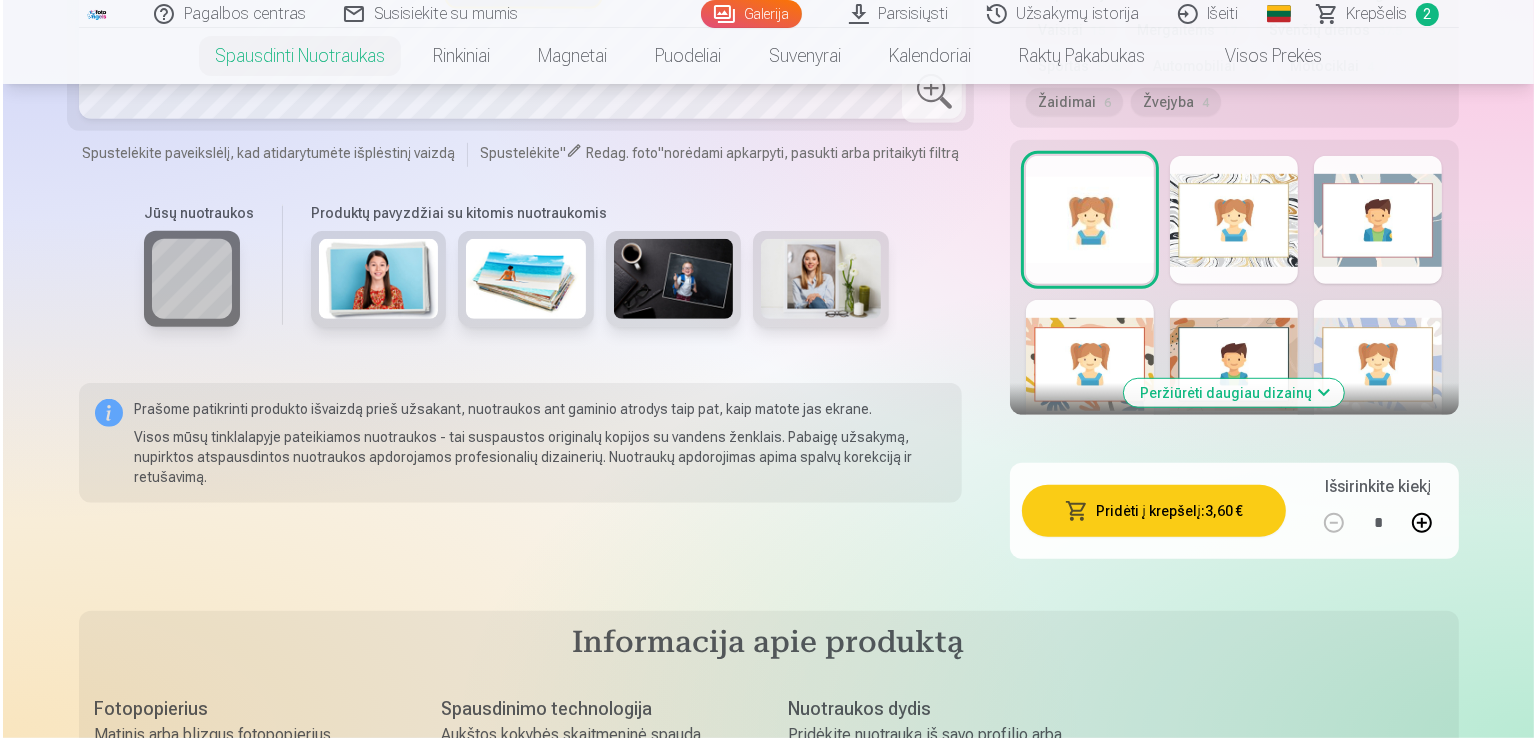 scroll, scrollTop: 1306, scrollLeft: 0, axis: vertical 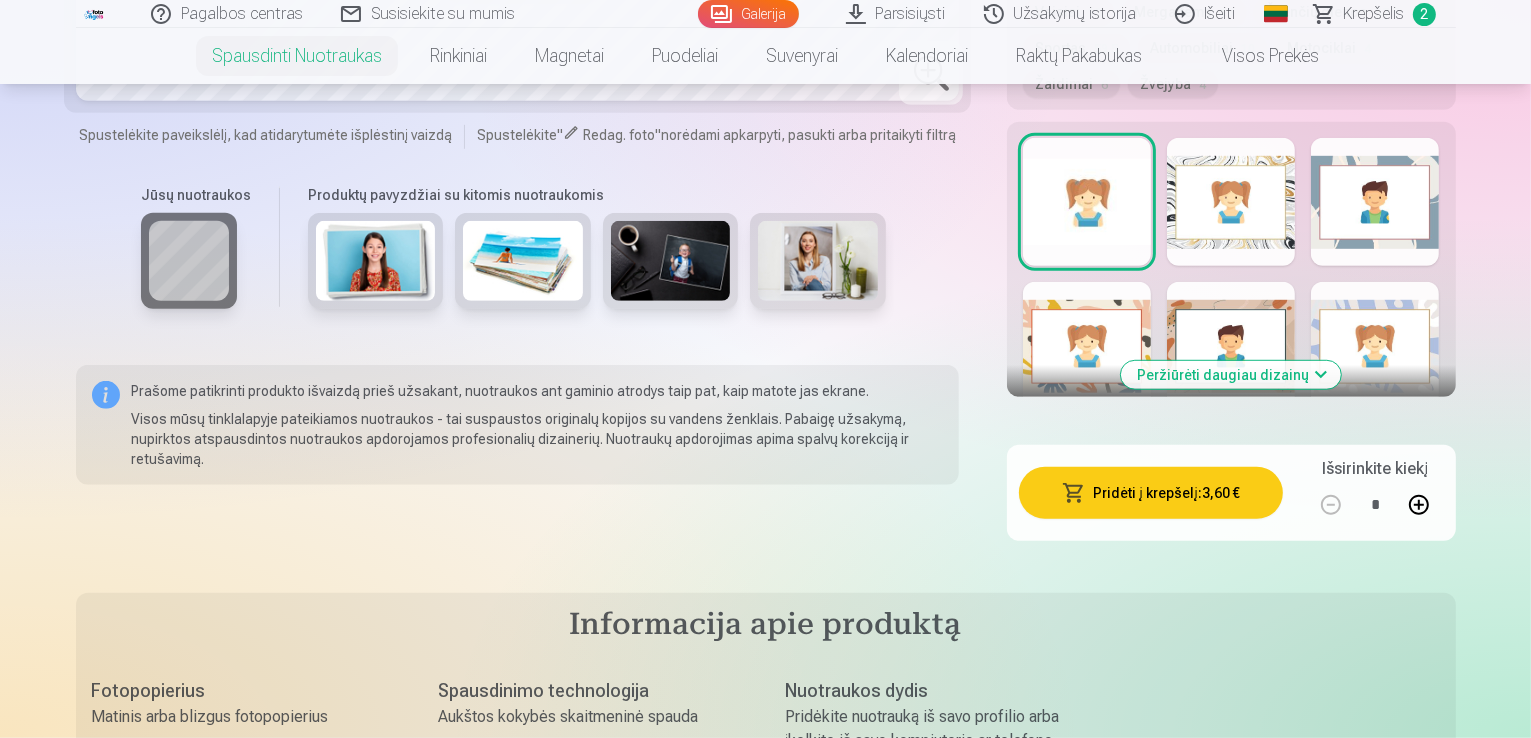 click on "Pridėti į krepšelį :  3,60 €" at bounding box center [1151, 493] 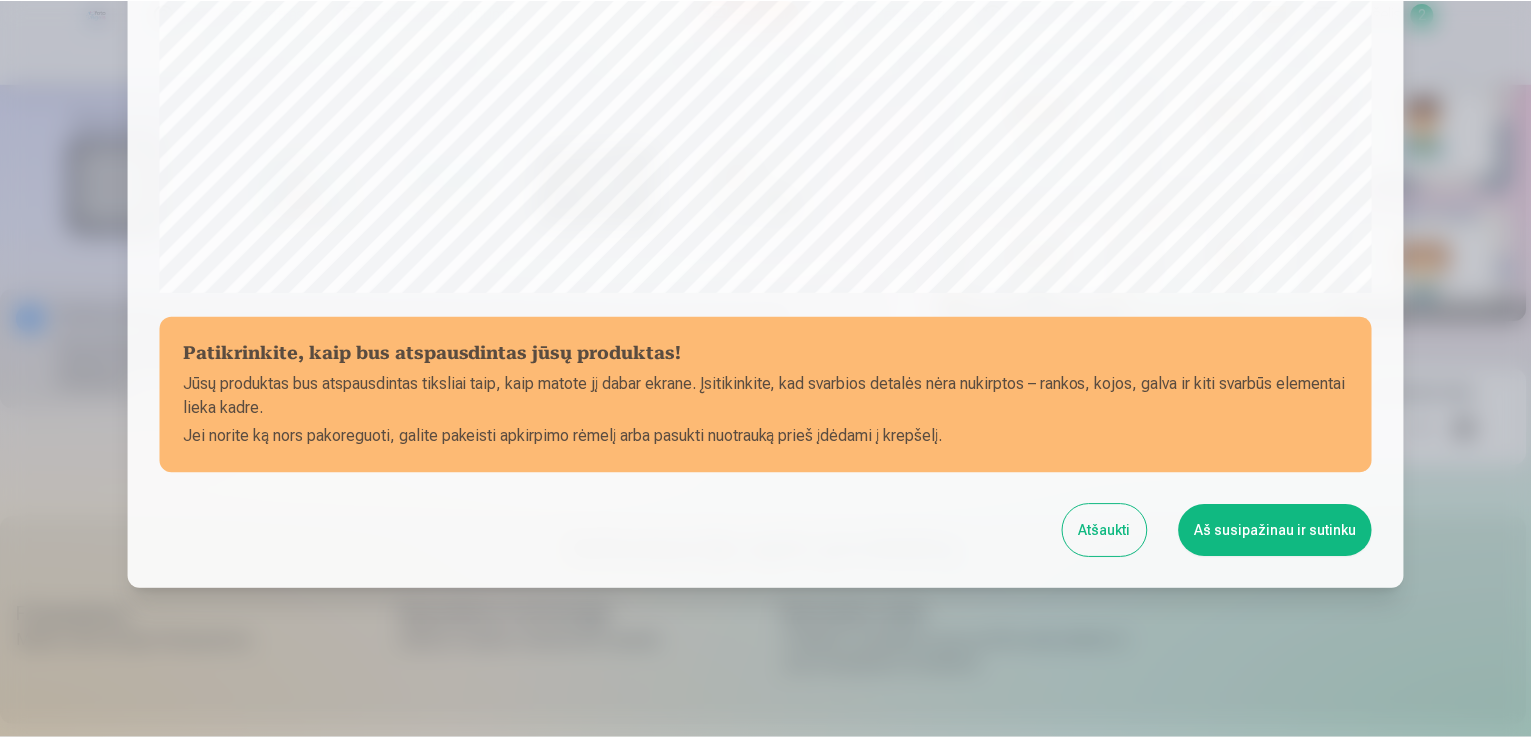 scroll, scrollTop: 702, scrollLeft: 0, axis: vertical 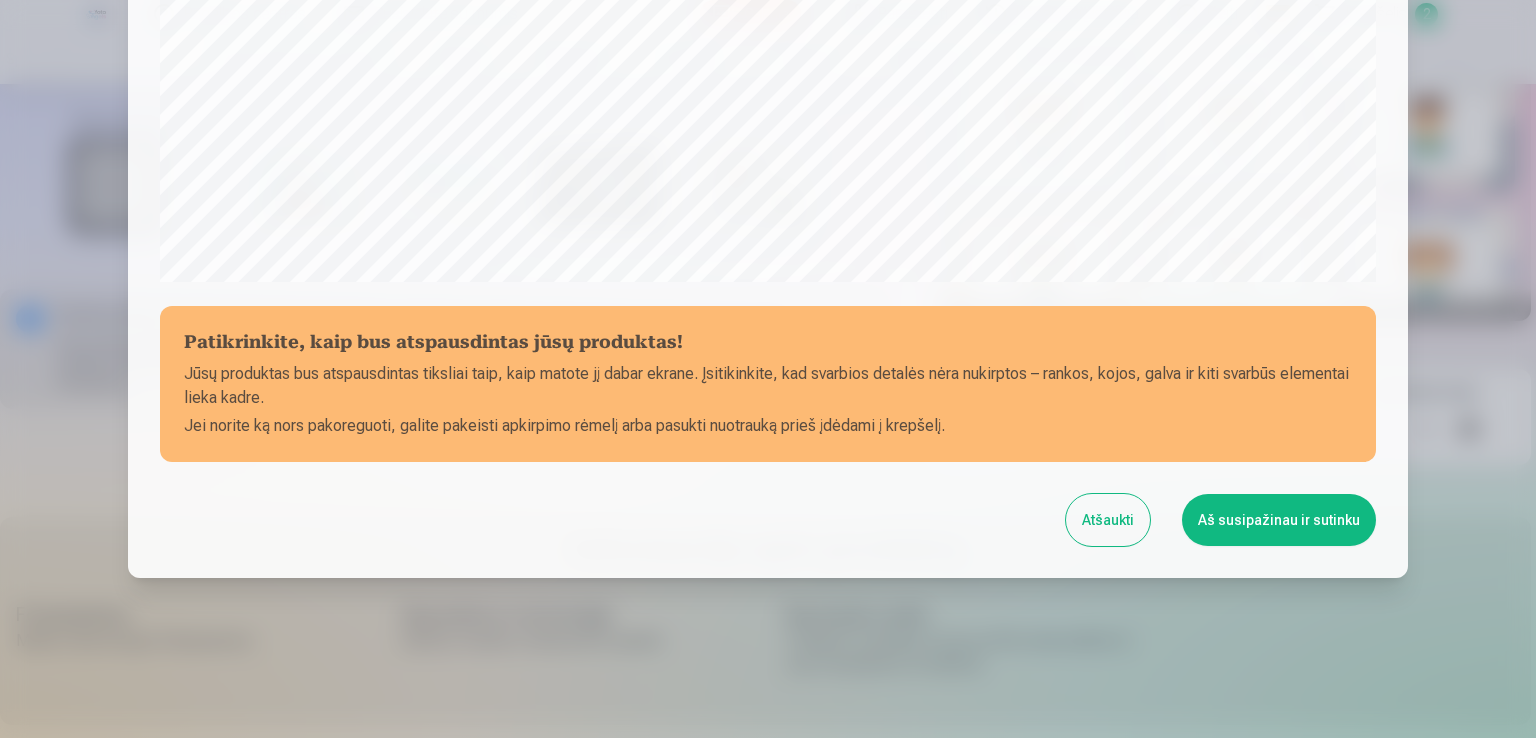 click on "Aš susipažinau ir sutinku" at bounding box center (1279, 520) 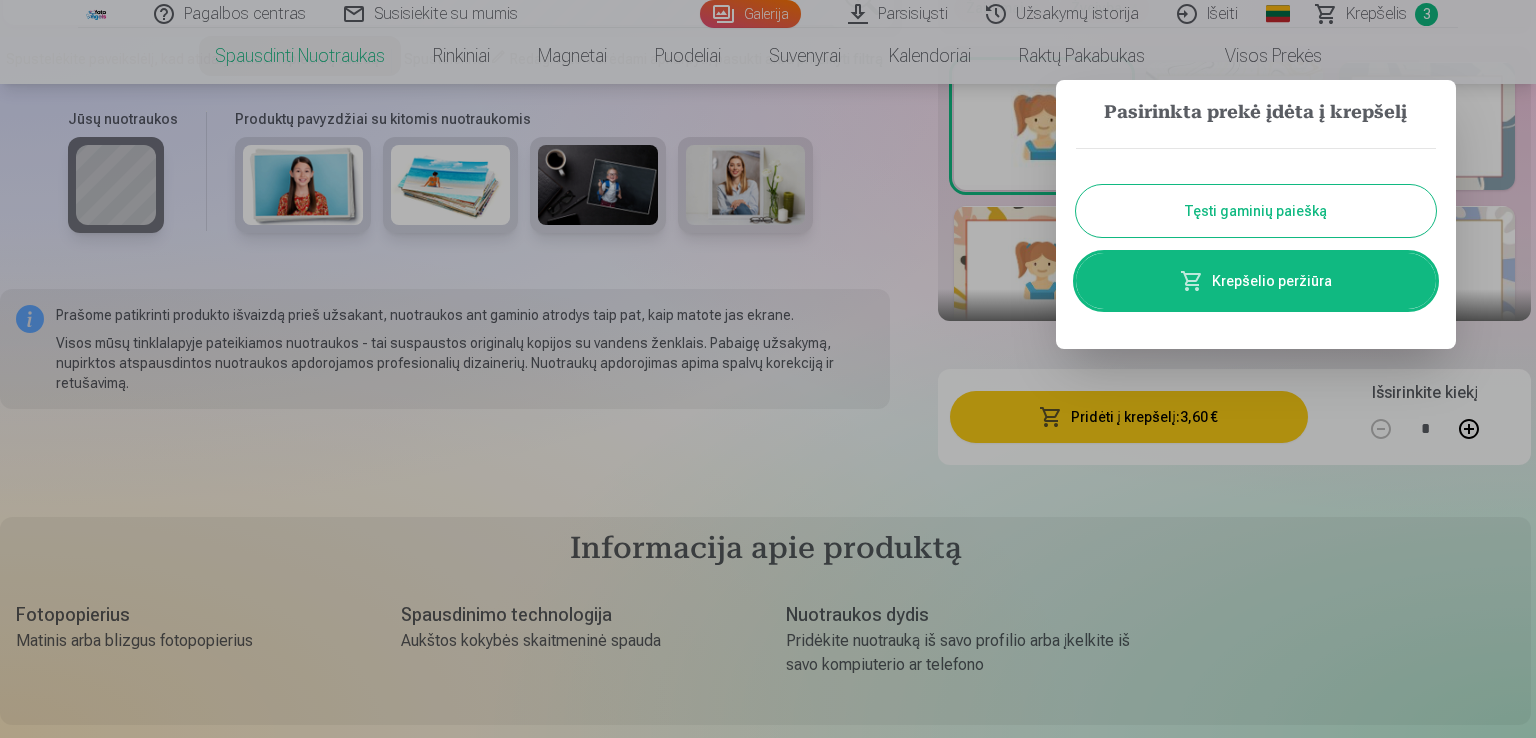 click on "Tęsti gaminių paiešką" at bounding box center [1256, 211] 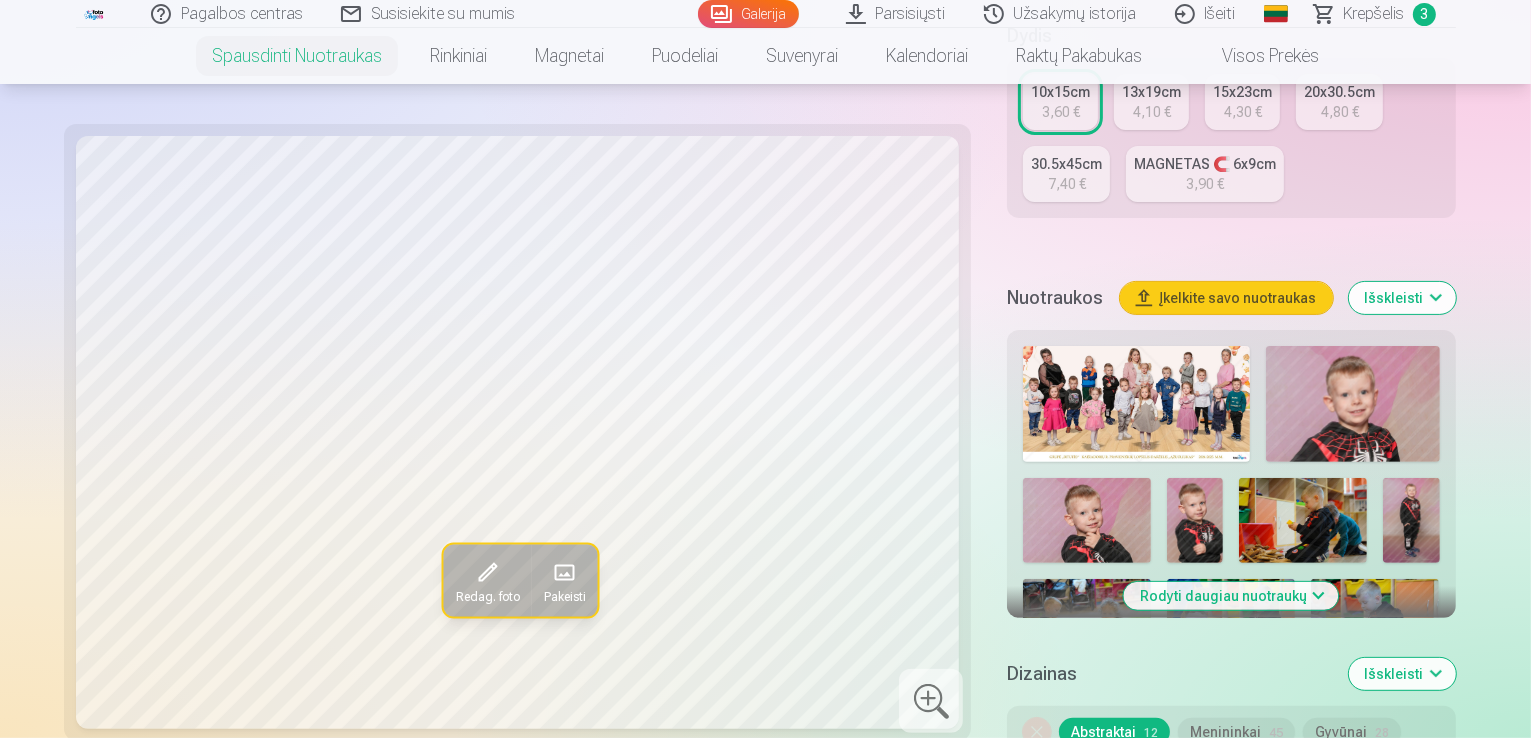 scroll, scrollTop: 498, scrollLeft: 0, axis: vertical 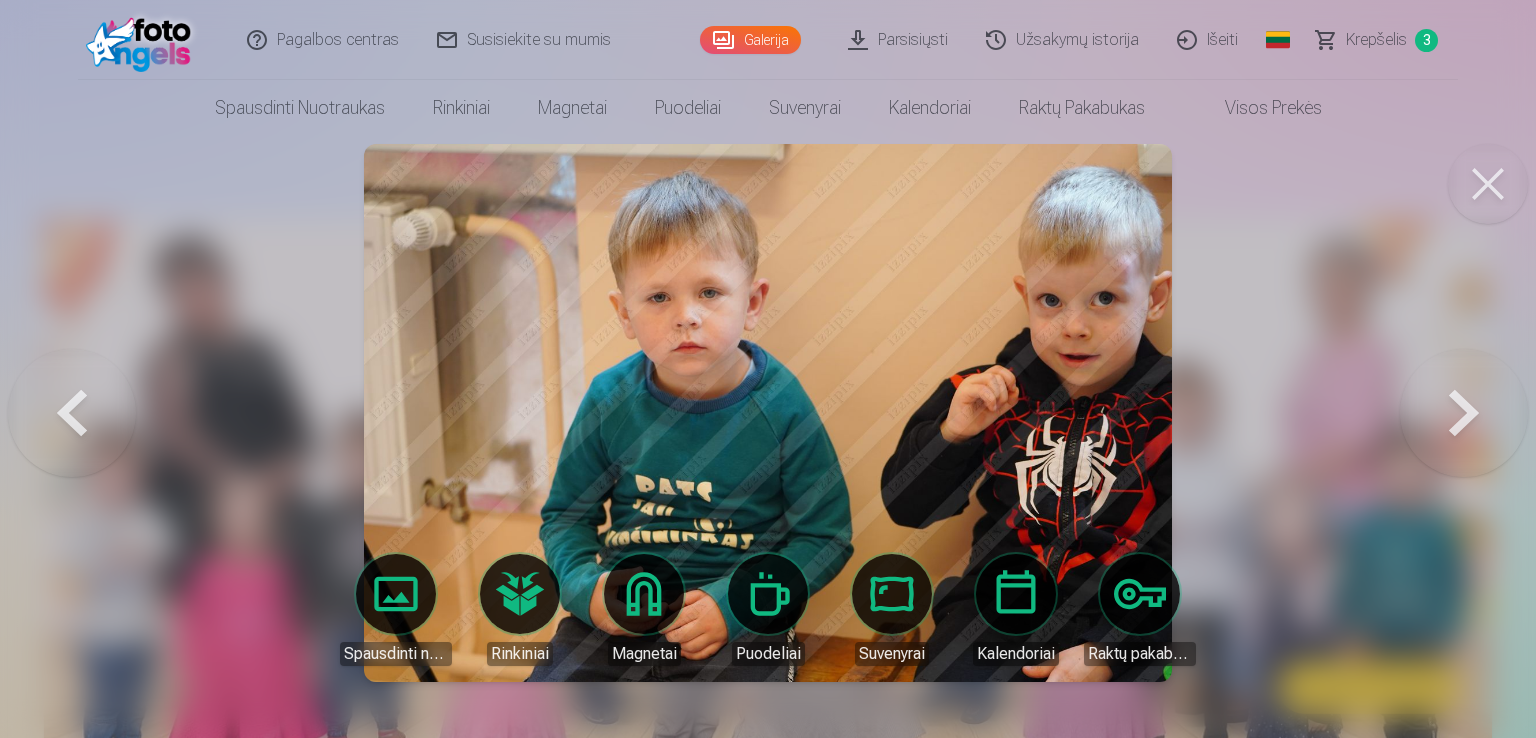 click at bounding box center [1488, 184] 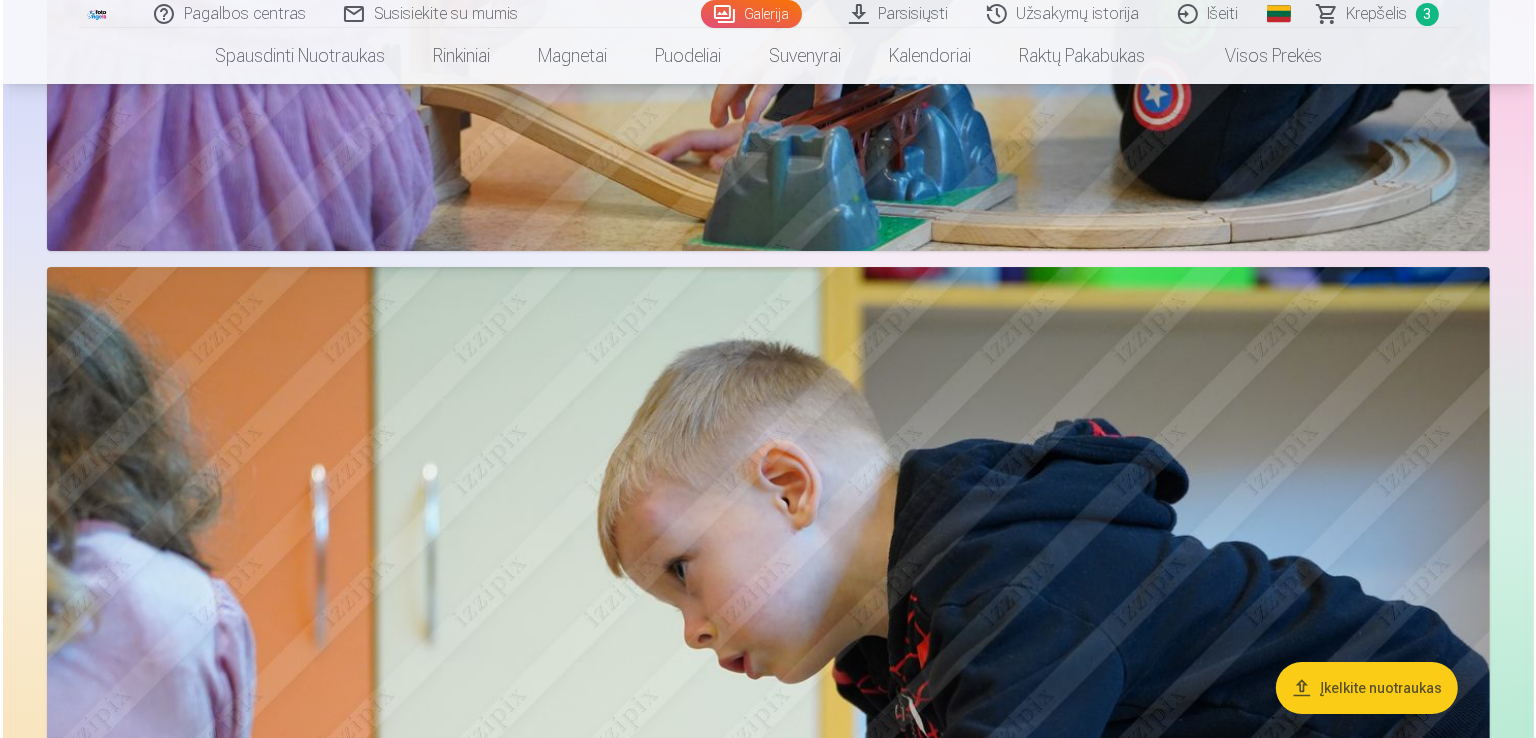 scroll, scrollTop: 14543, scrollLeft: 0, axis: vertical 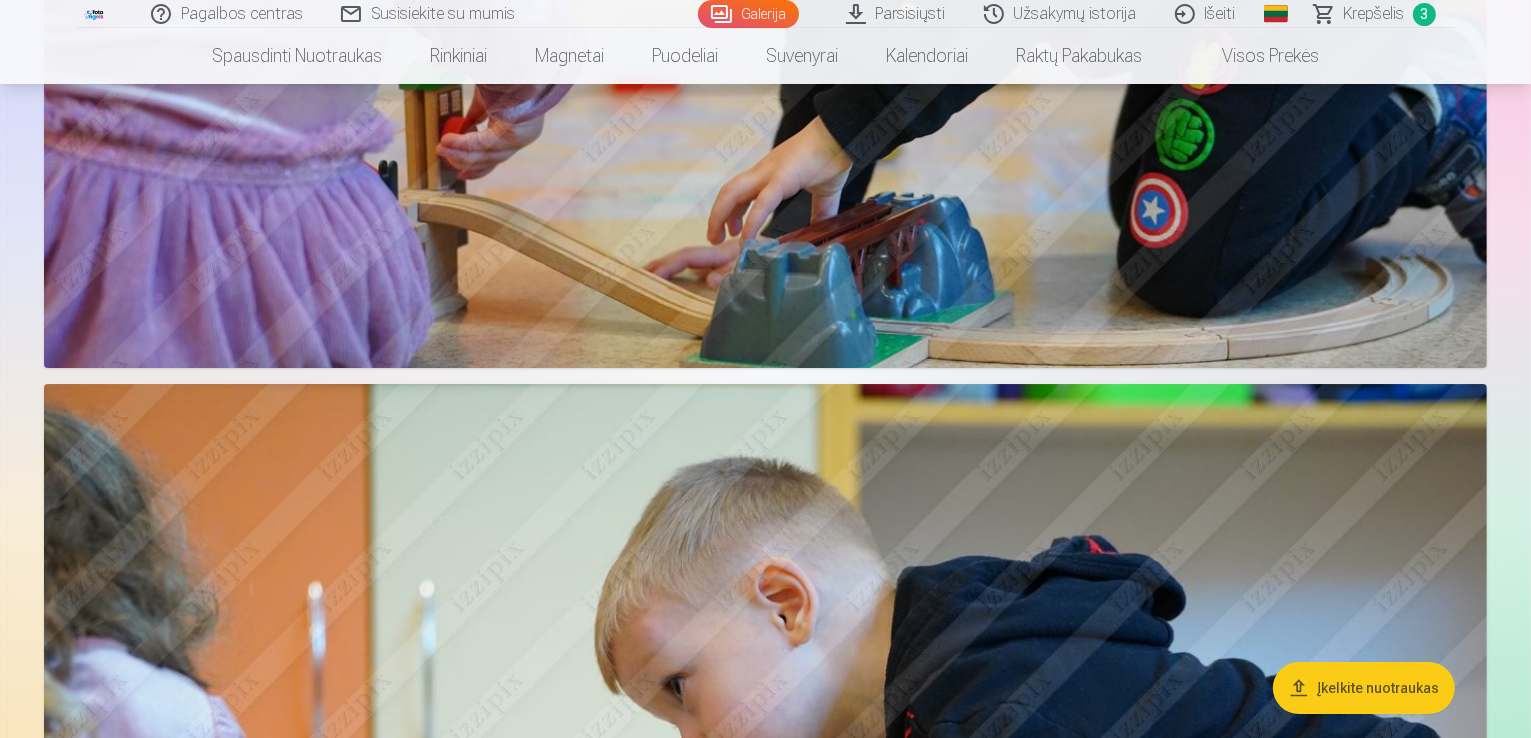 click at bounding box center (765, -1091) 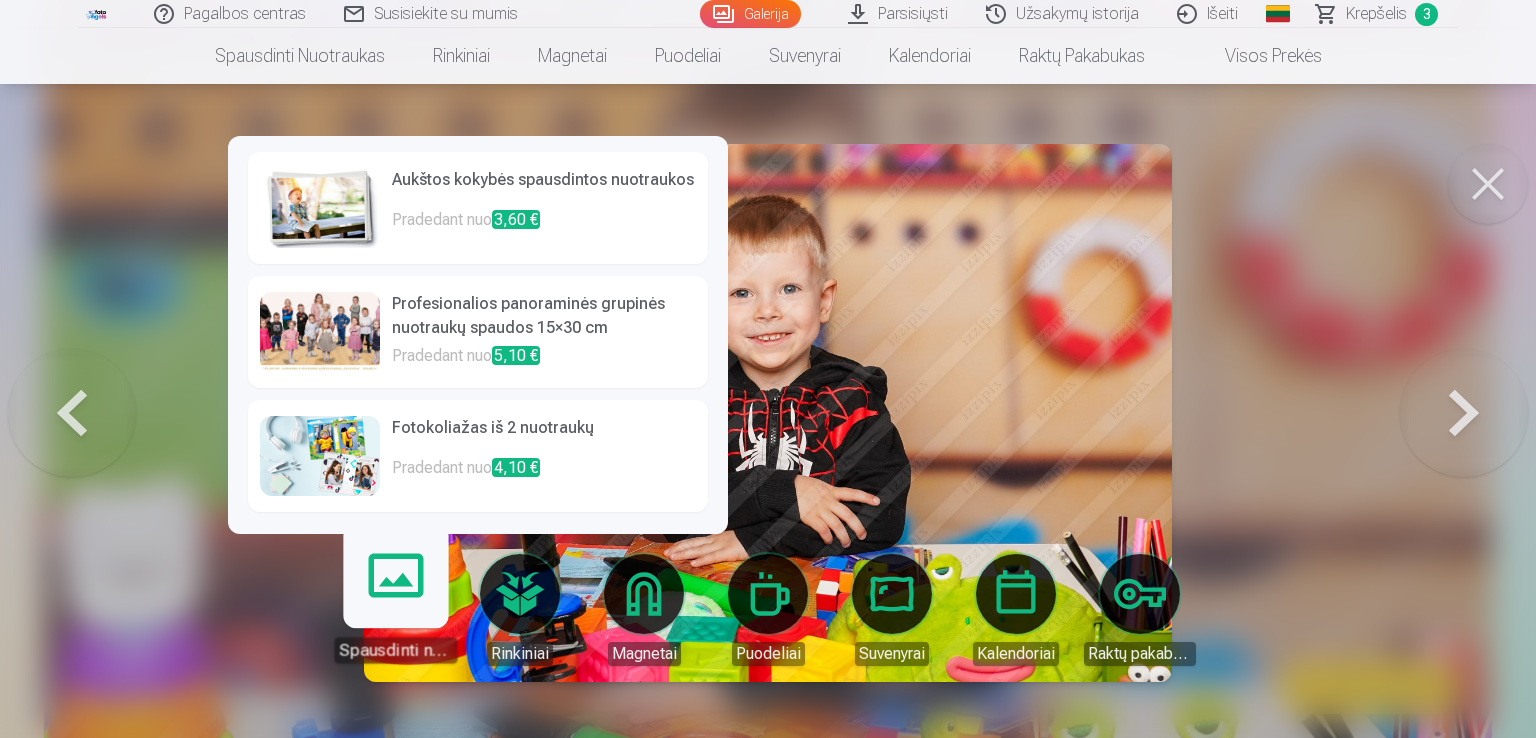 click on "Pradedant nuo  3,60 €" at bounding box center [544, 228] 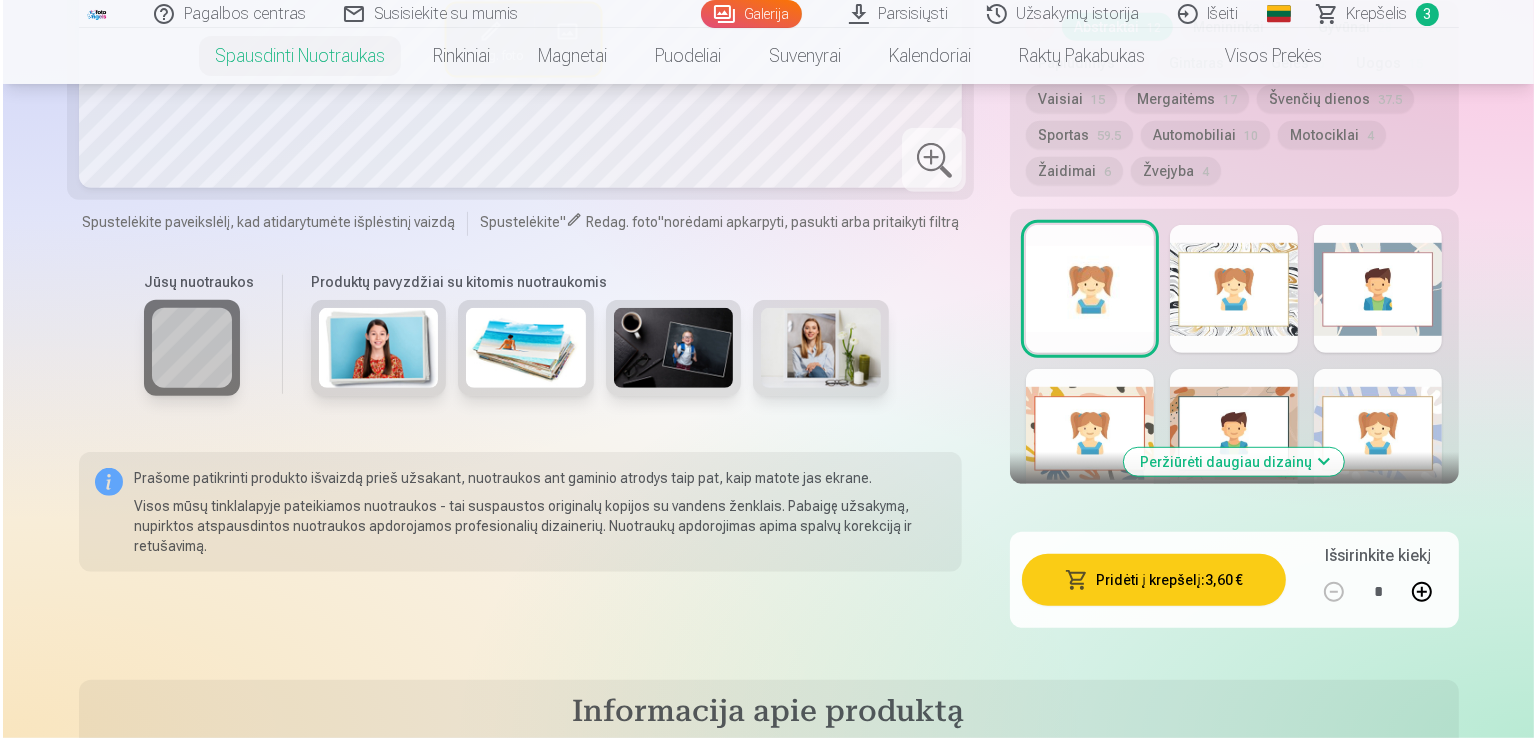 scroll, scrollTop: 1236, scrollLeft: 0, axis: vertical 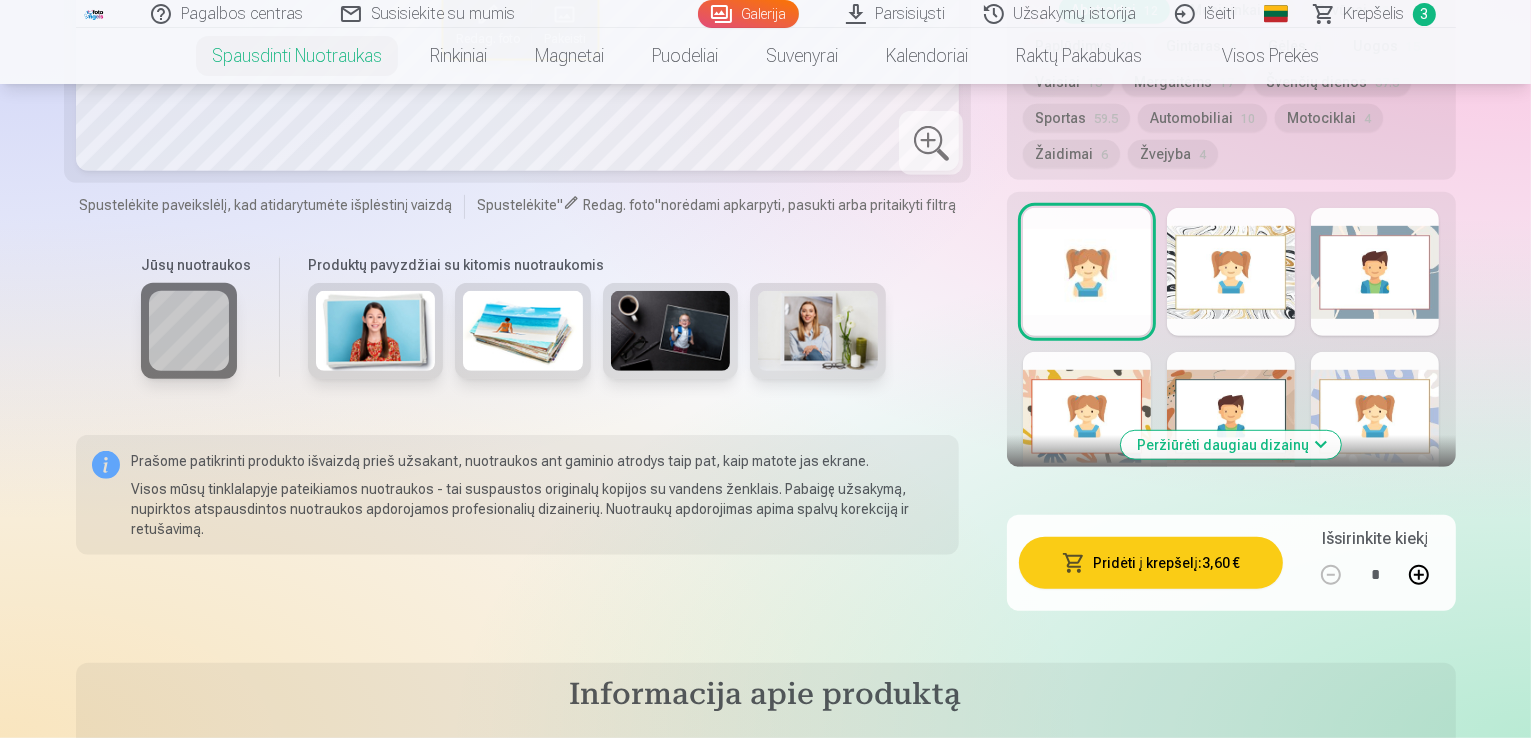 click on "Pridėti į krepšelį :  3,60 €" at bounding box center [1151, 563] 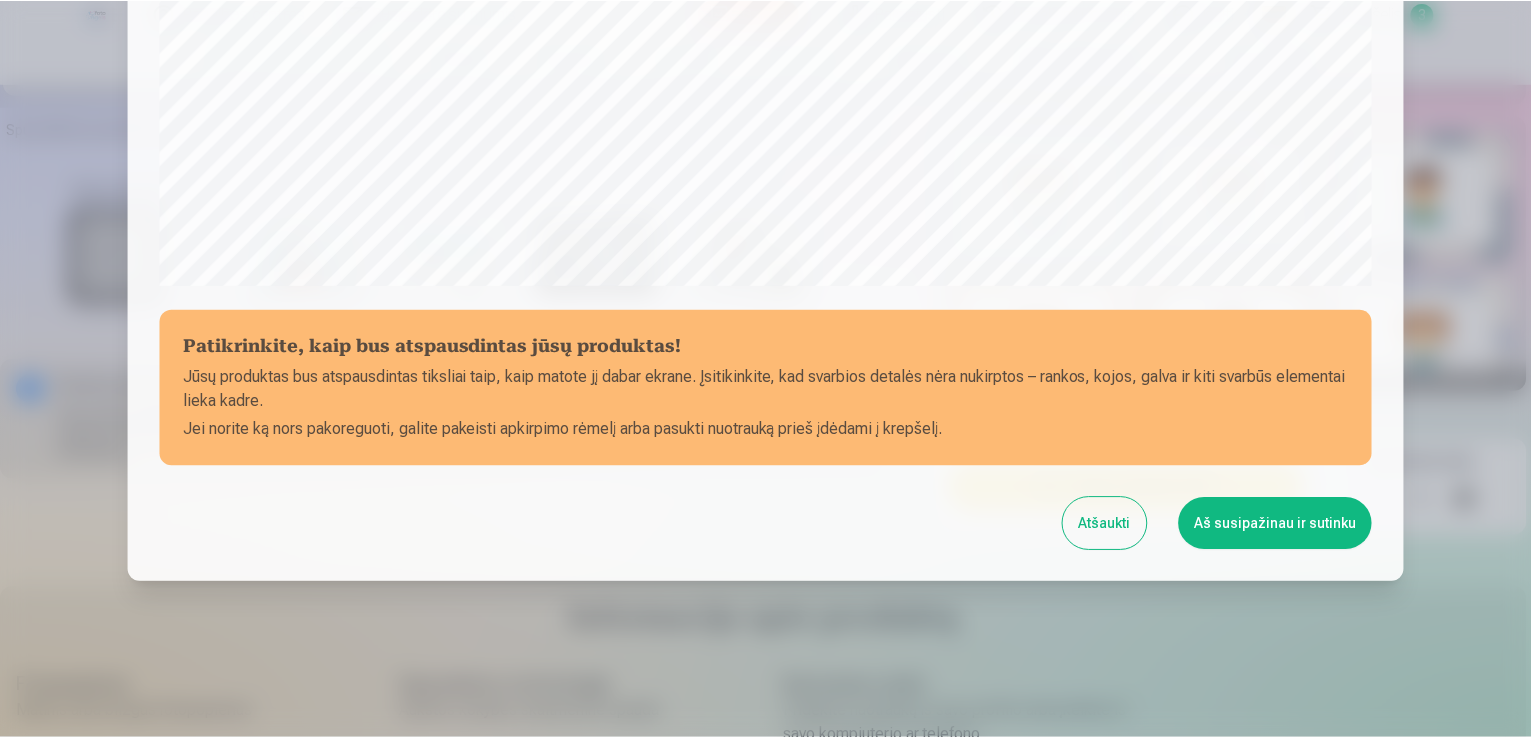 scroll, scrollTop: 702, scrollLeft: 0, axis: vertical 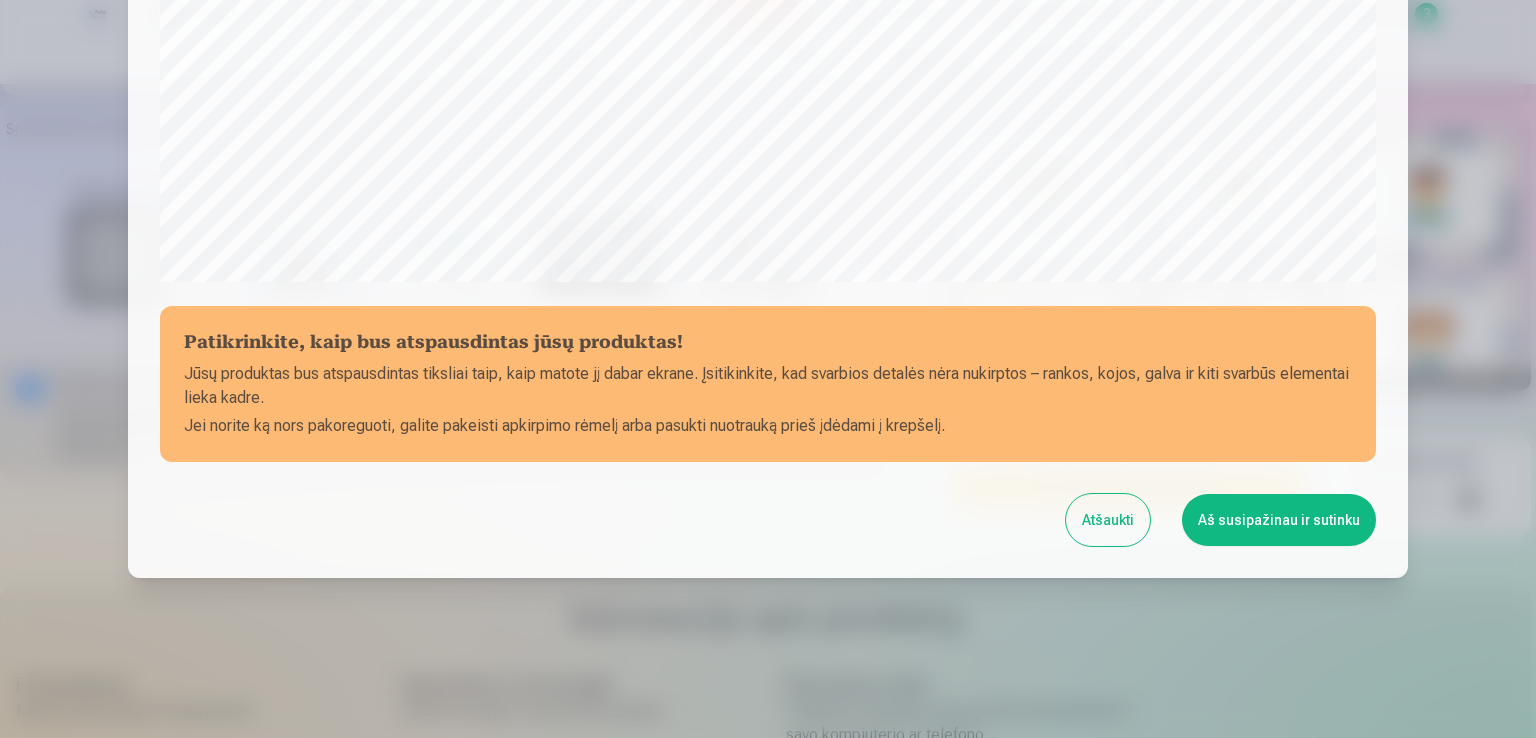 click on "Aš susipažinau ir sutinku" at bounding box center (1279, 520) 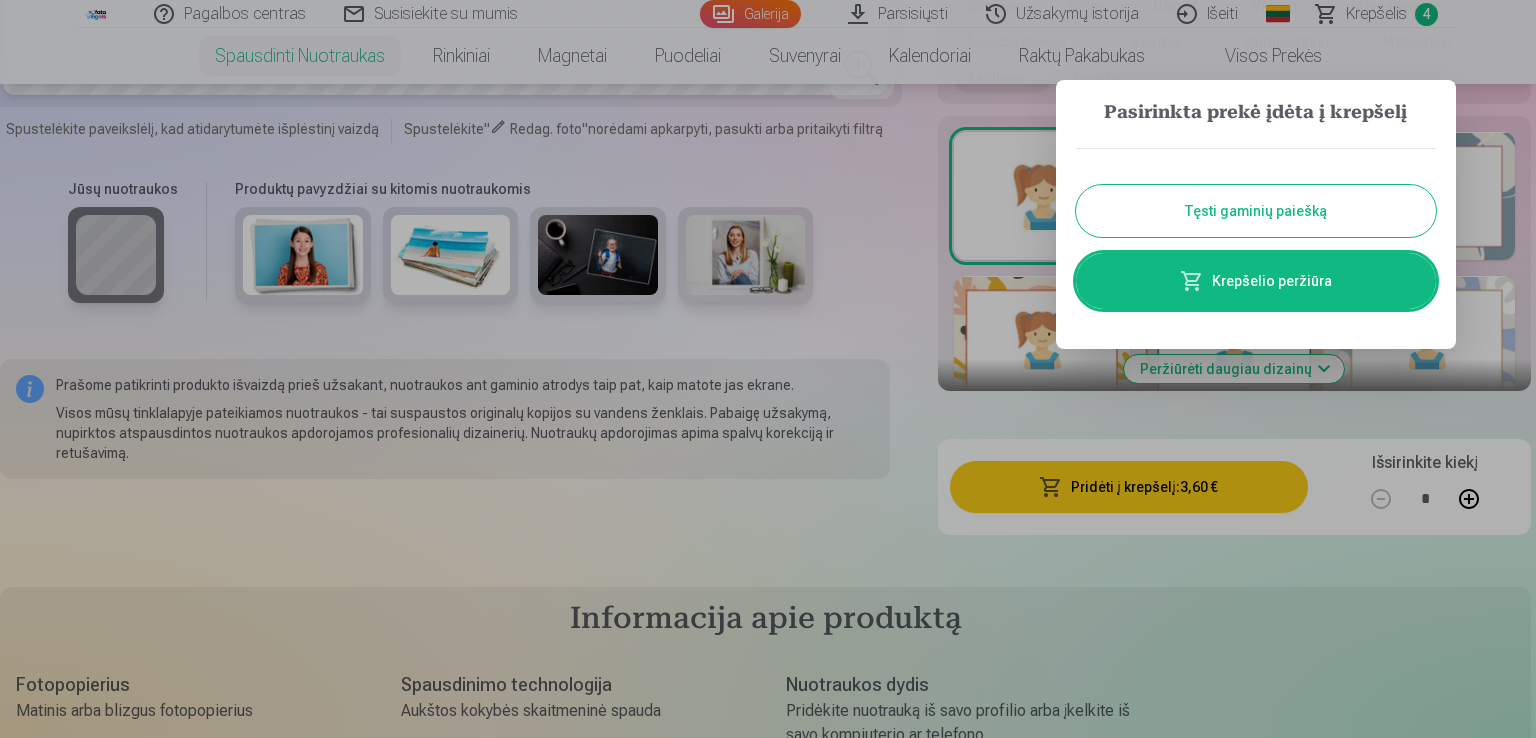 click on "Tęsti gaminių paiešką" at bounding box center [1256, 211] 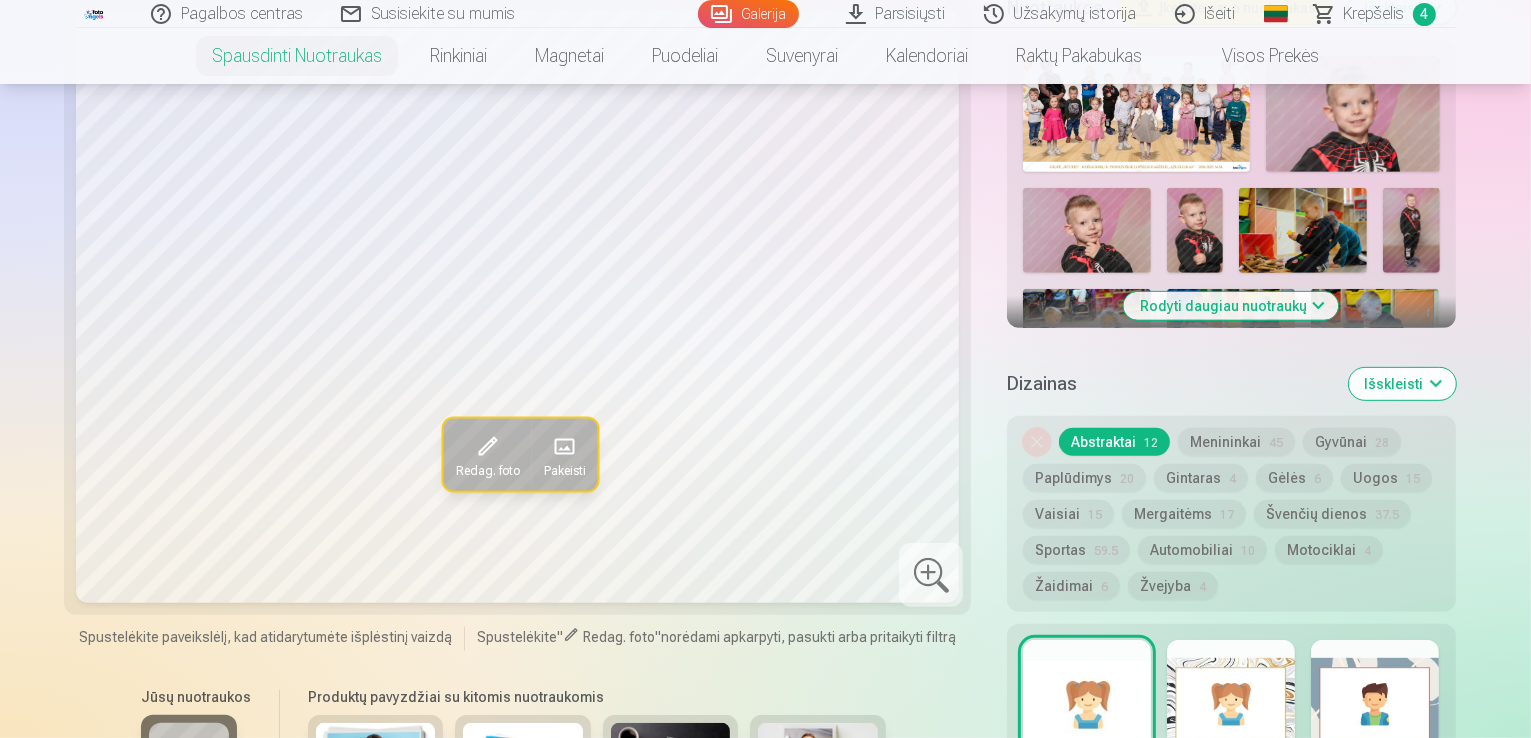 scroll, scrollTop: 784, scrollLeft: 0, axis: vertical 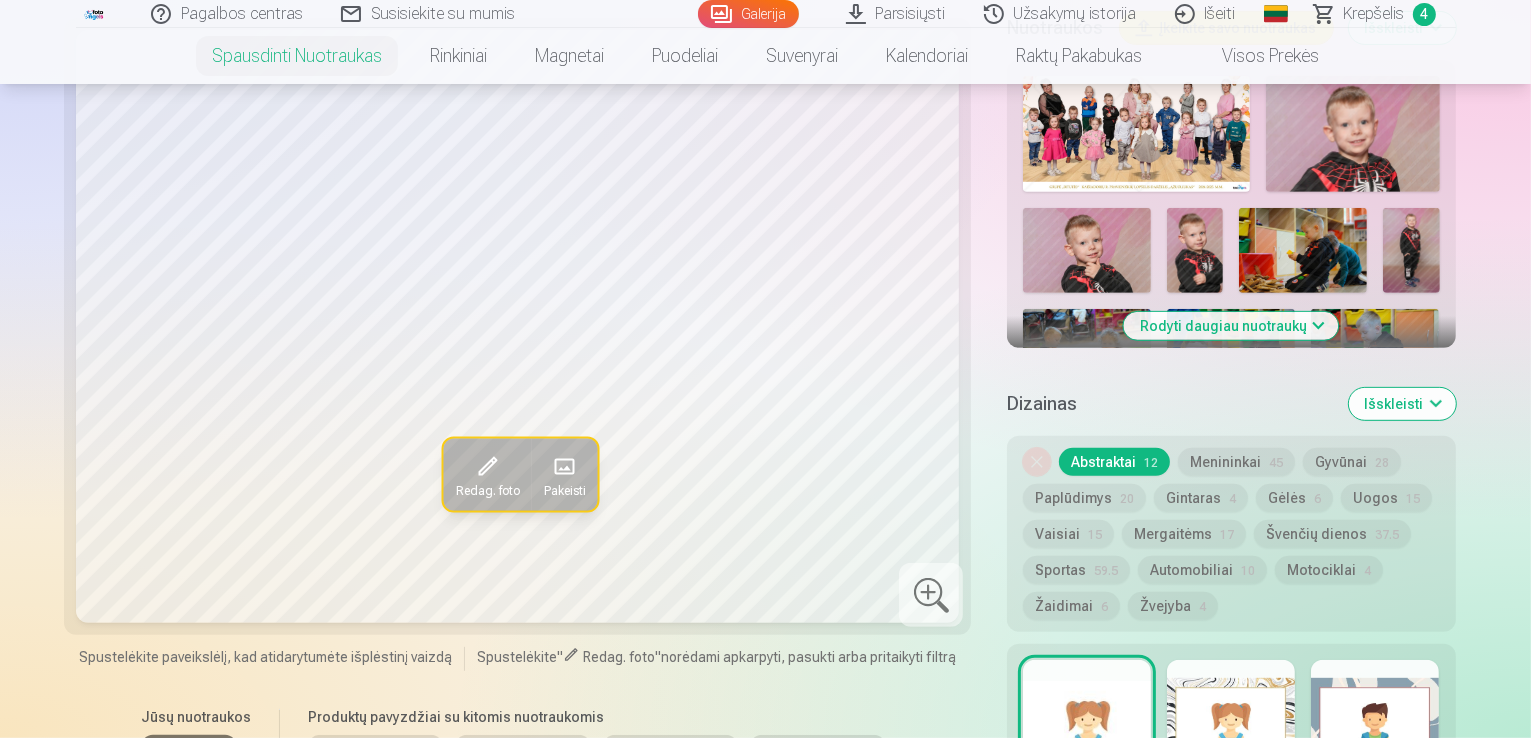 click at bounding box center [1058, 463] 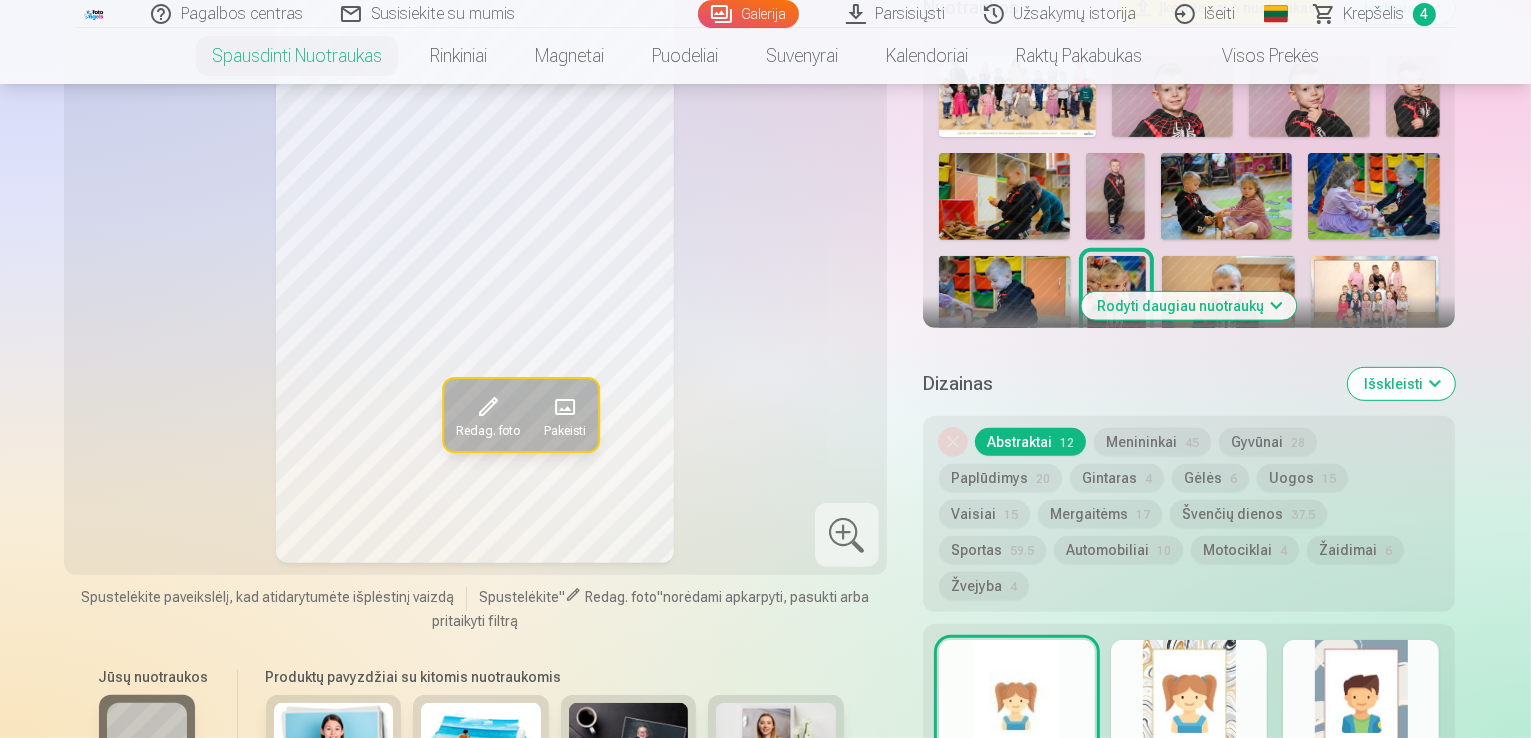click on "Rodyti daugiau nuotraukų" at bounding box center (1189, 306) 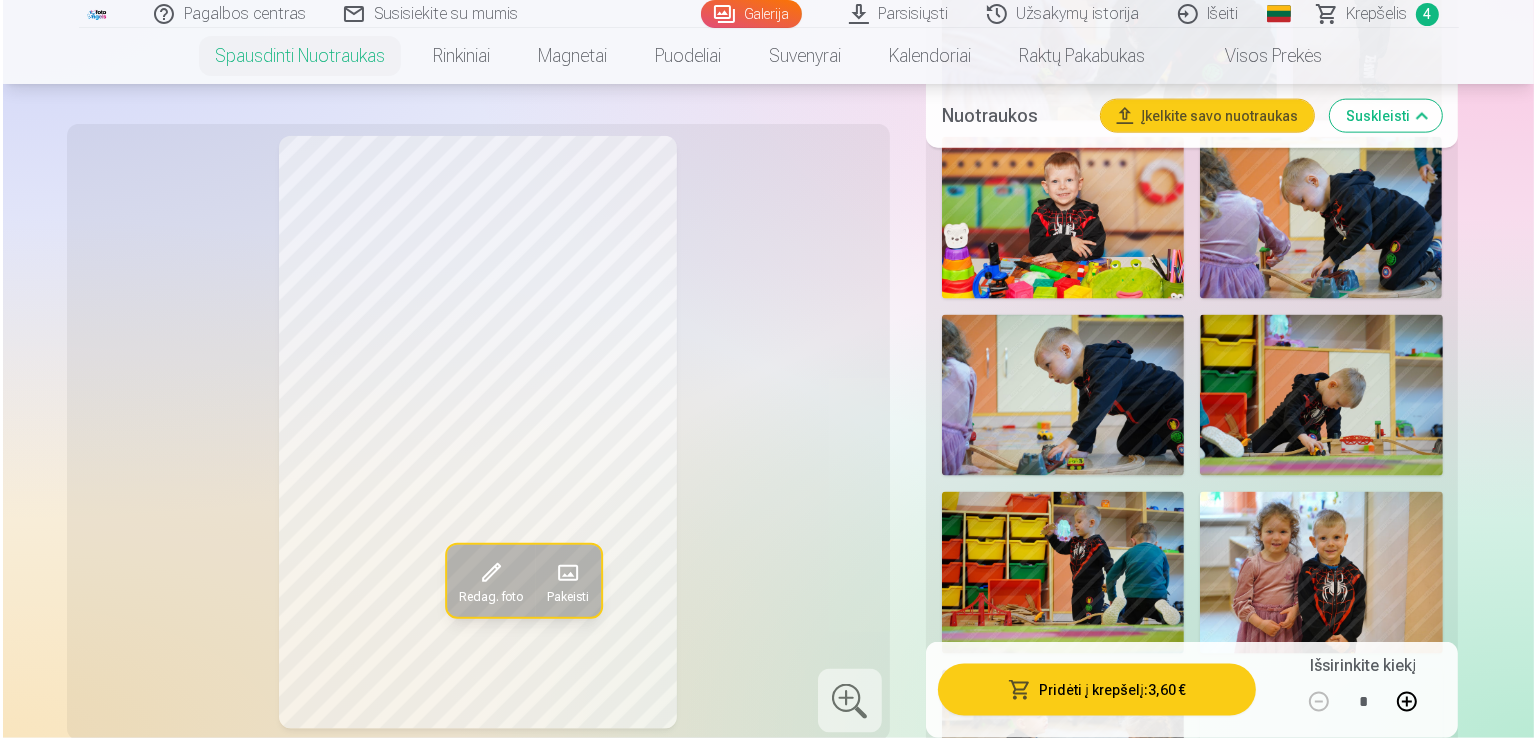 scroll, scrollTop: 2704, scrollLeft: 0, axis: vertical 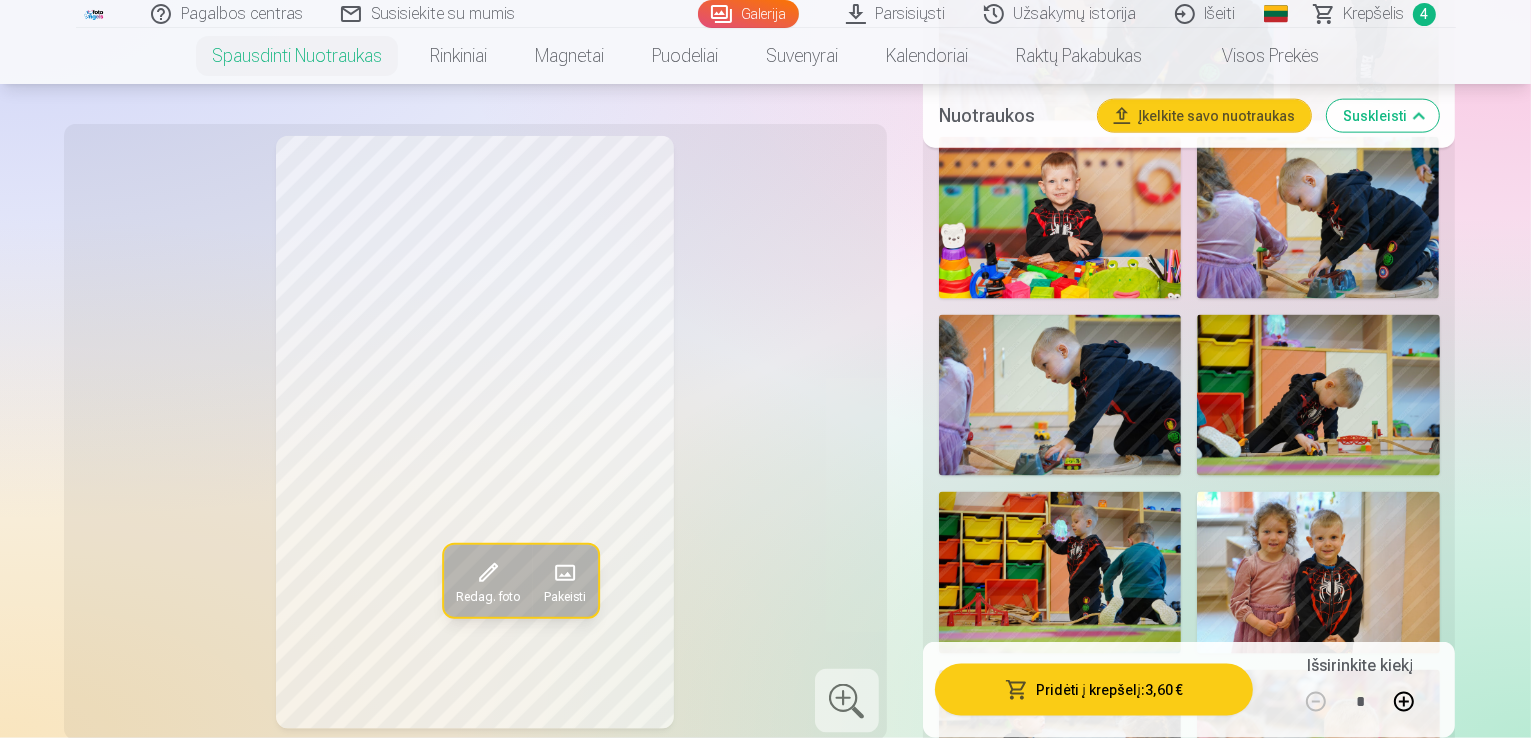 click at bounding box center [1382, 932] 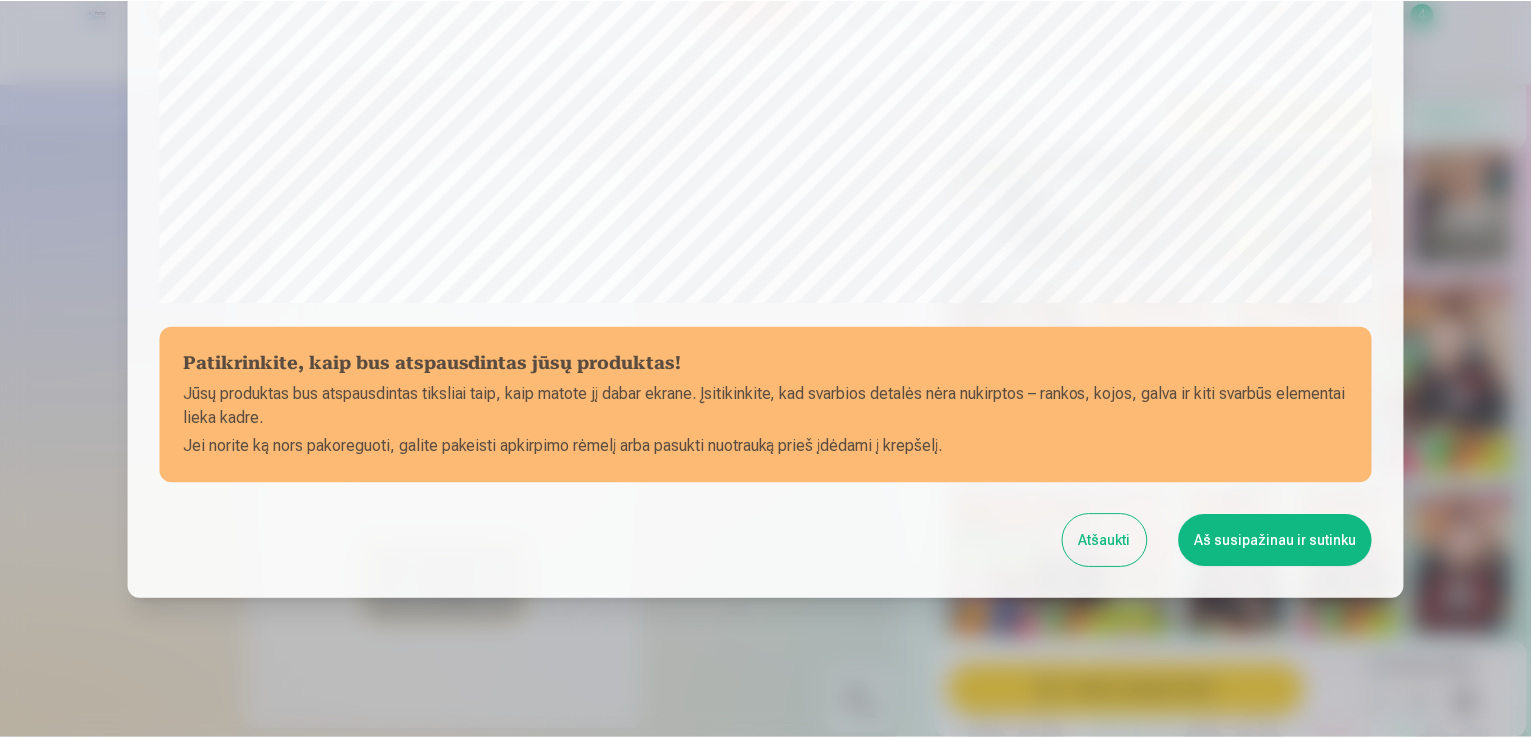 scroll, scrollTop: 702, scrollLeft: 0, axis: vertical 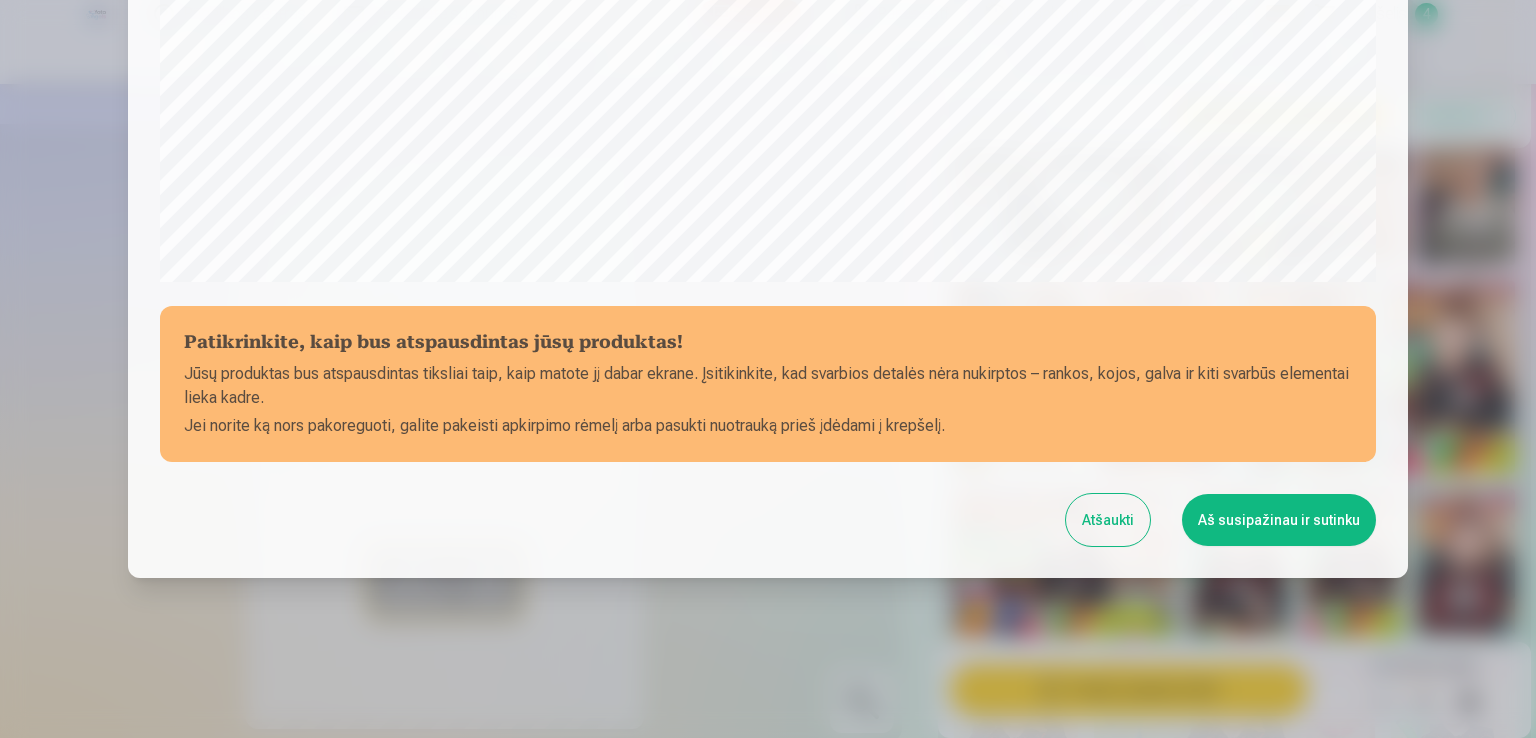 click on "Aš susipažinau ir sutinku" at bounding box center [1279, 520] 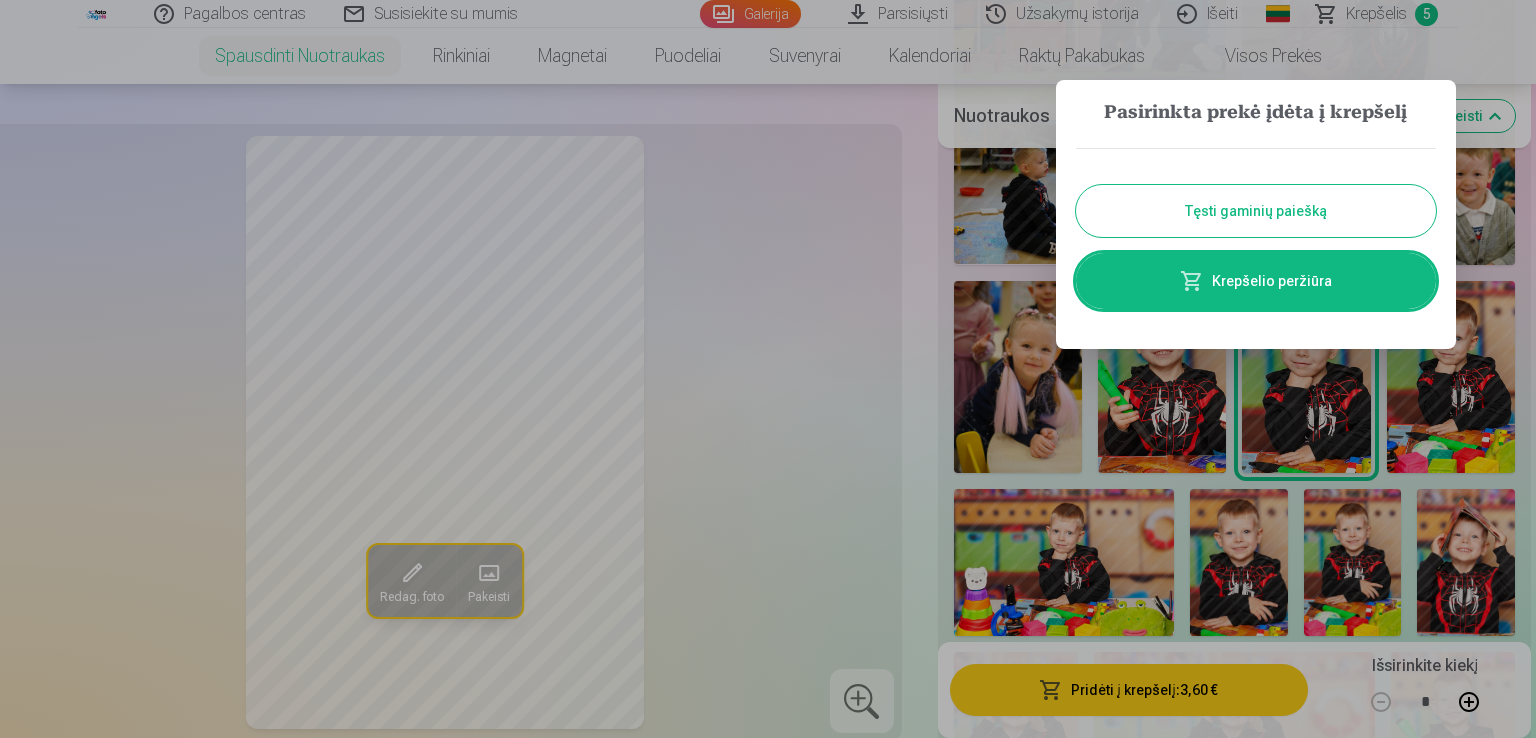 click on "Tęsti gaminių paiešką" at bounding box center [1256, 211] 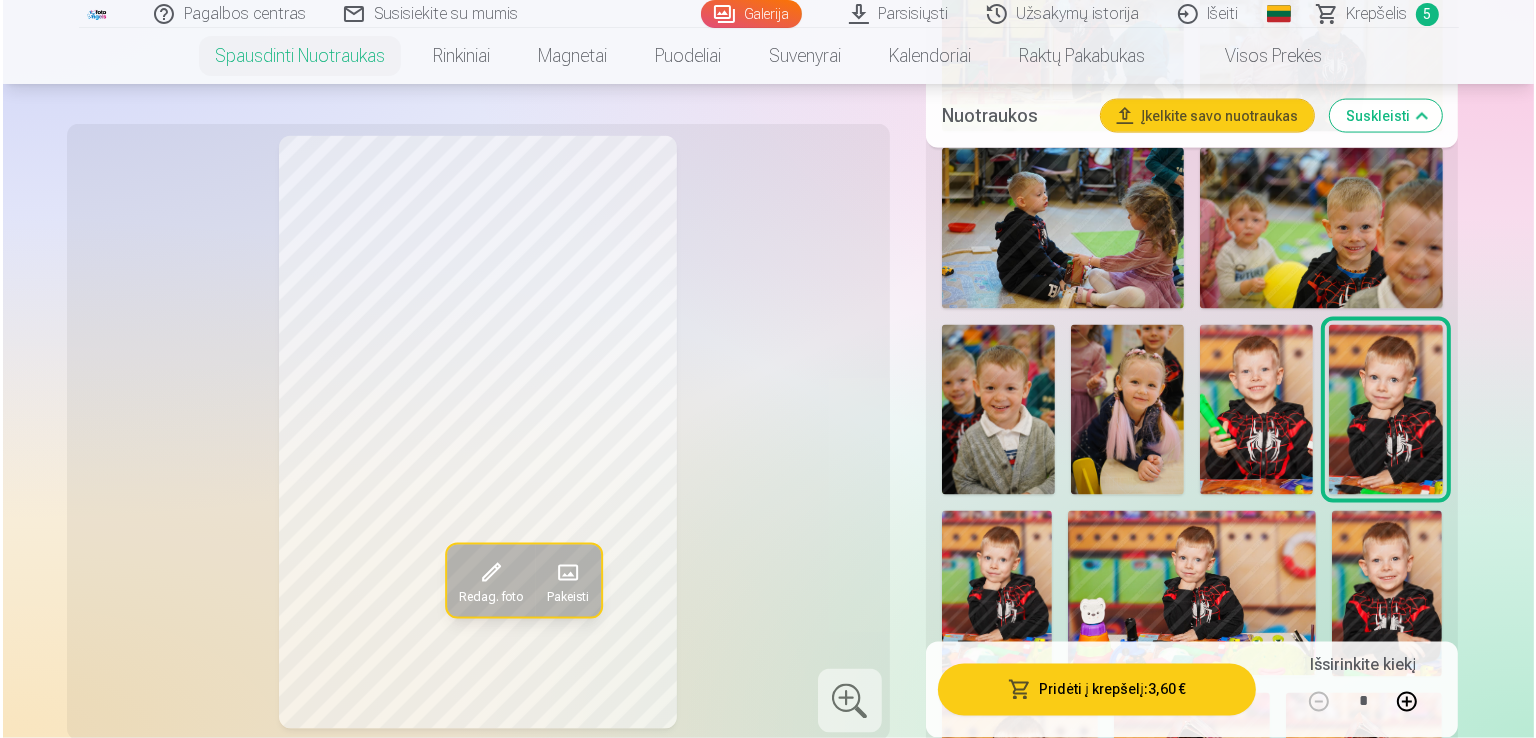 scroll, scrollTop: 3227, scrollLeft: 0, axis: vertical 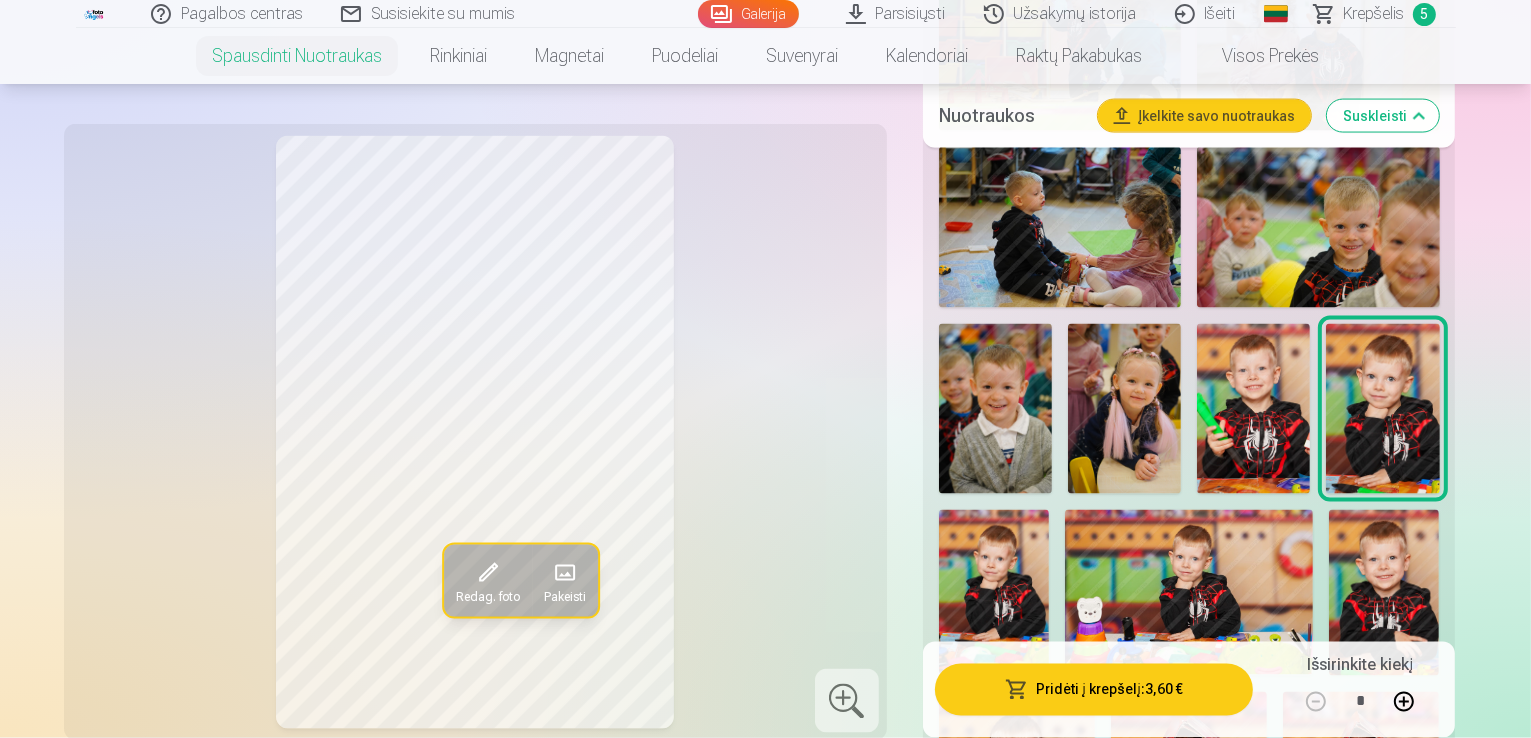 click at bounding box center (1361, 809) 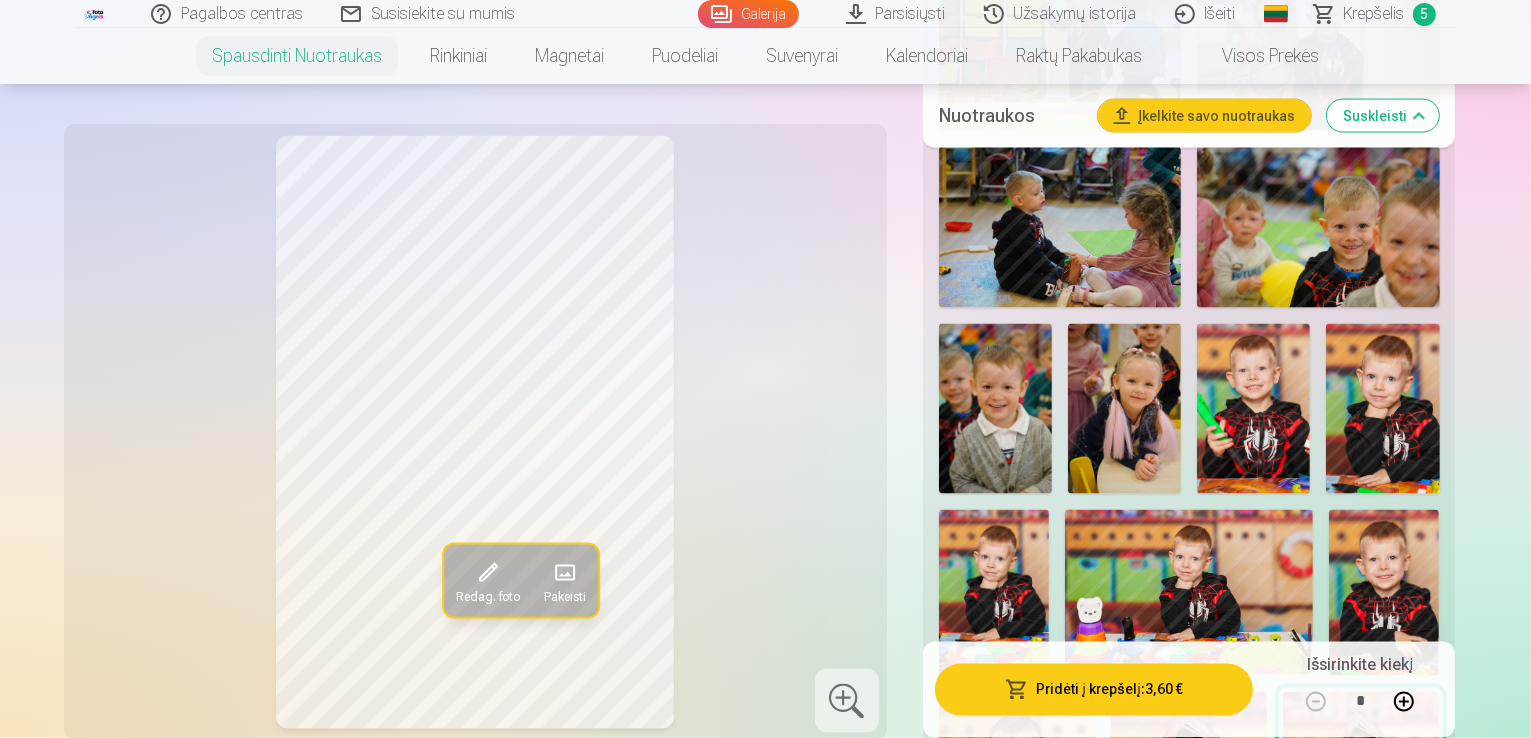 click on "Pridėti į krepšelį :  3,60 €" at bounding box center [1094, 690] 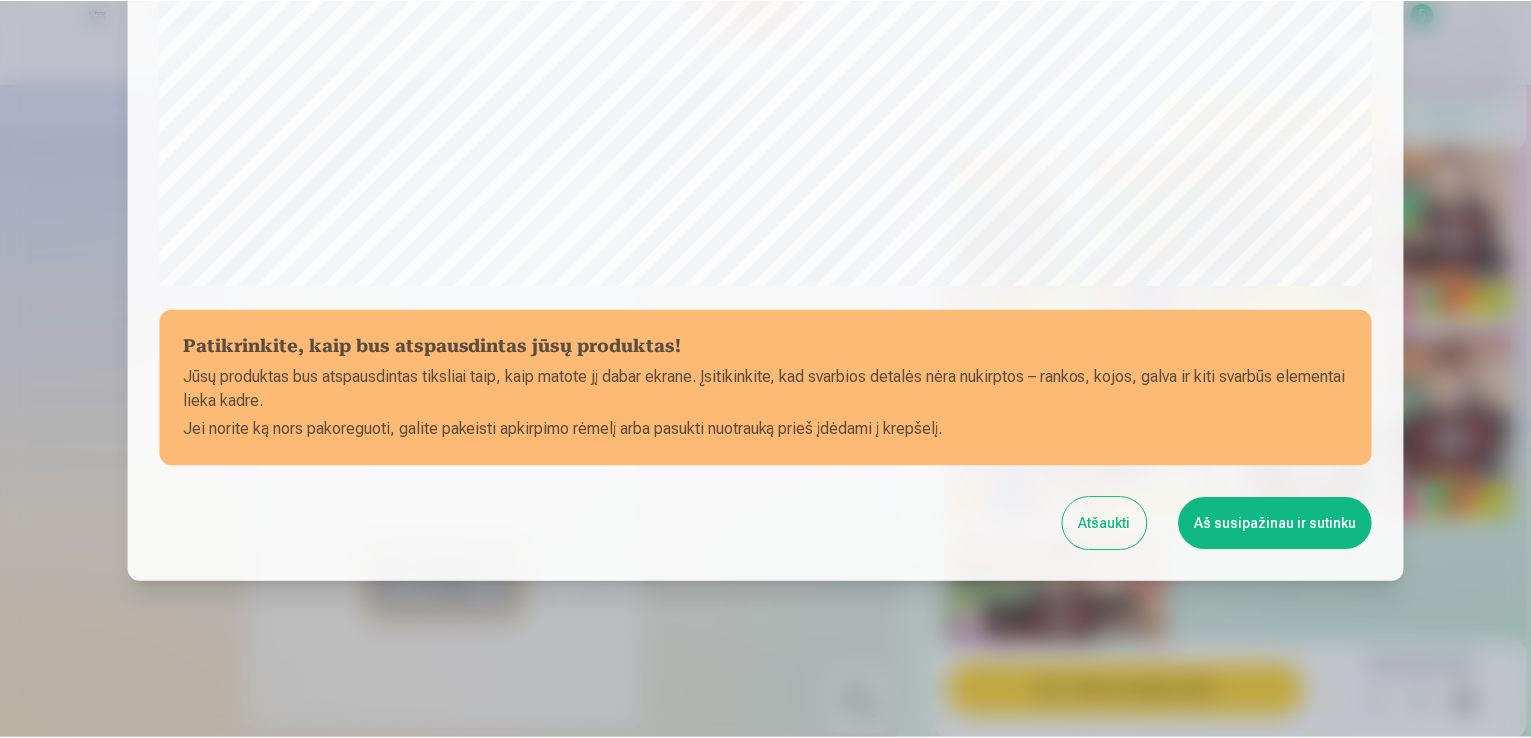 scroll, scrollTop: 702, scrollLeft: 0, axis: vertical 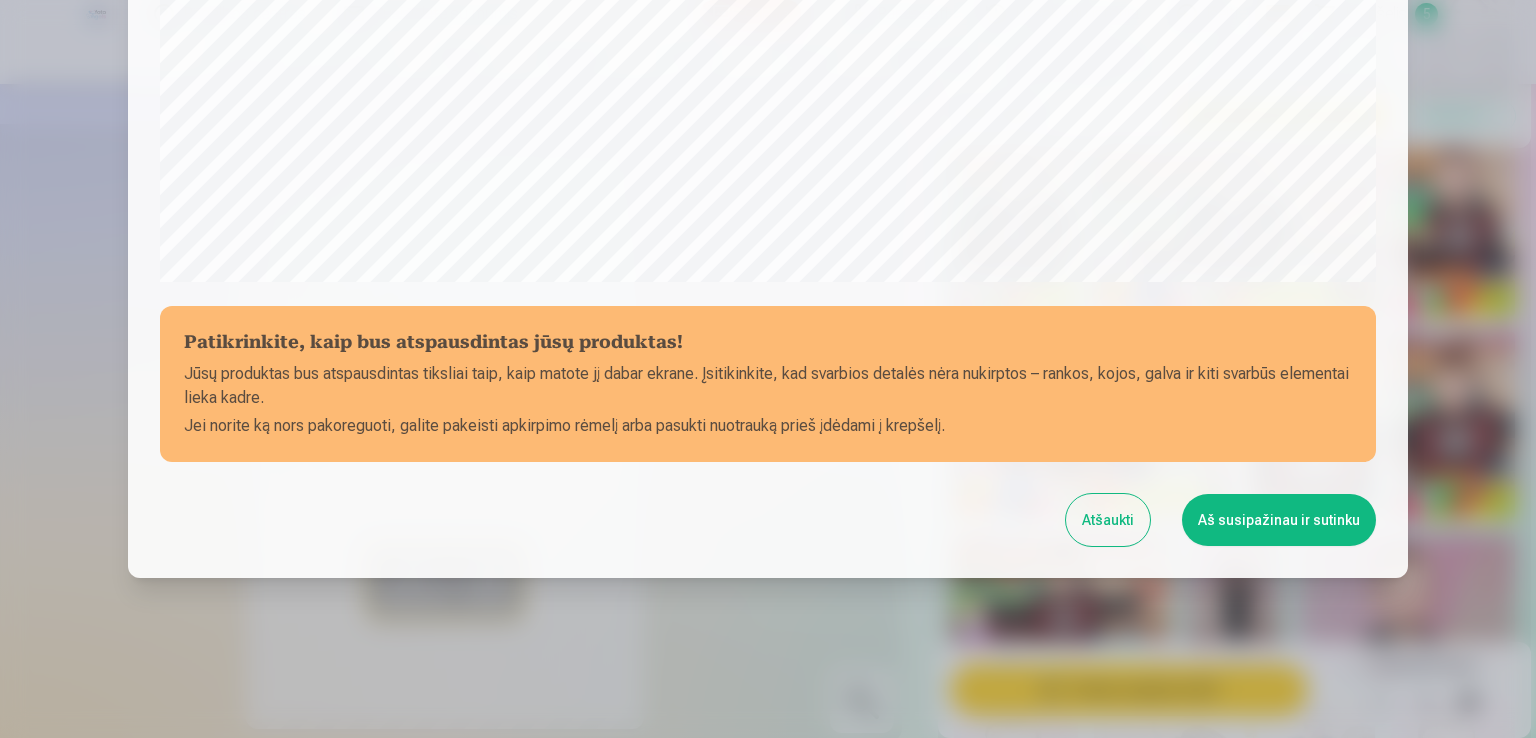 click on "Aš susipažinau ir sutinku" at bounding box center (1279, 520) 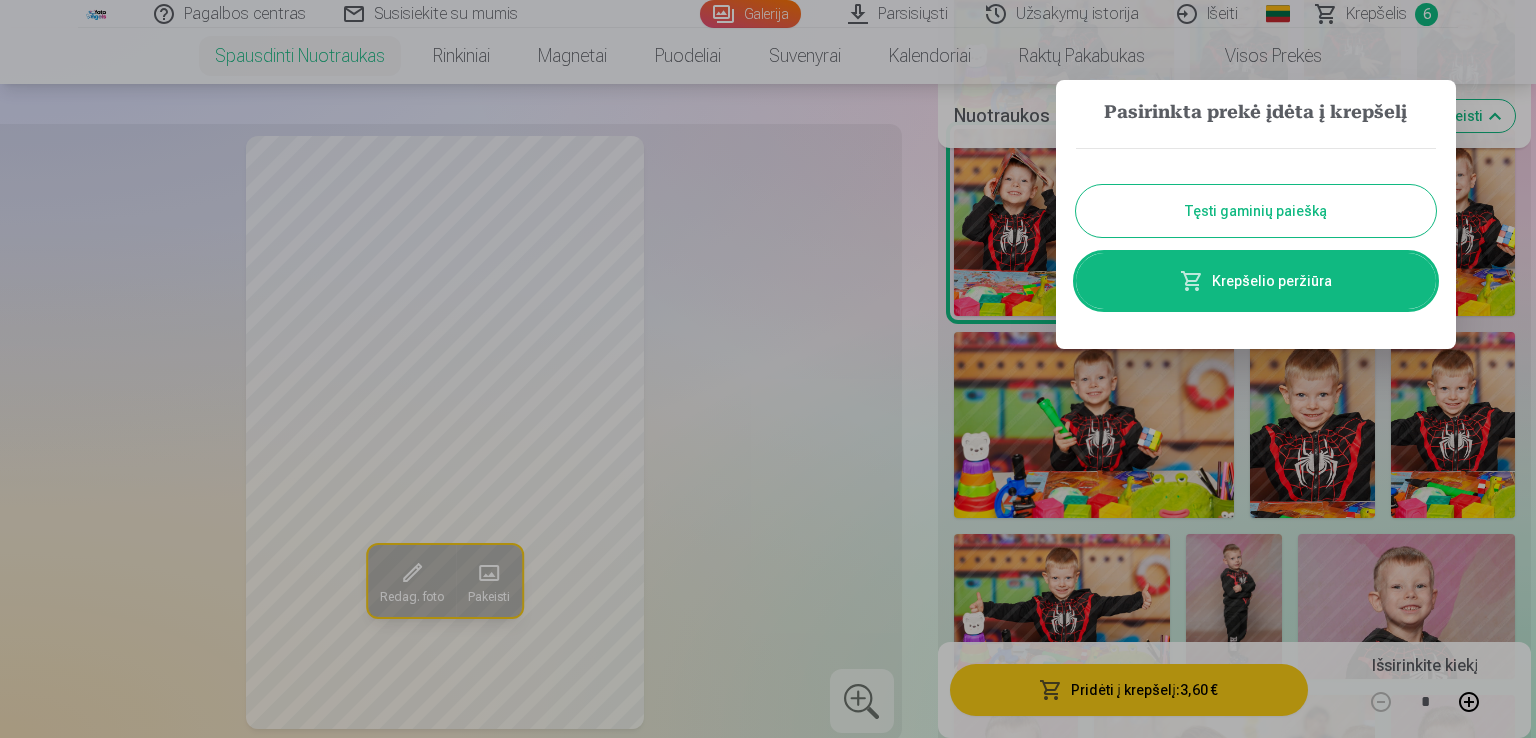 click on "Tęsti gaminių paiešką" at bounding box center (1256, 211) 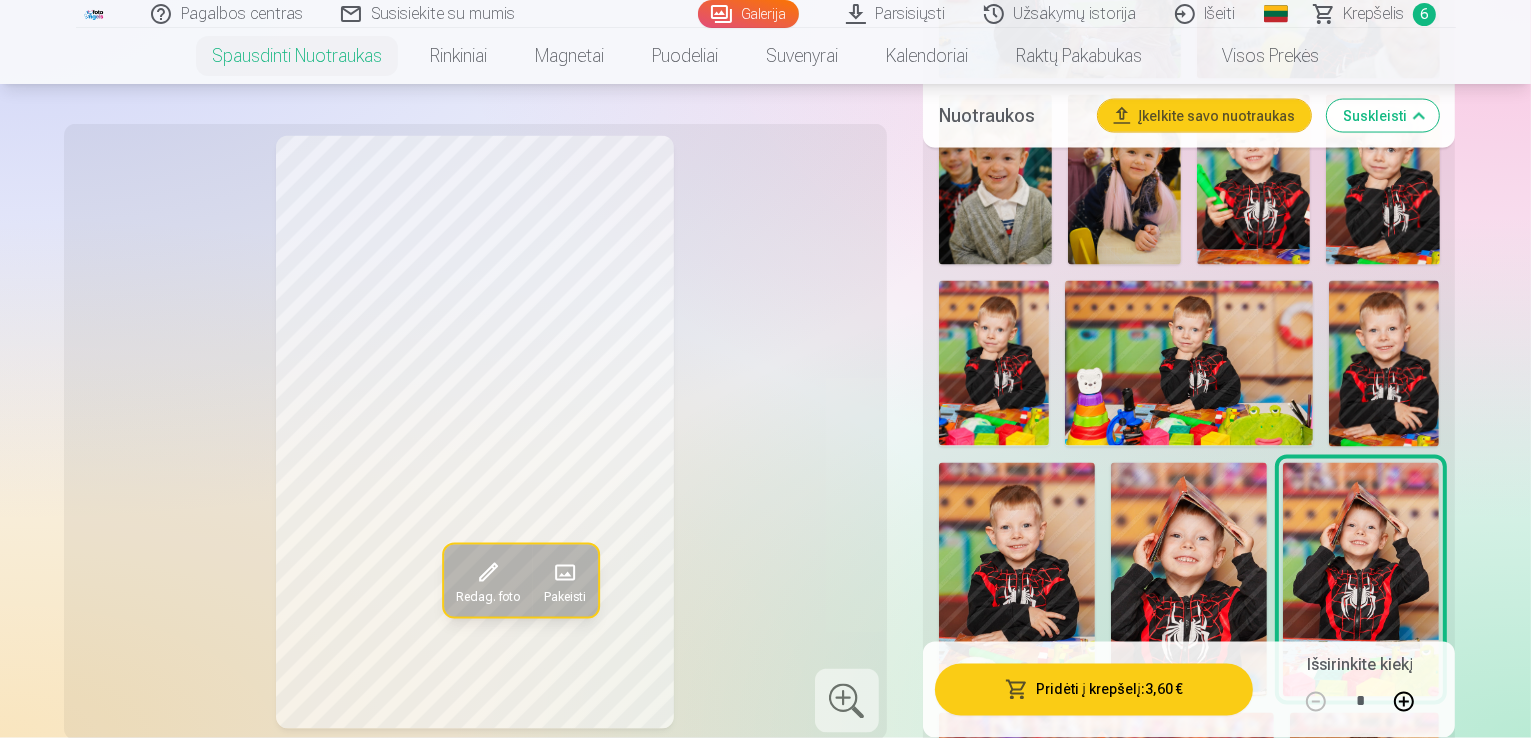 scroll, scrollTop: 3464, scrollLeft: 0, axis: vertical 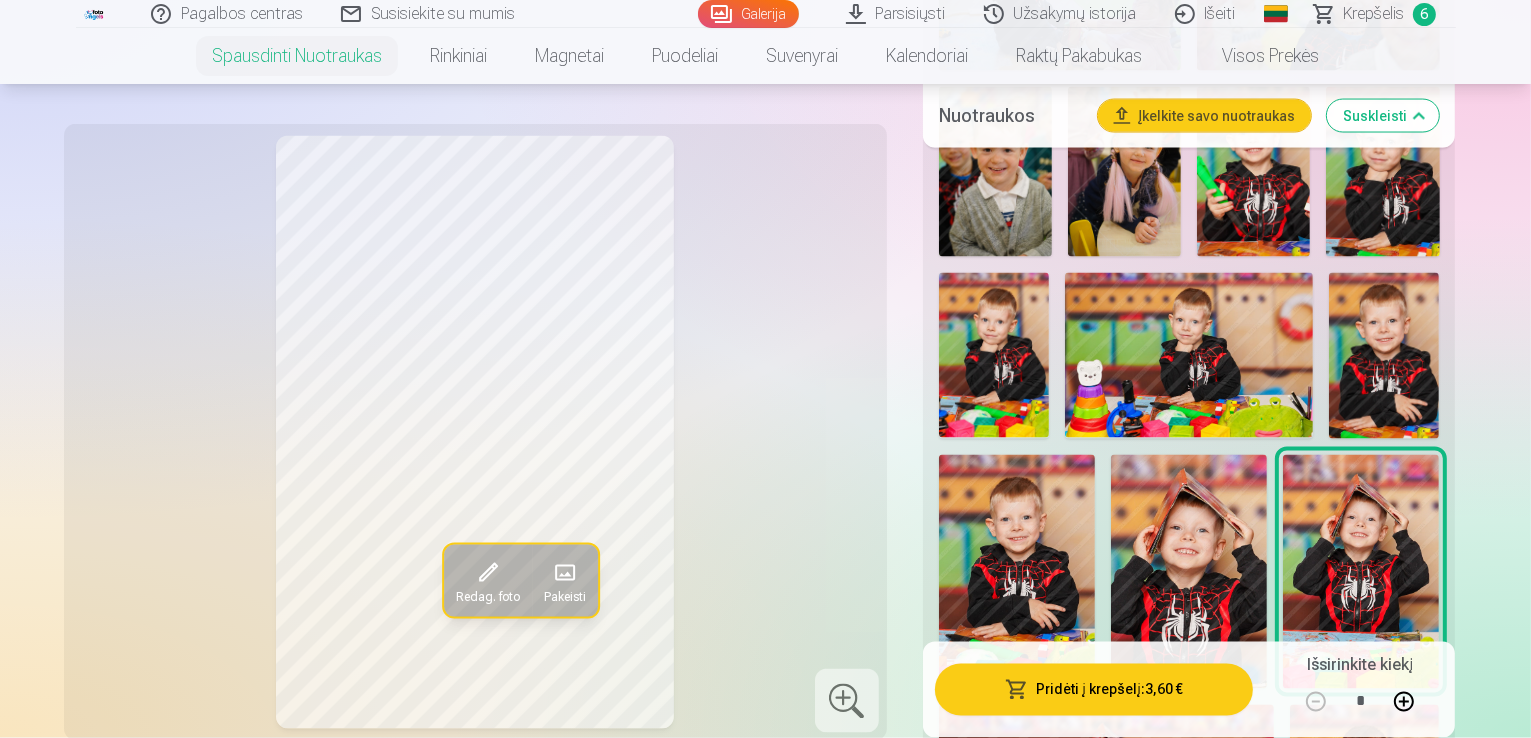click at bounding box center [1364, 1238] 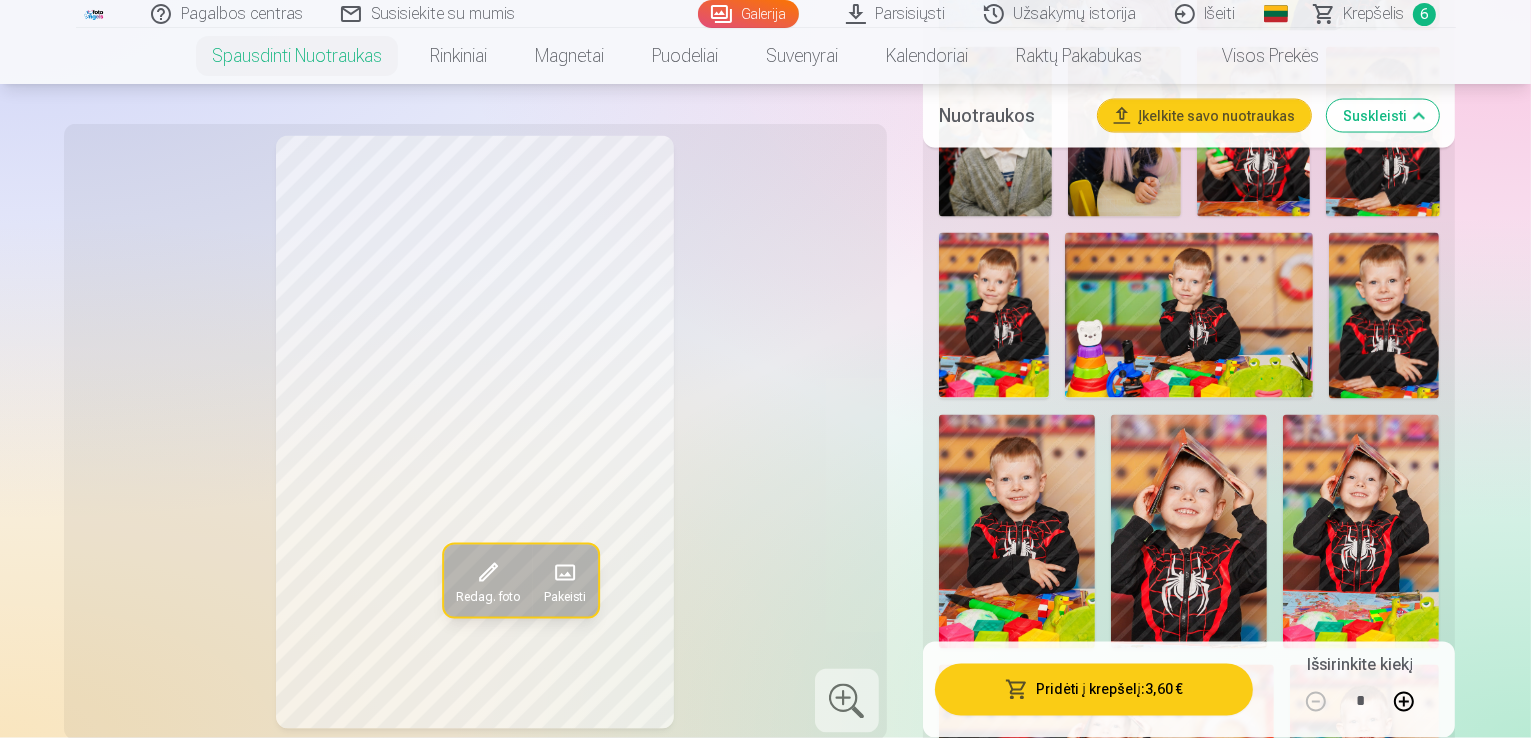 scroll, scrollTop: 3490, scrollLeft: 0, axis: vertical 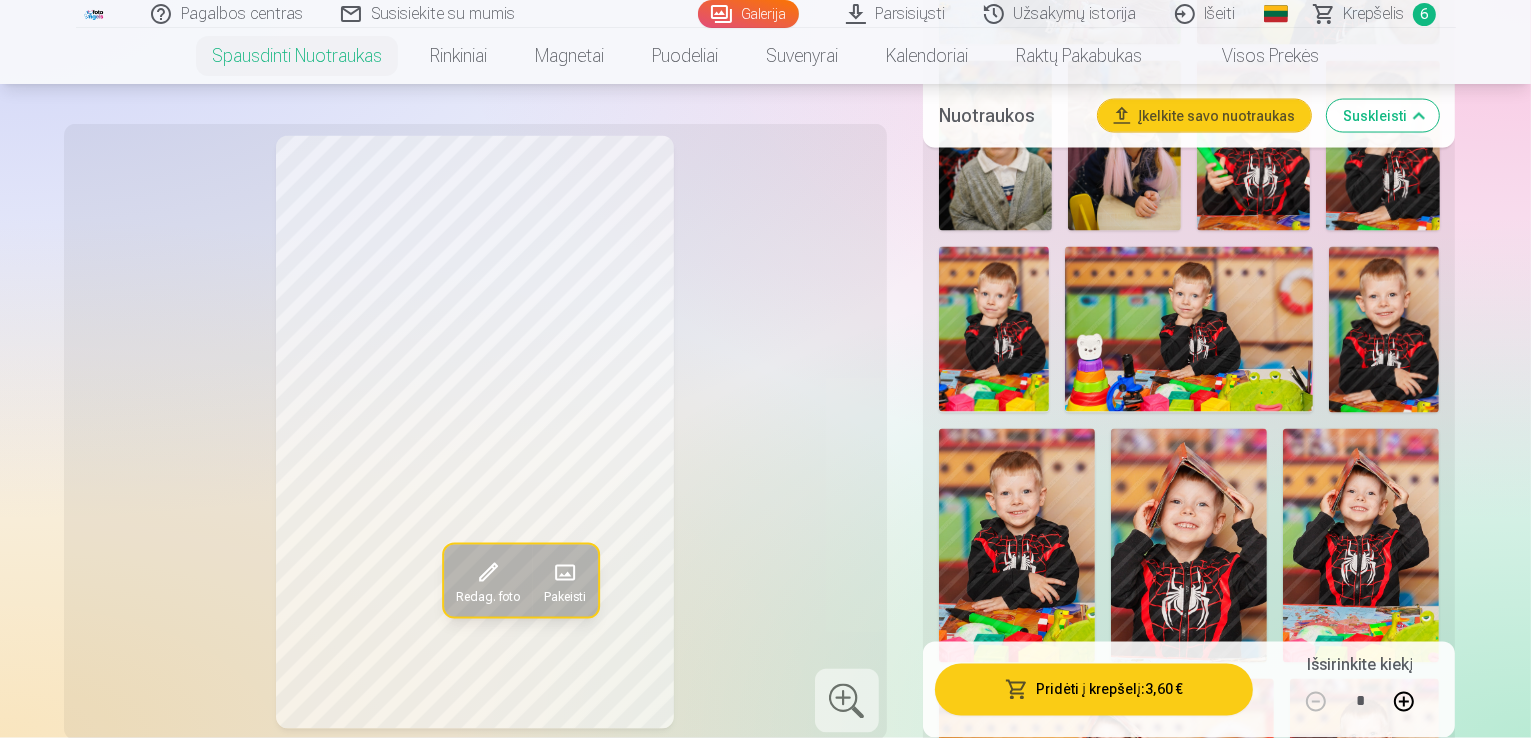 click at bounding box center [1107, 1212] 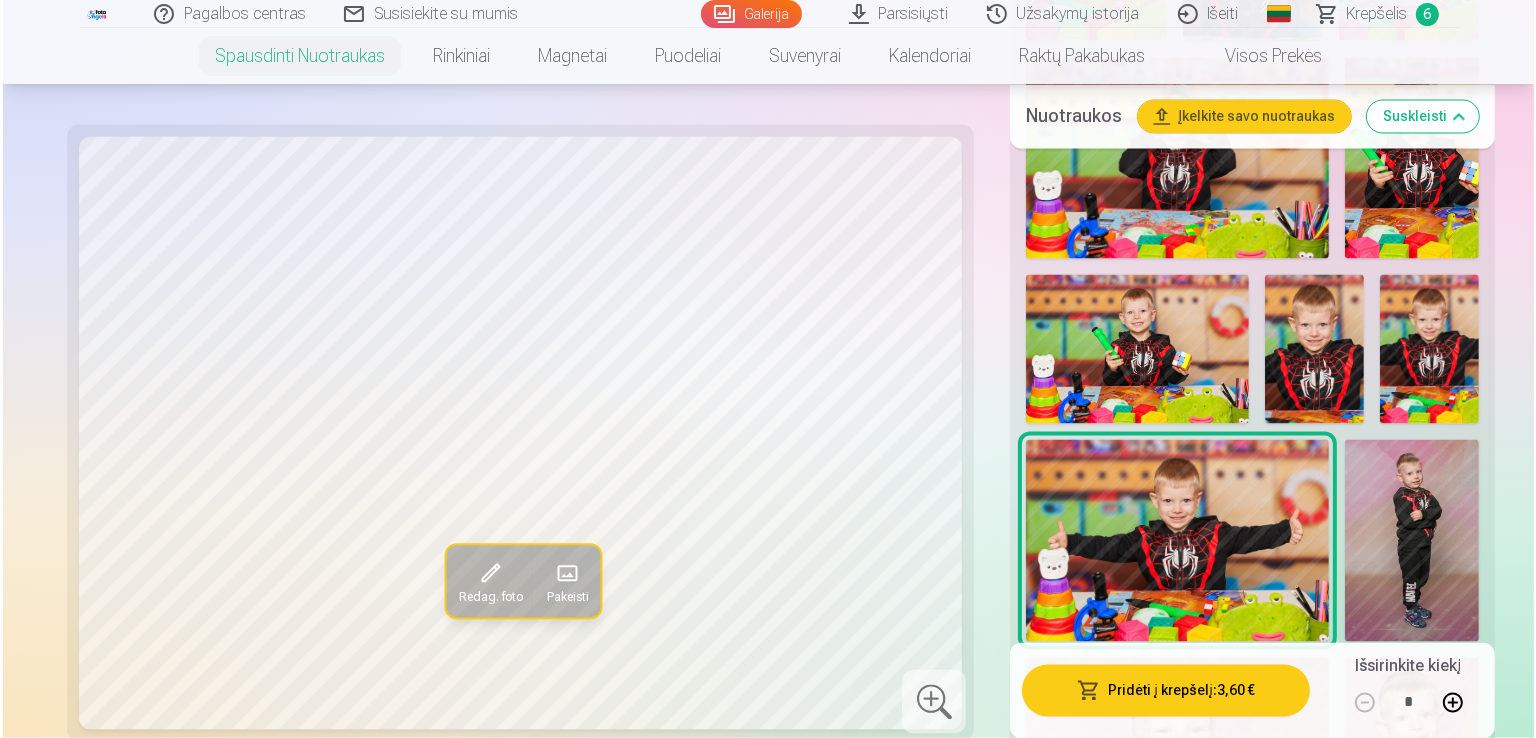 scroll, scrollTop: 3824, scrollLeft: 0, axis: vertical 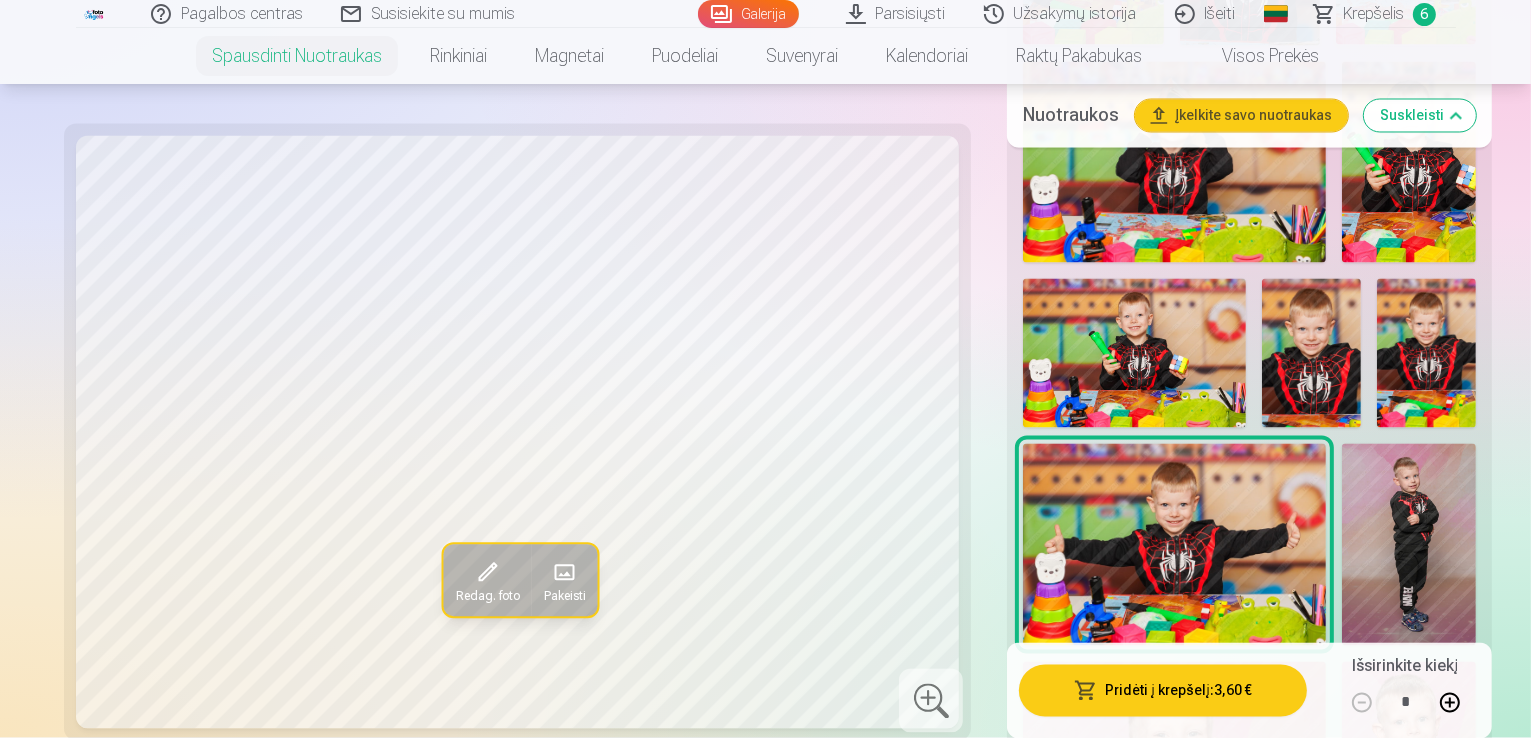 click on "Pridėti į krepšelį :  3,60 €" at bounding box center [1163, 690] 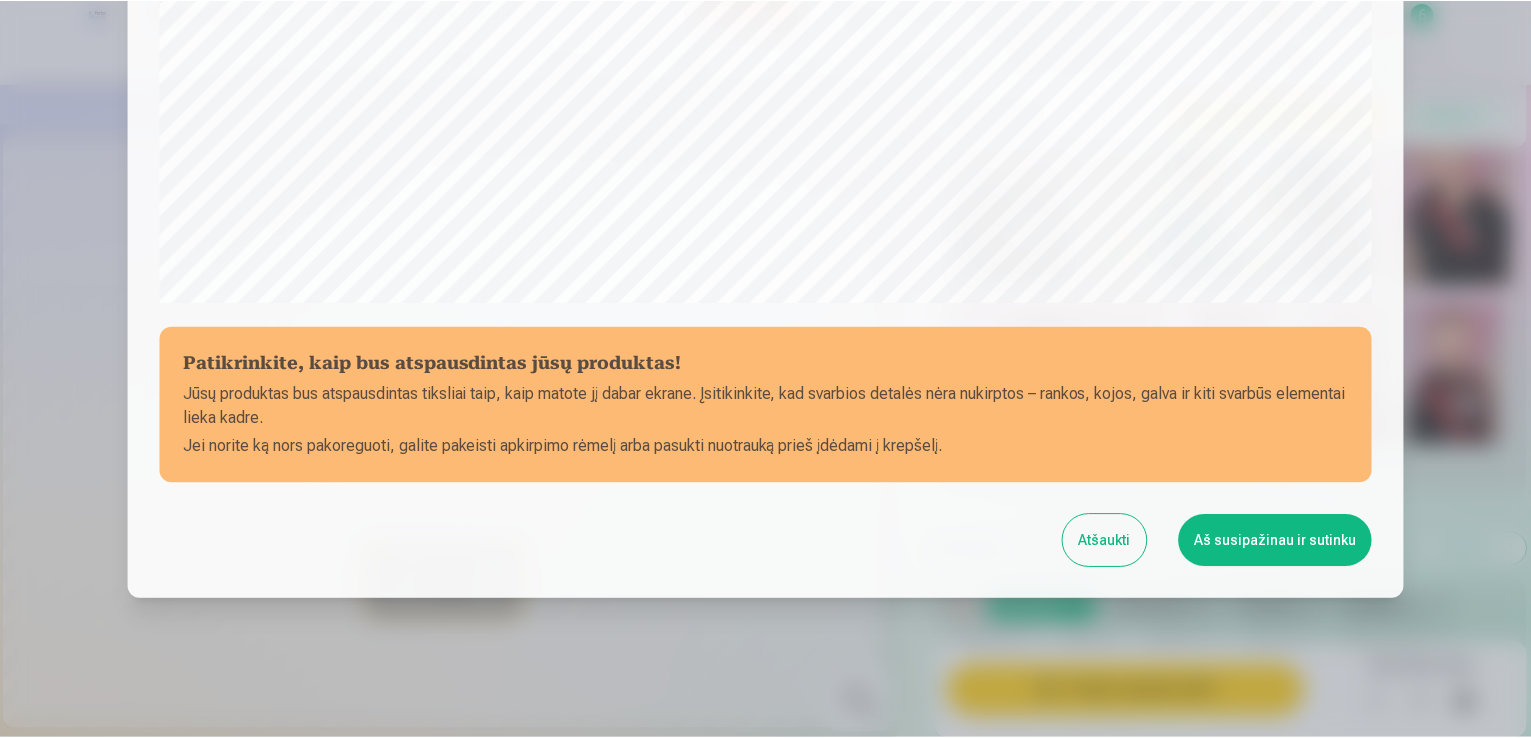 scroll, scrollTop: 702, scrollLeft: 0, axis: vertical 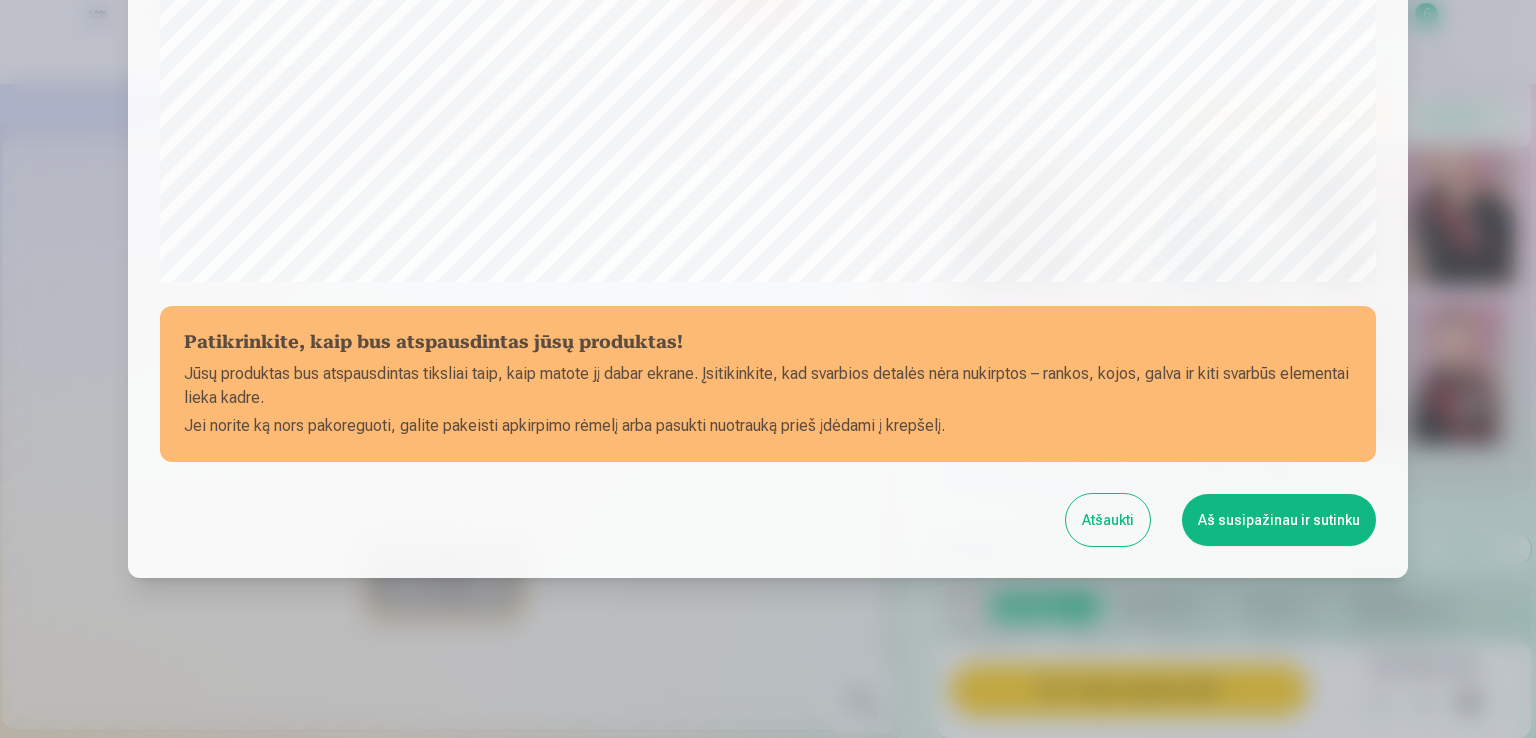 click on "Aš susipažinau ir sutinku" at bounding box center [1279, 520] 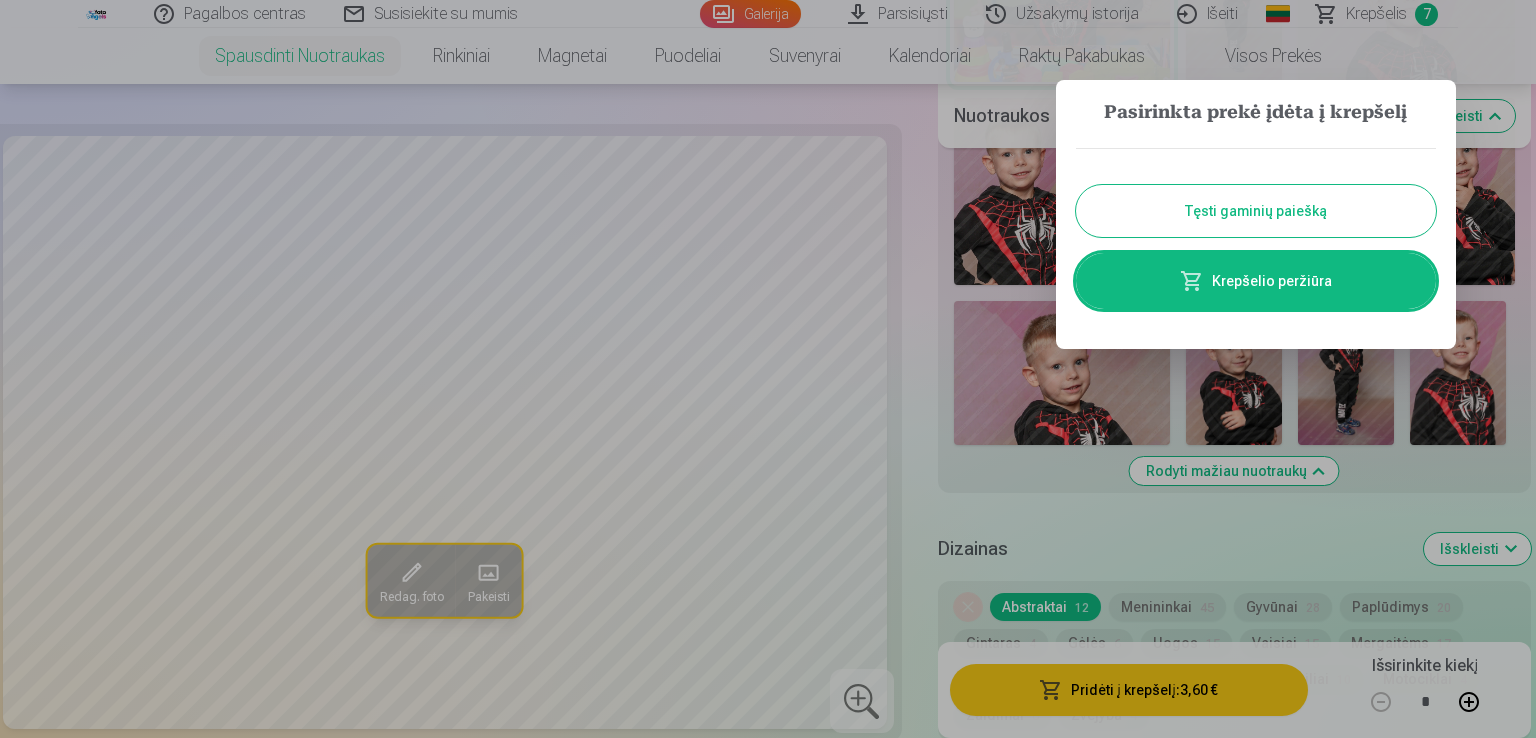 click on "Tęsti gaminių paiešką" at bounding box center (1256, 211) 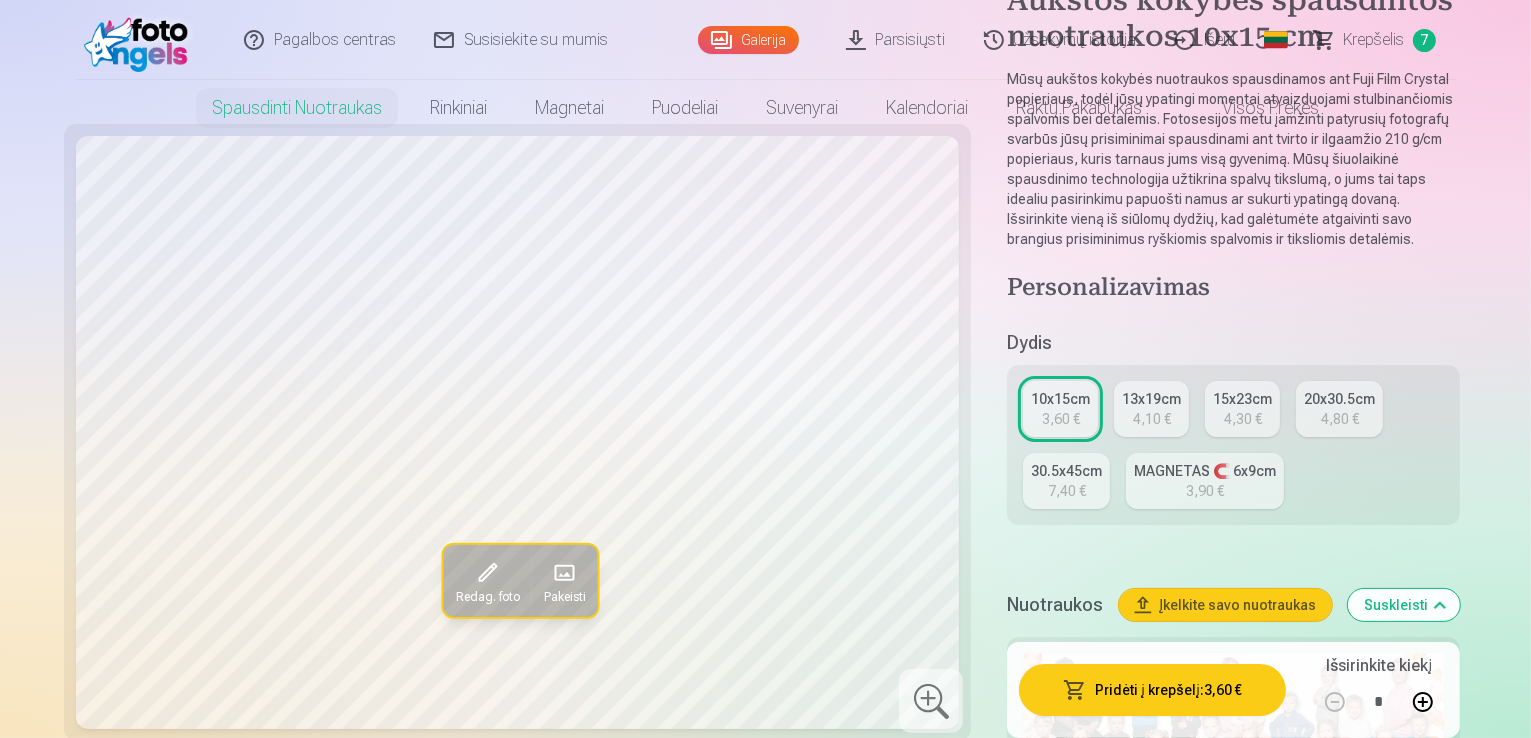 scroll, scrollTop: 0, scrollLeft: 0, axis: both 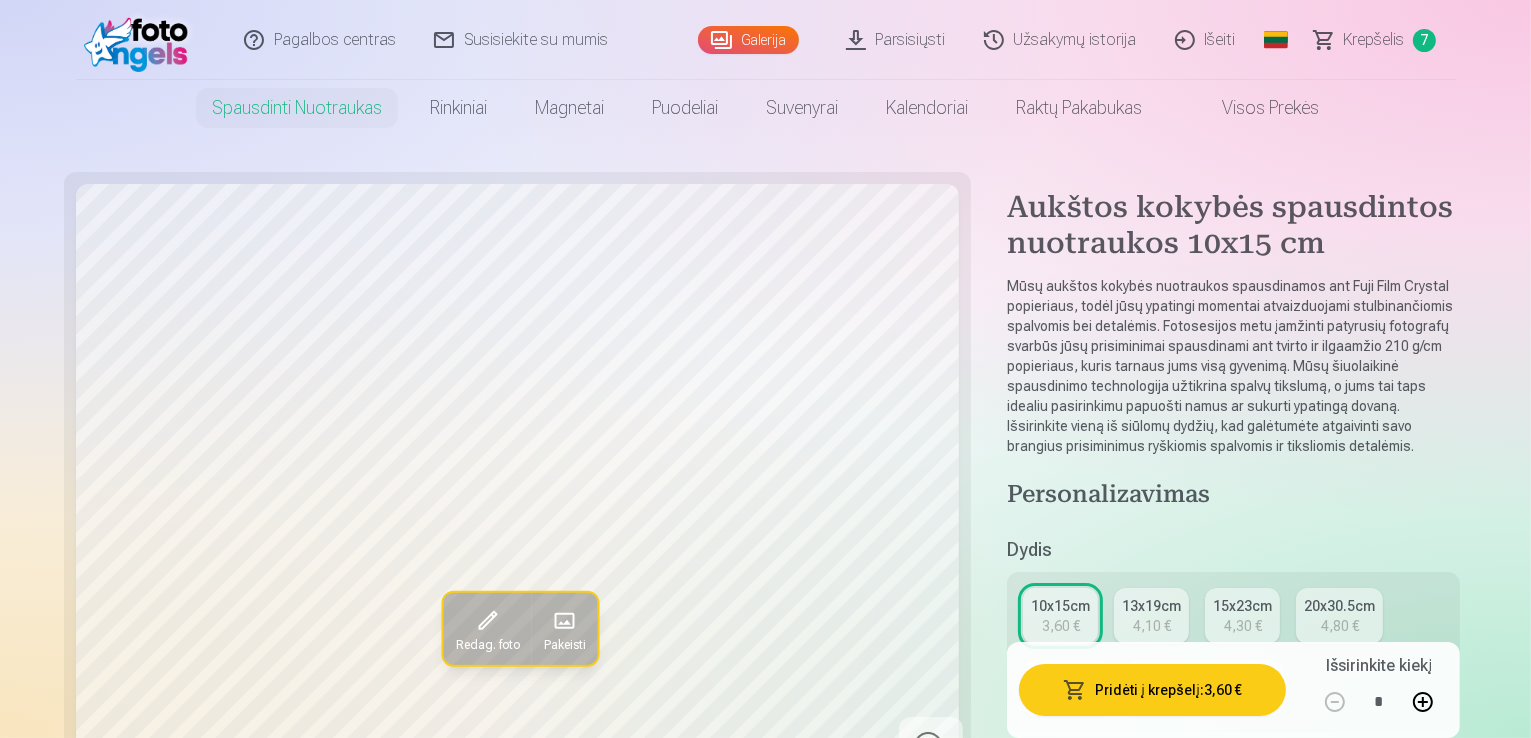 click on "Krepšelis" at bounding box center (1374, 40) 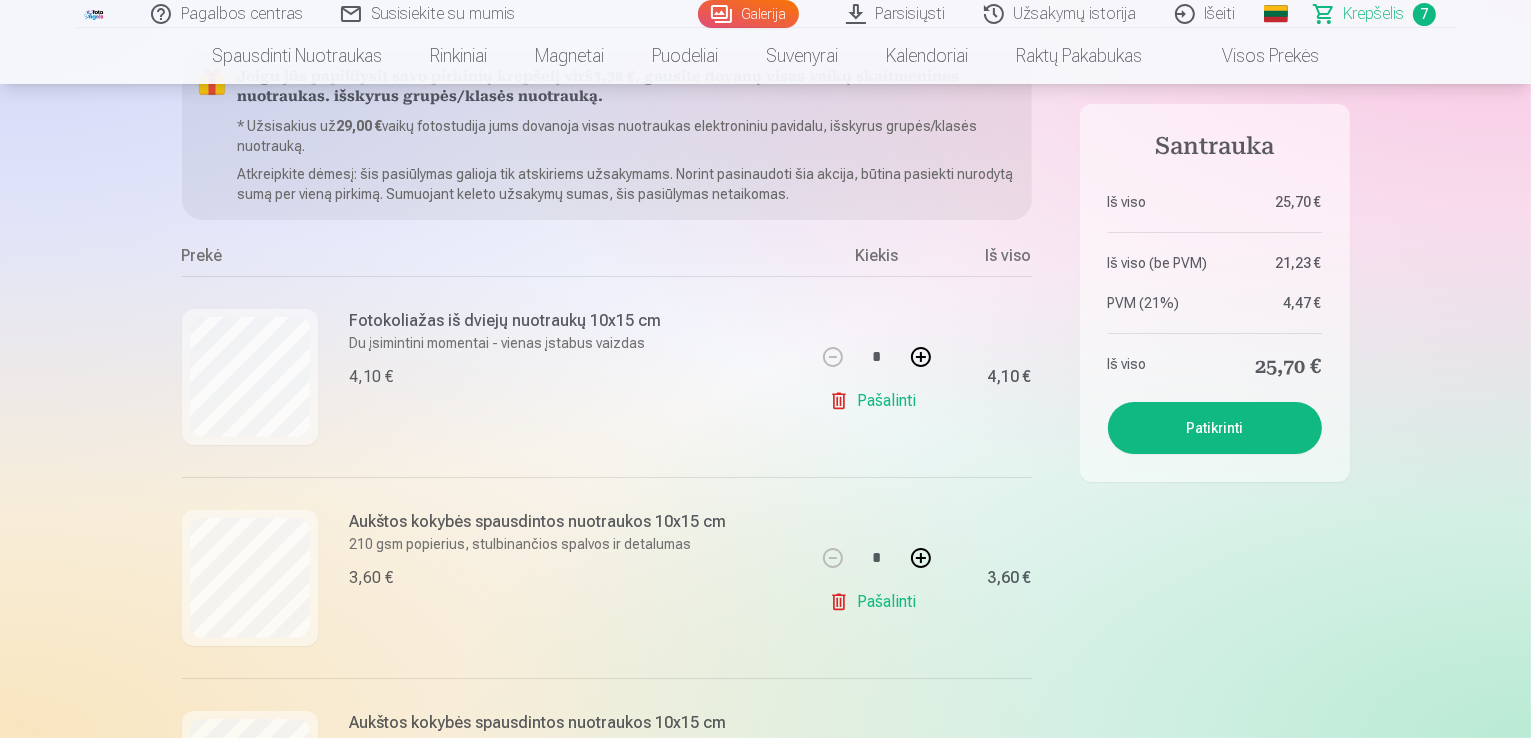 scroll, scrollTop: 210, scrollLeft: 0, axis: vertical 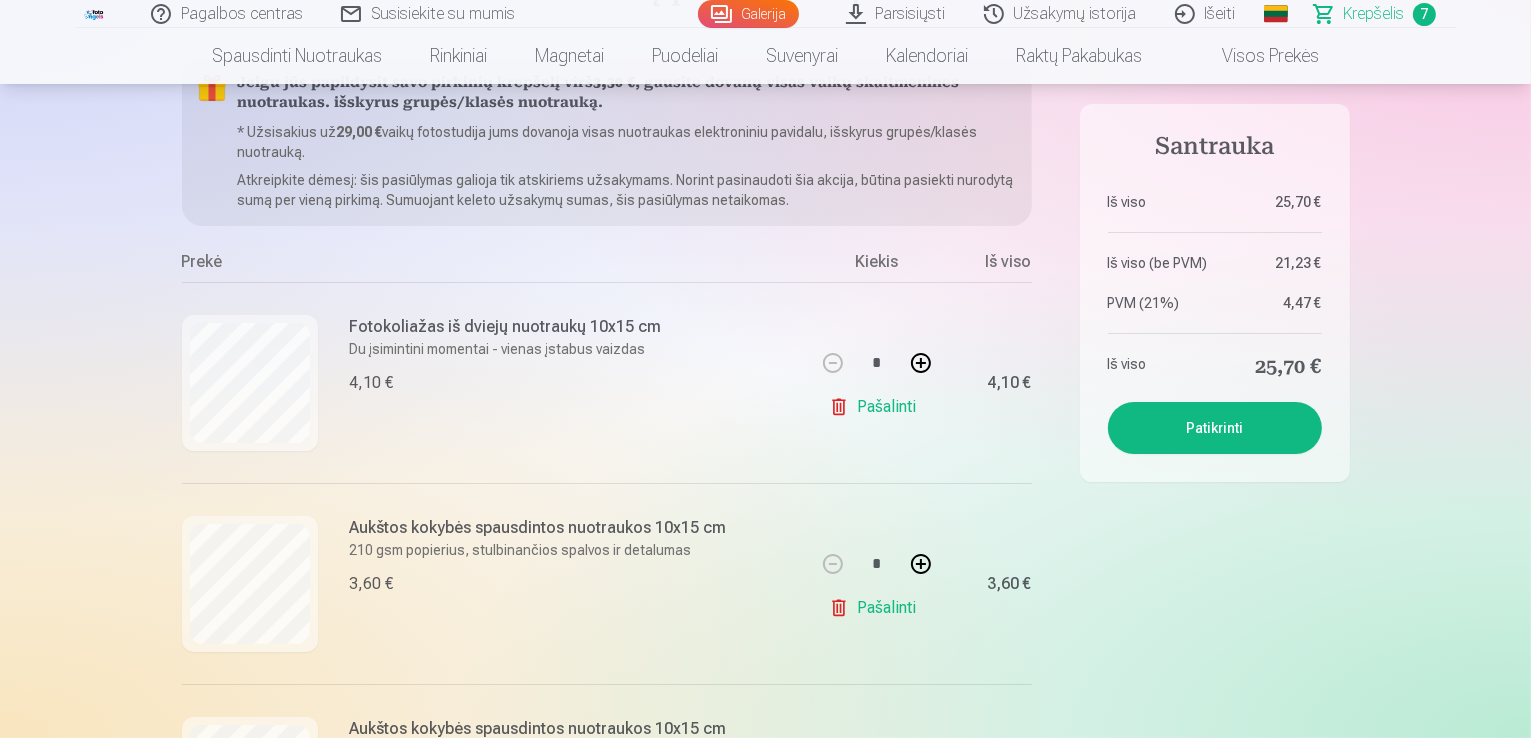 click on "Pašalinti" at bounding box center [876, 407] 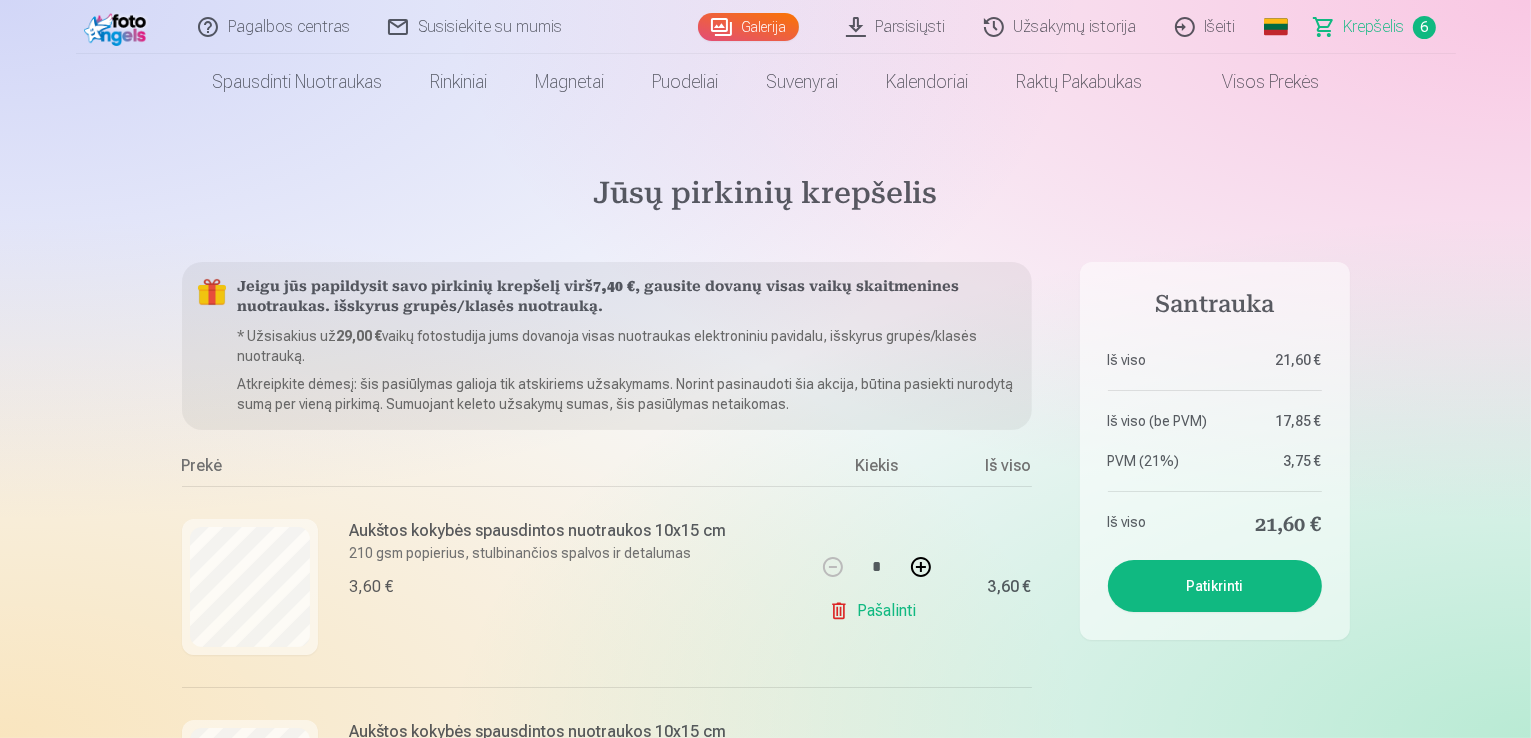 scroll, scrollTop: 0, scrollLeft: 0, axis: both 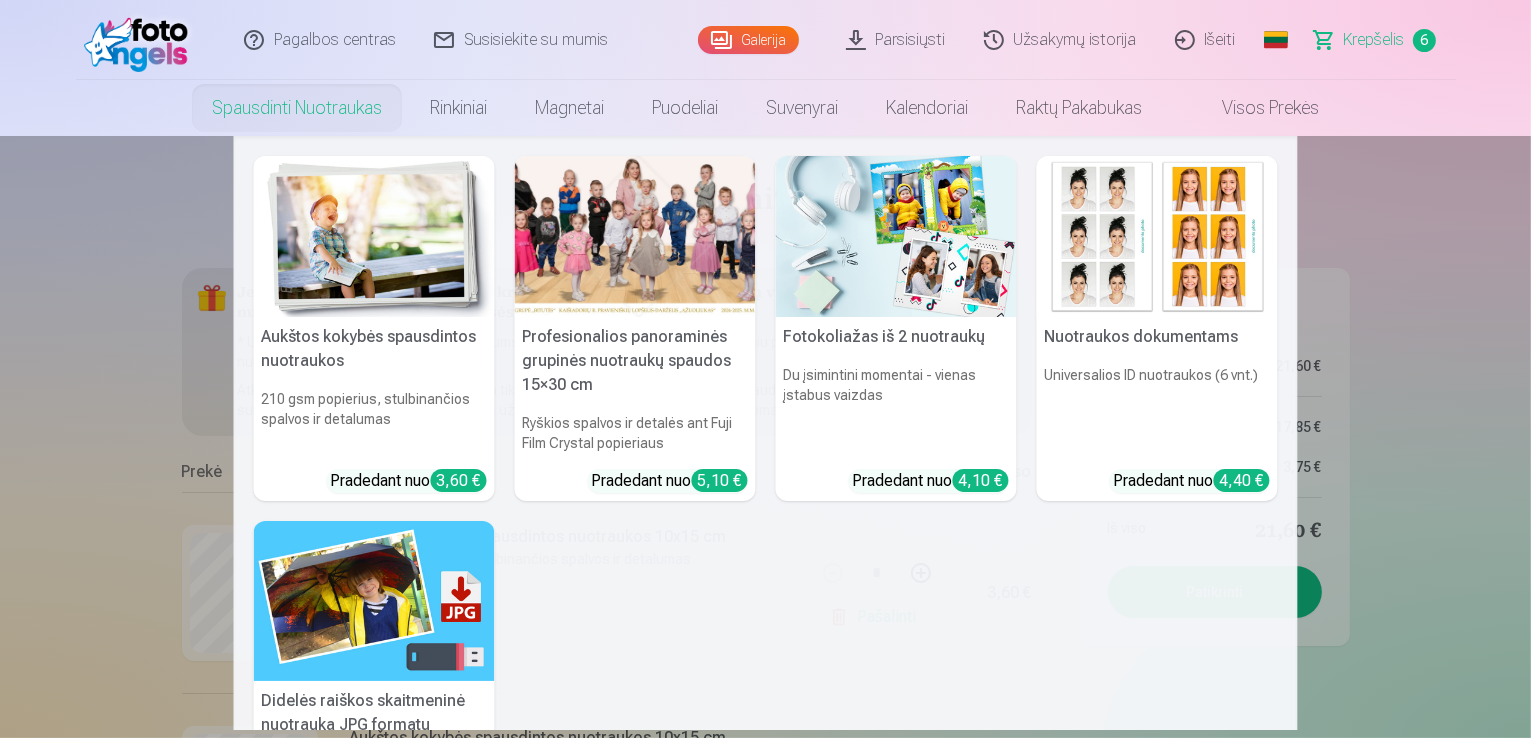 click on "Spausdinti nuotraukas" at bounding box center (297, 108) 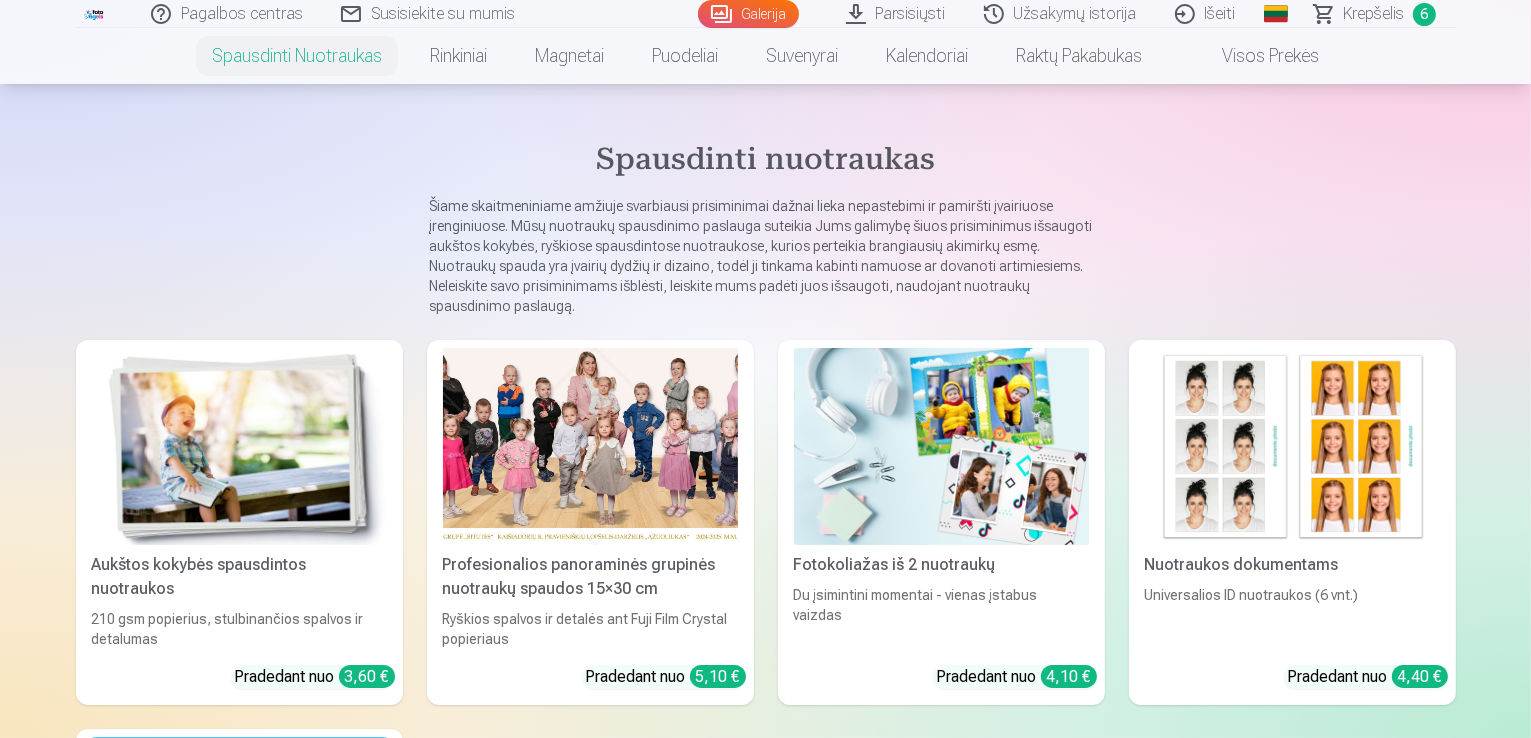 scroll, scrollTop: 42, scrollLeft: 0, axis: vertical 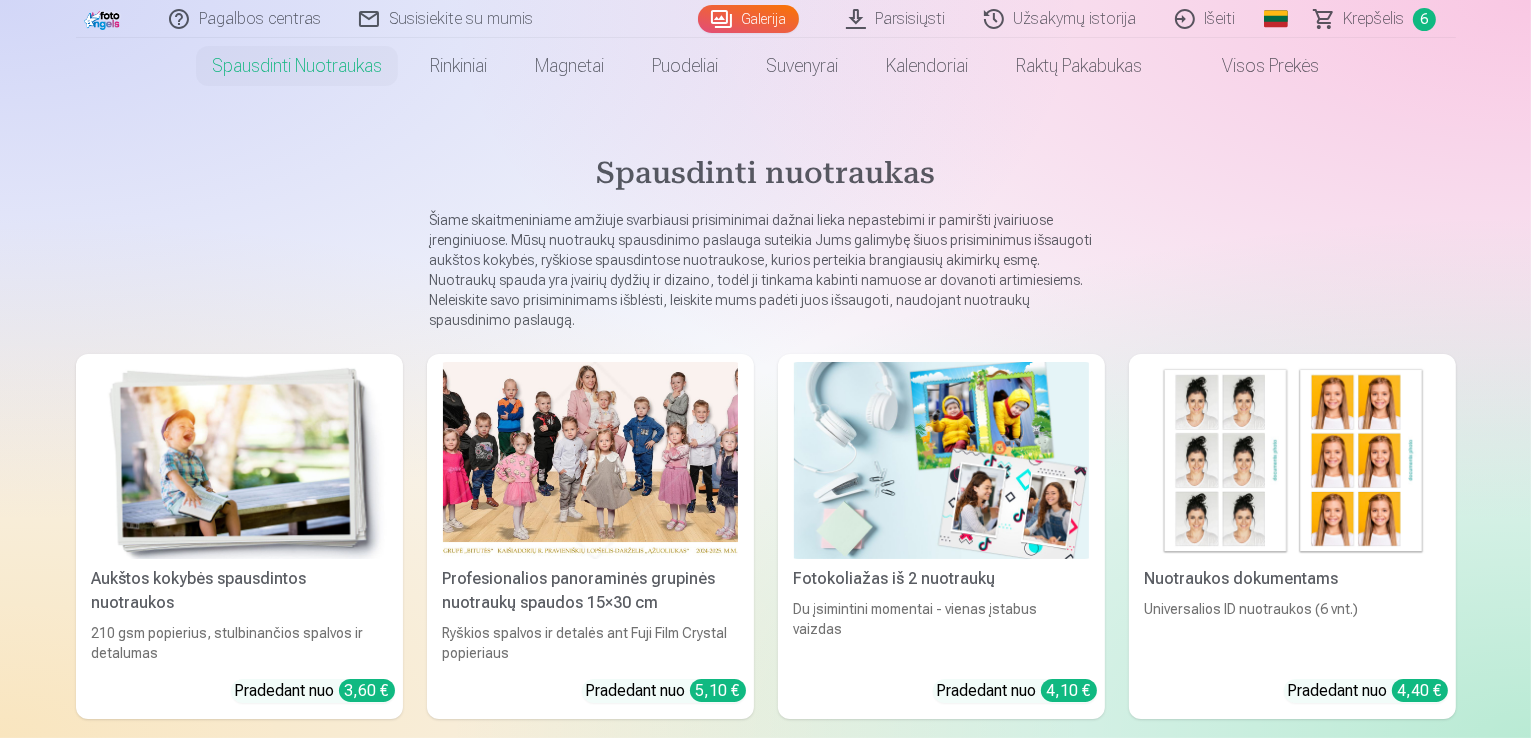 click at bounding box center (239, 460) 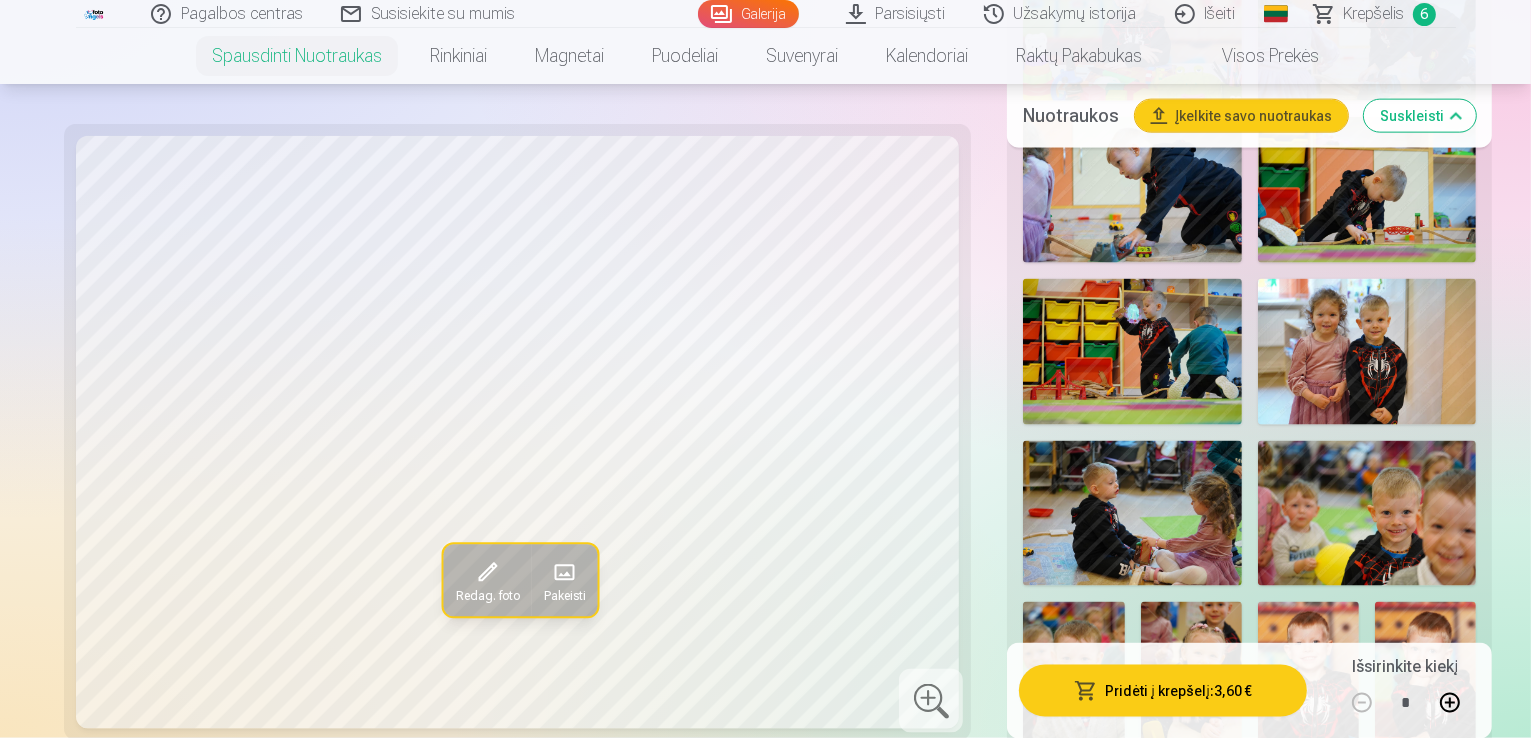 scroll, scrollTop: 2796, scrollLeft: 0, axis: vertical 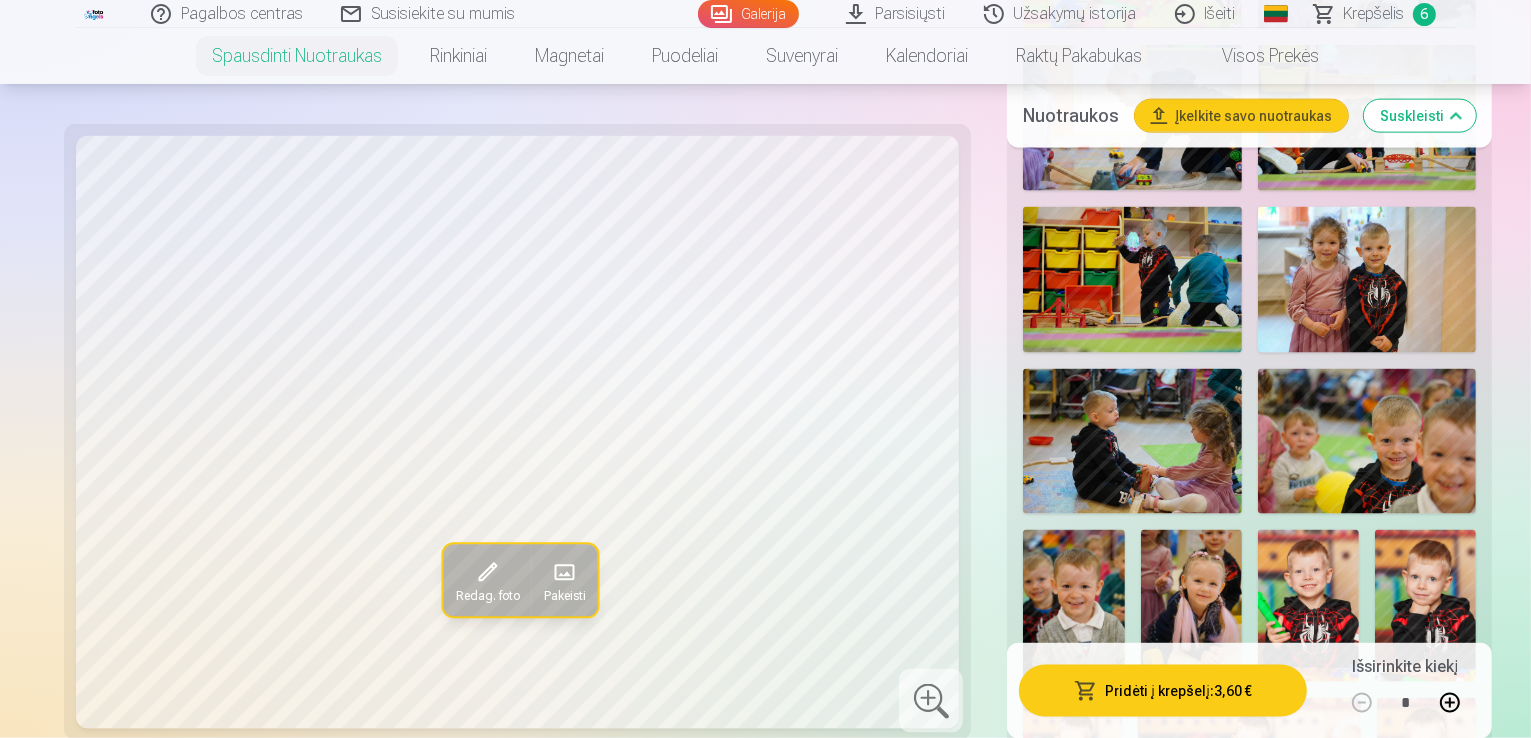click at bounding box center (1425, 606) 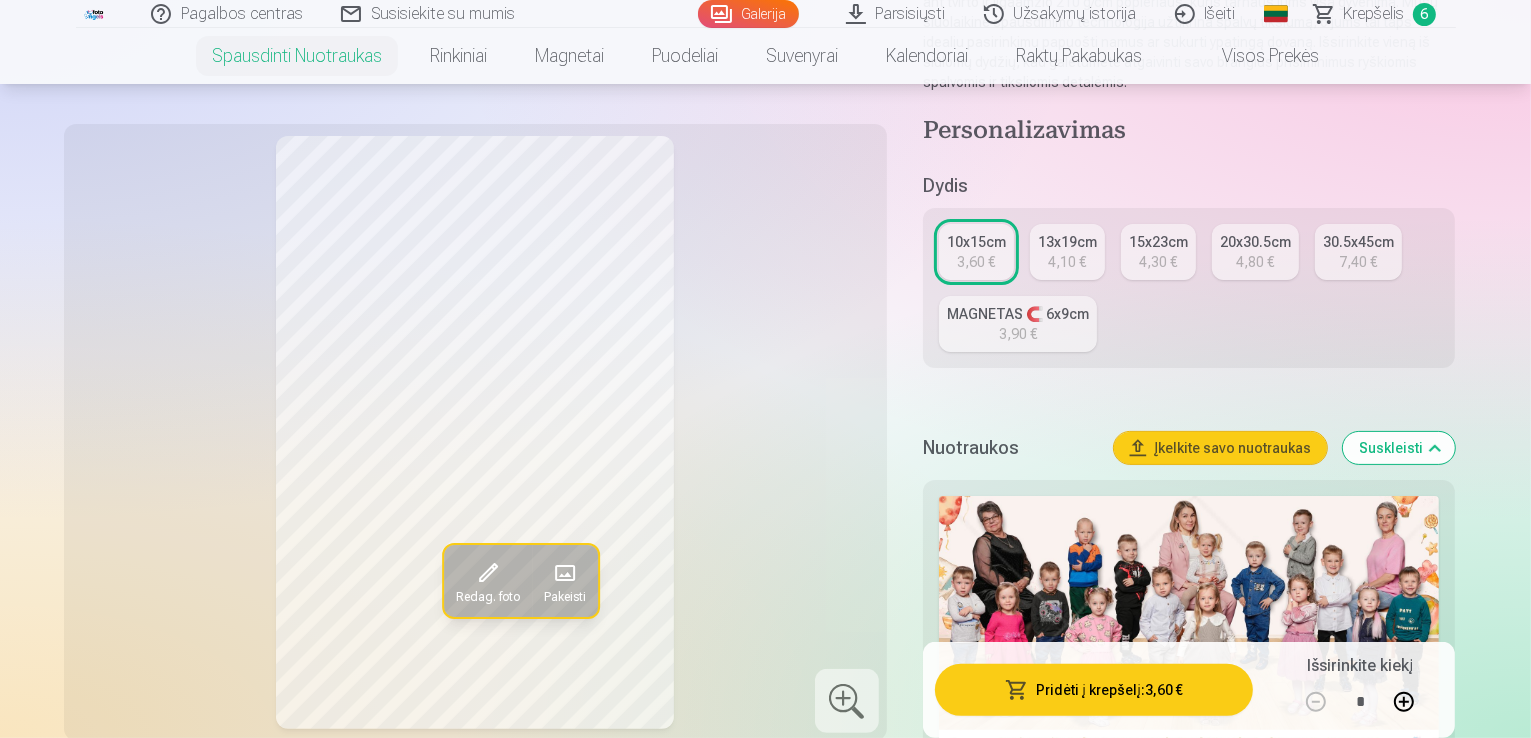 scroll, scrollTop: 323, scrollLeft: 0, axis: vertical 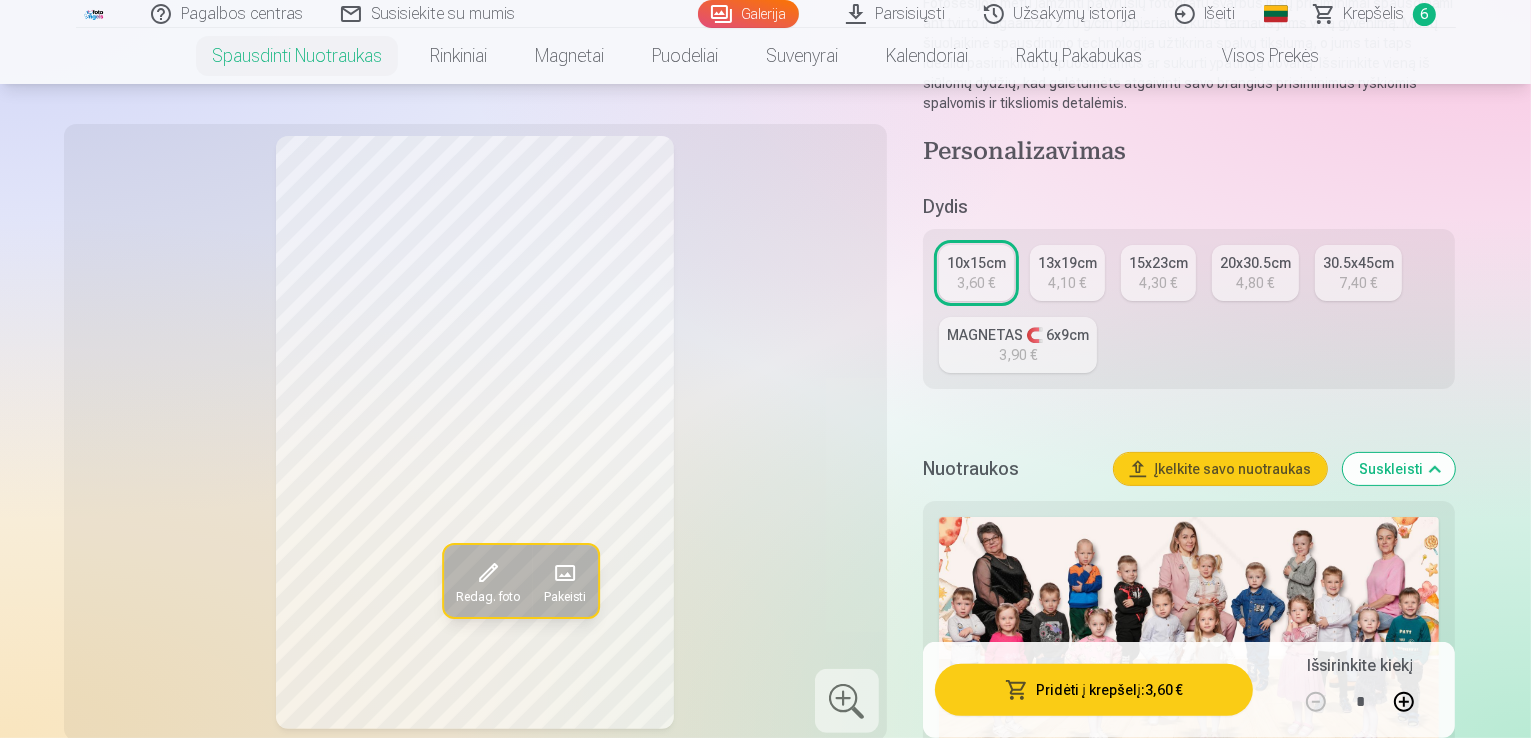 click on "4,10 €" at bounding box center (1067, 283) 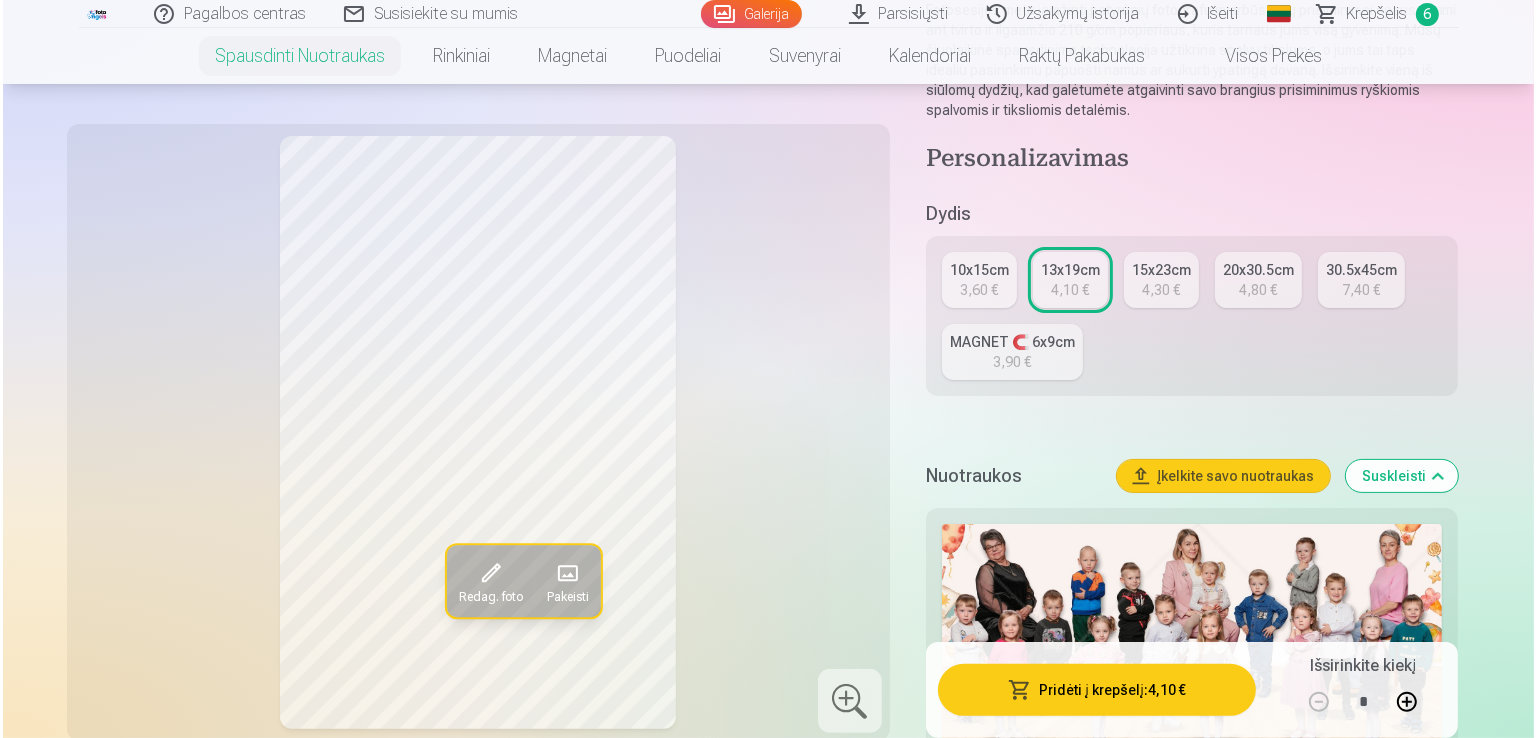 scroll, scrollTop: 320, scrollLeft: 0, axis: vertical 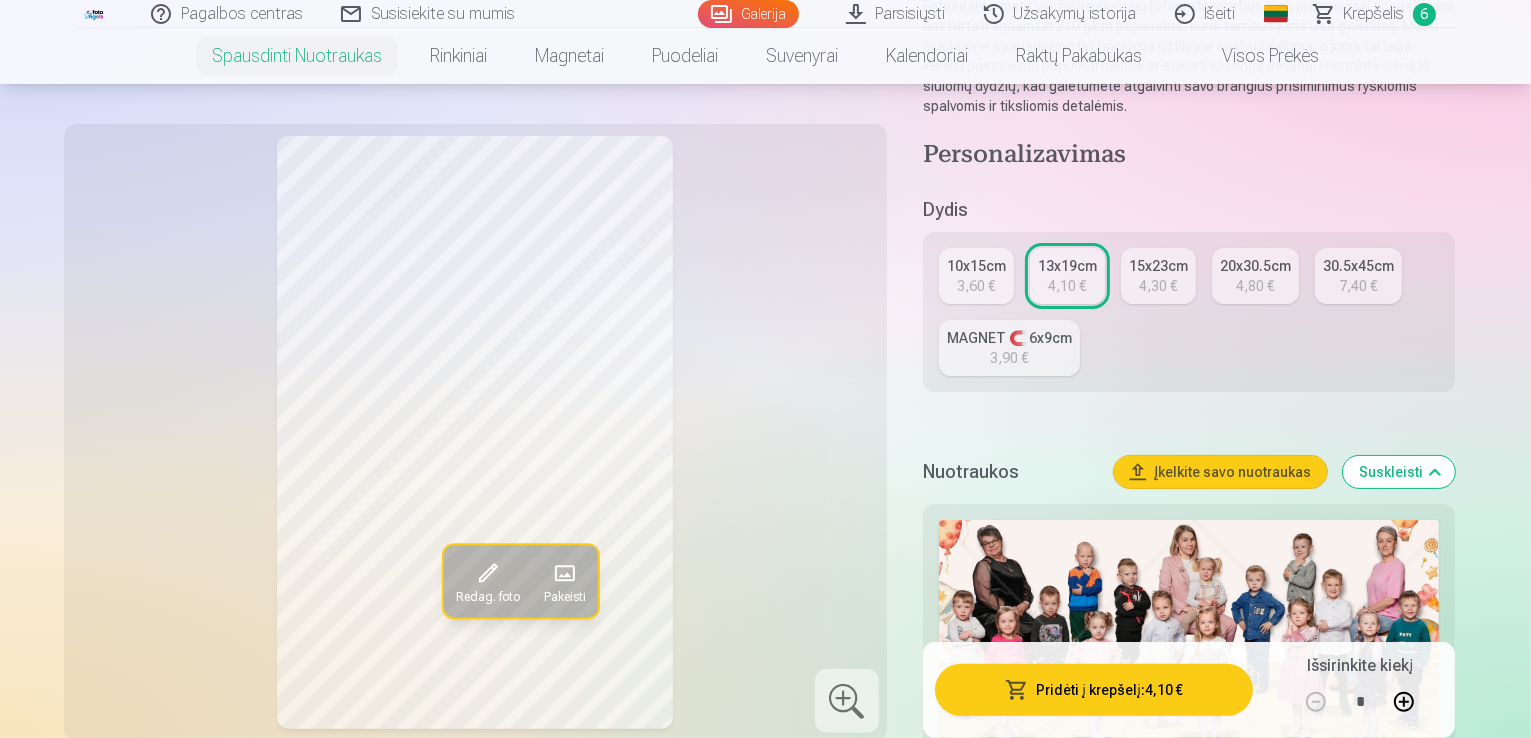 click on "Pridėti į krepšelį :  4,10 €" at bounding box center (1094, 690) 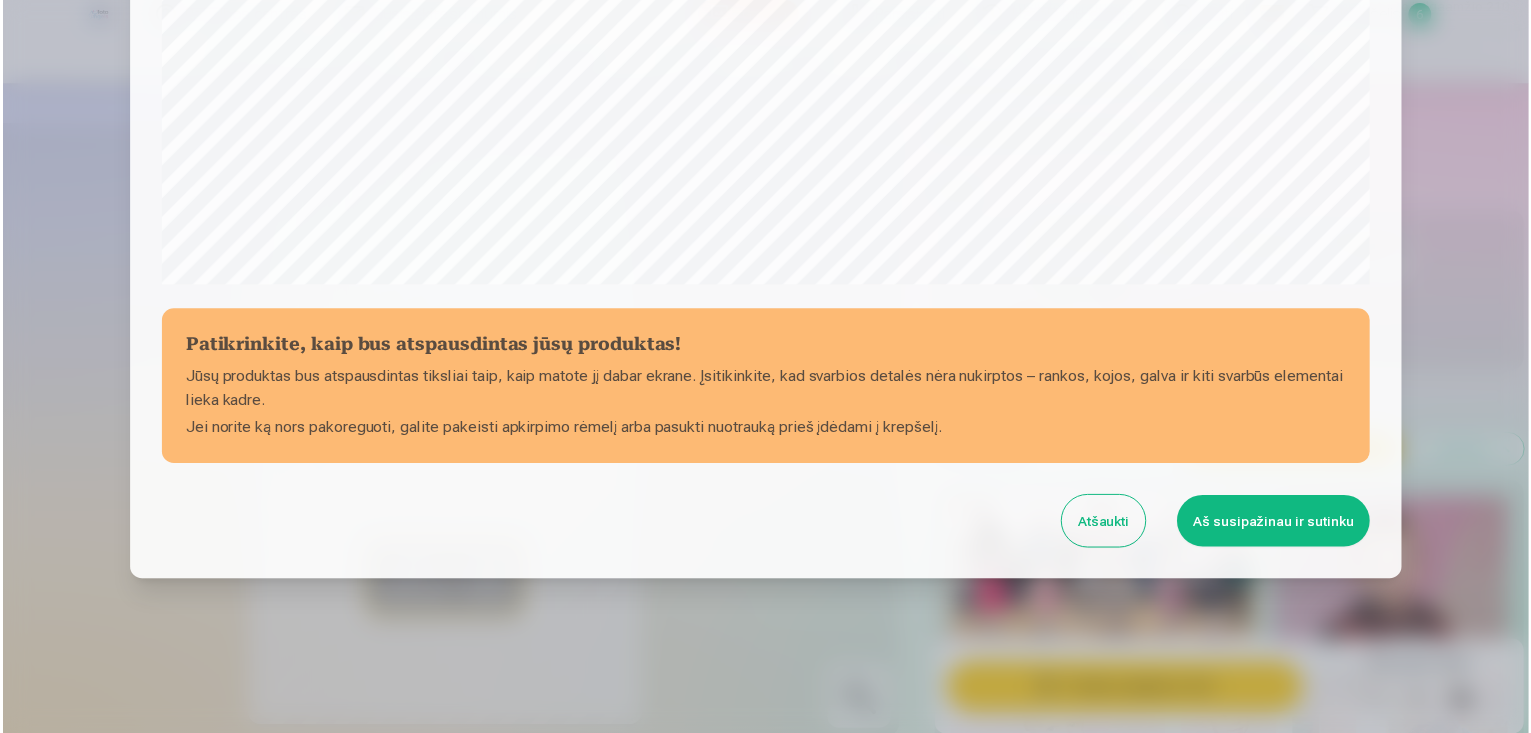 scroll, scrollTop: 702, scrollLeft: 0, axis: vertical 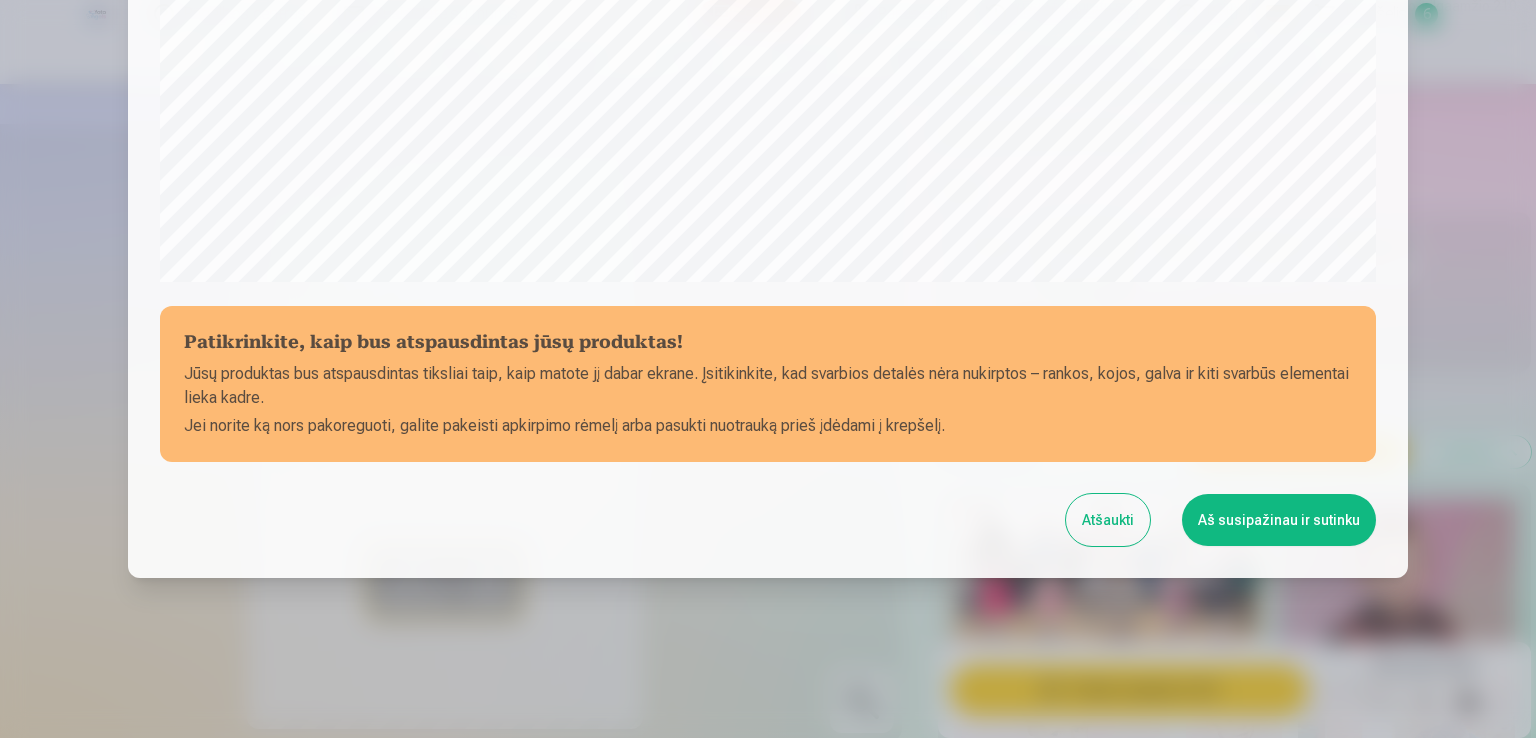 click on "Aš susipažinau ir sutinku" at bounding box center [1279, 520] 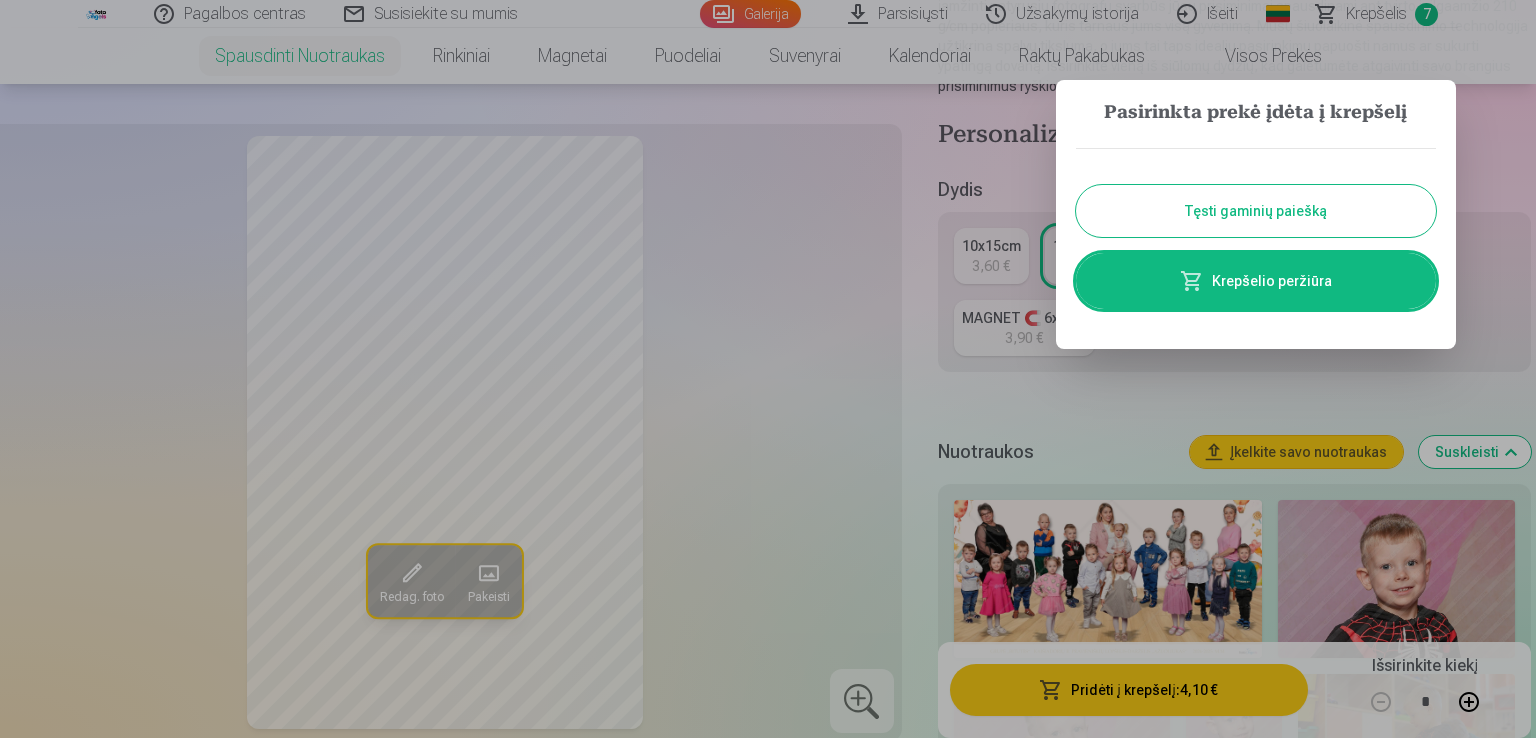 click on "Tęsti gaminių paiešką" at bounding box center (1256, 211) 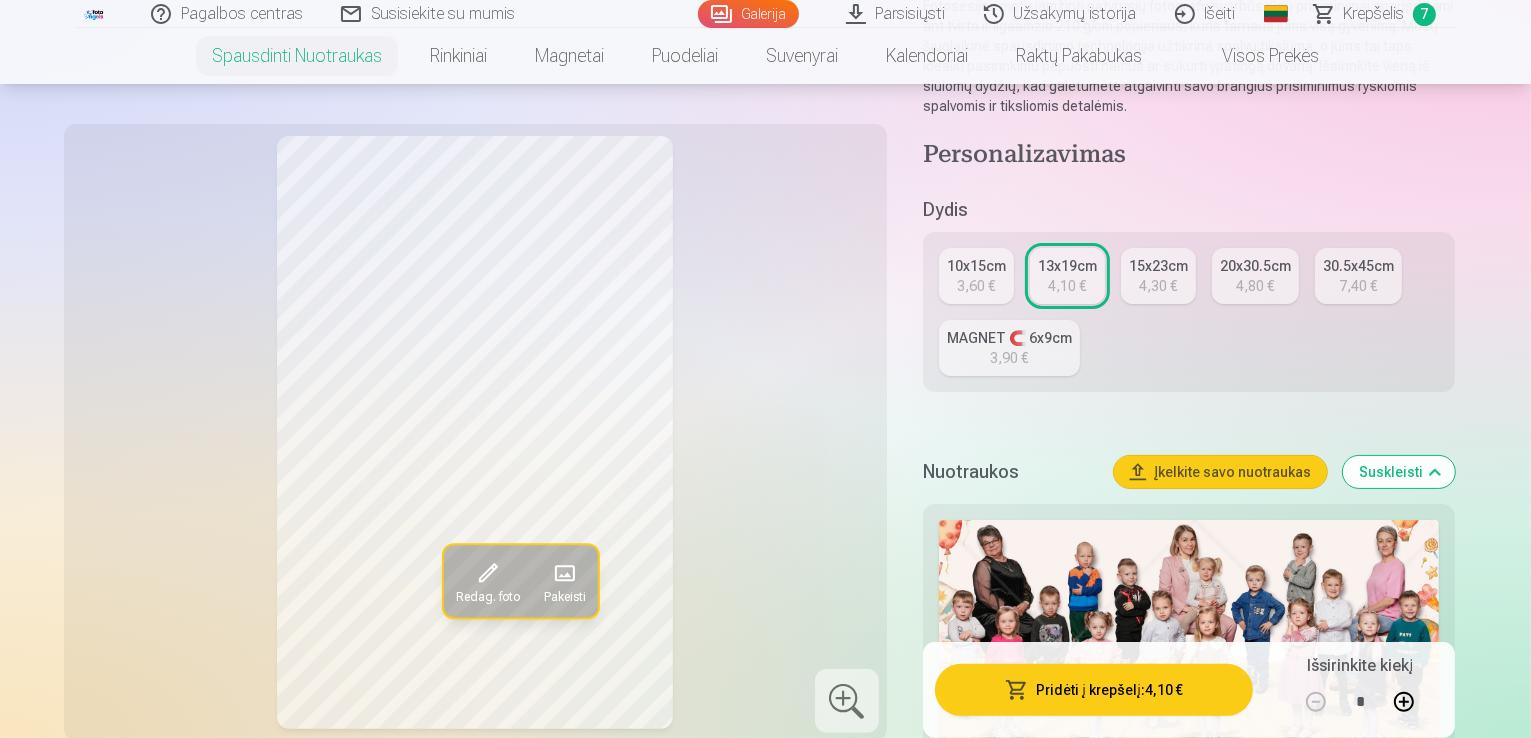 click at bounding box center [1189, 648] 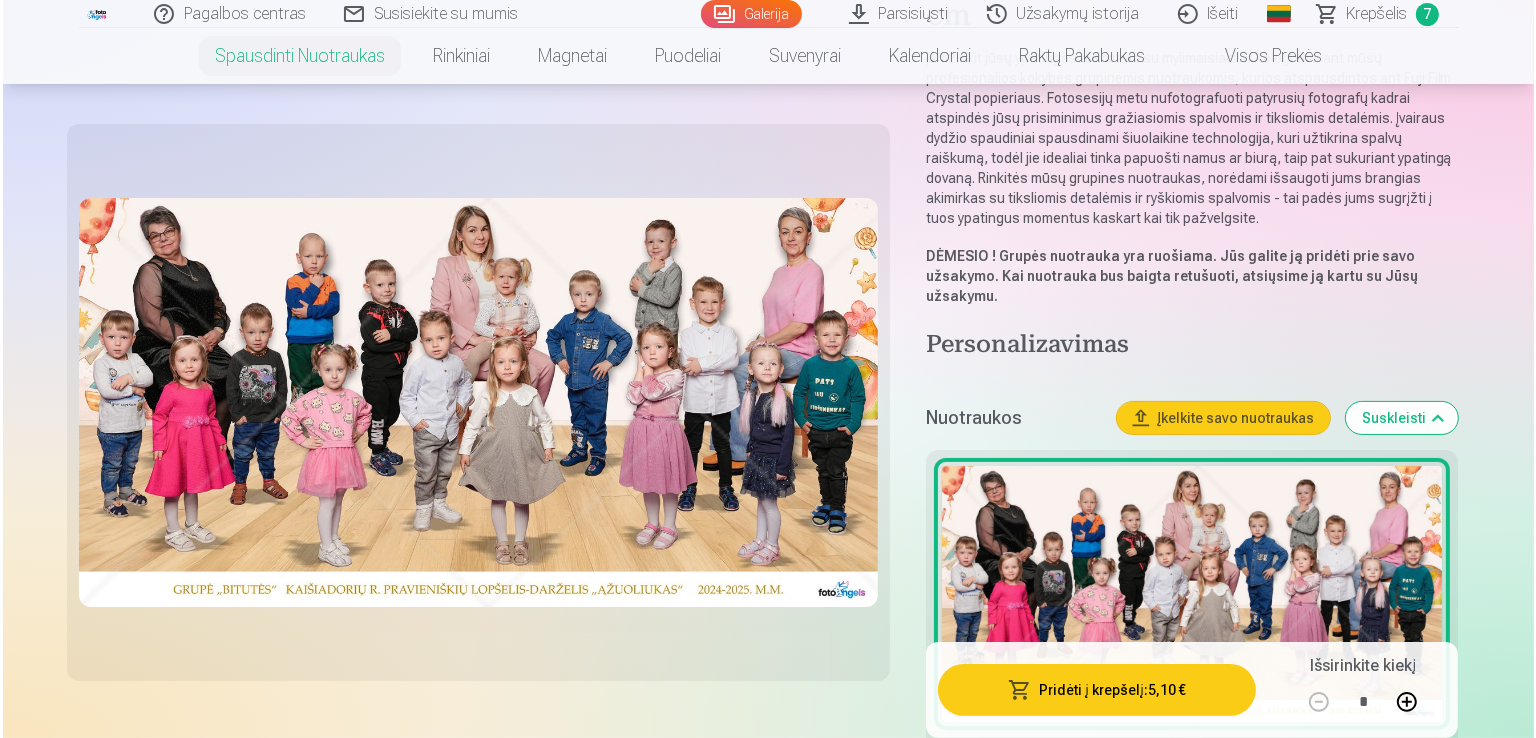 scroll, scrollTop: 262, scrollLeft: 0, axis: vertical 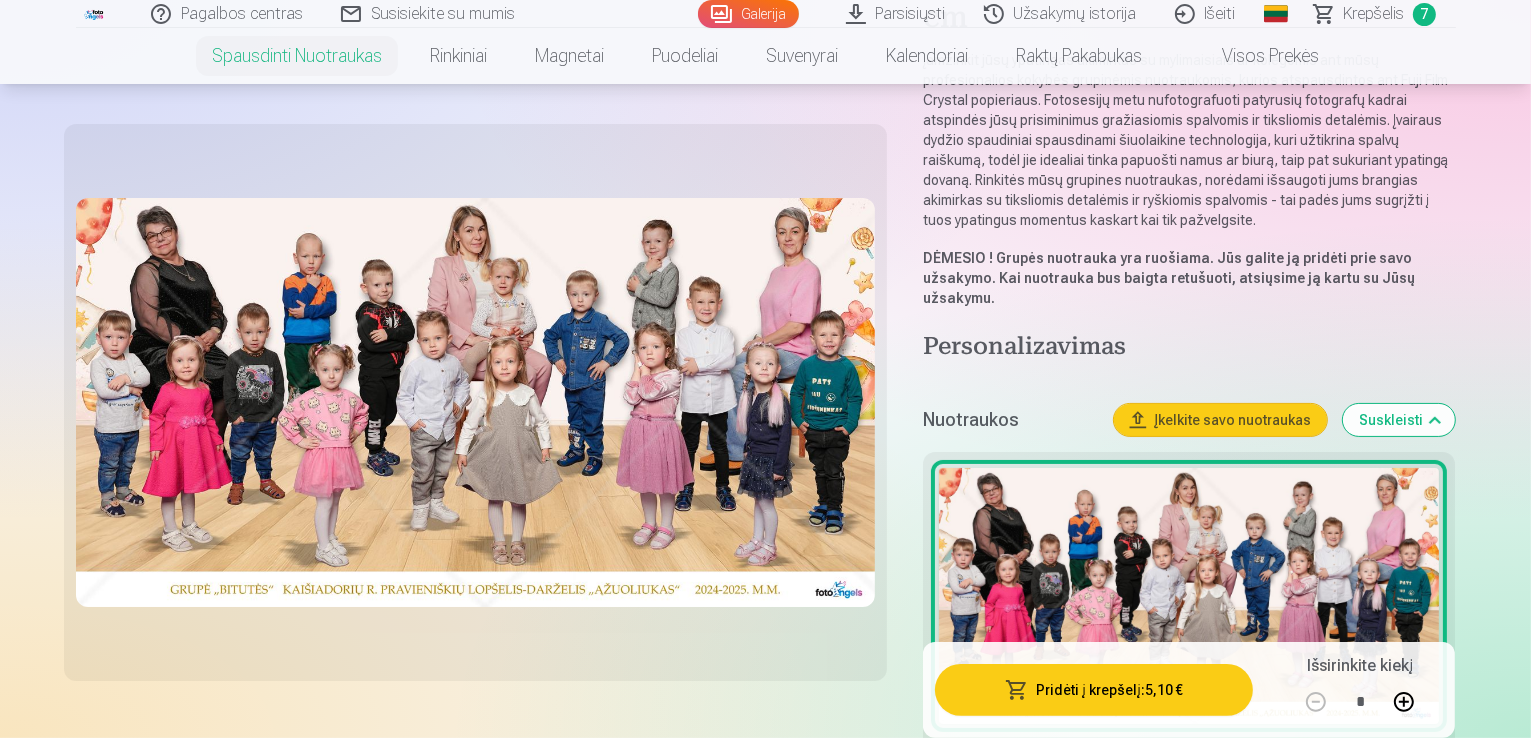 click on "Pridėti į krepšelį :  5,10 €" at bounding box center (1094, 690) 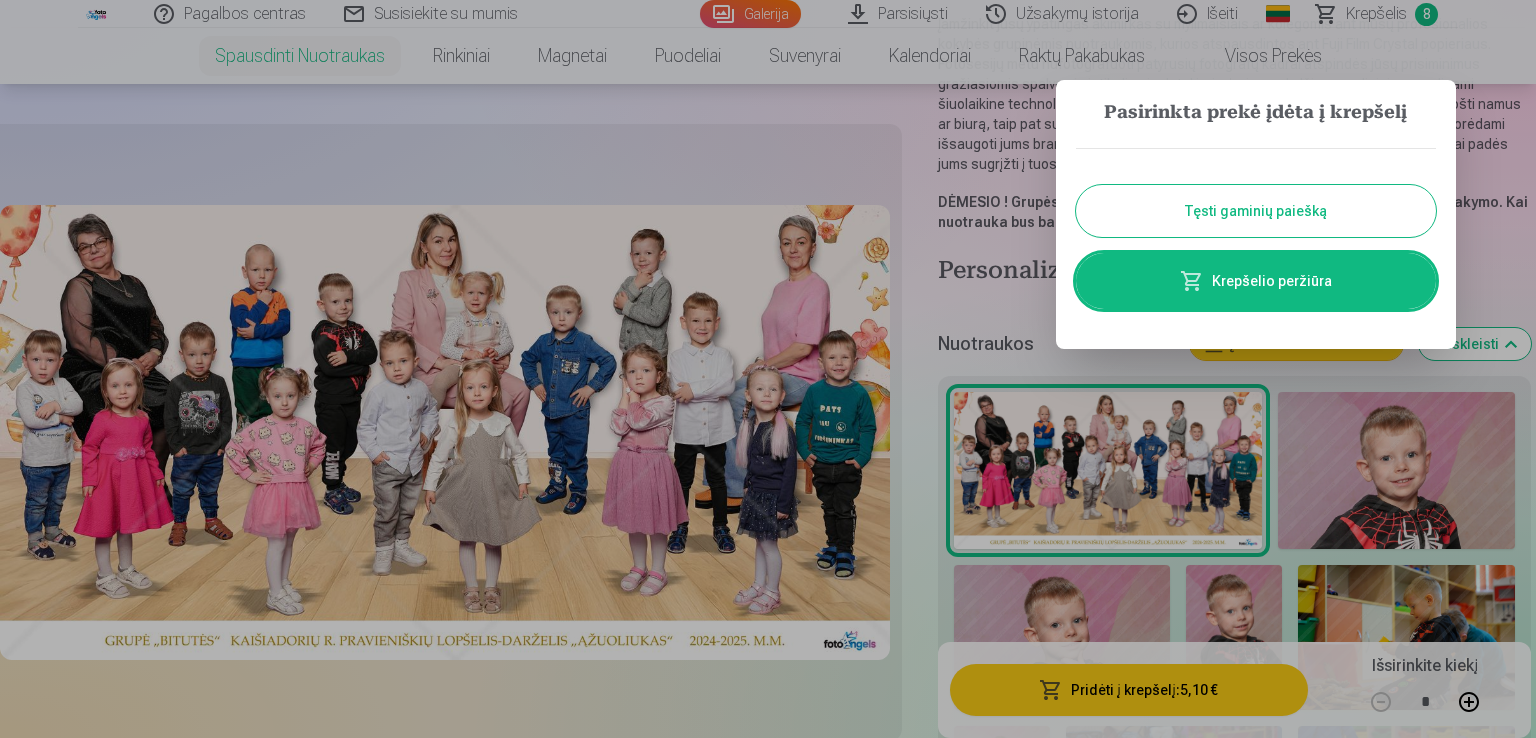 click on "Krepšelio peržiūra" at bounding box center [1256, 281] 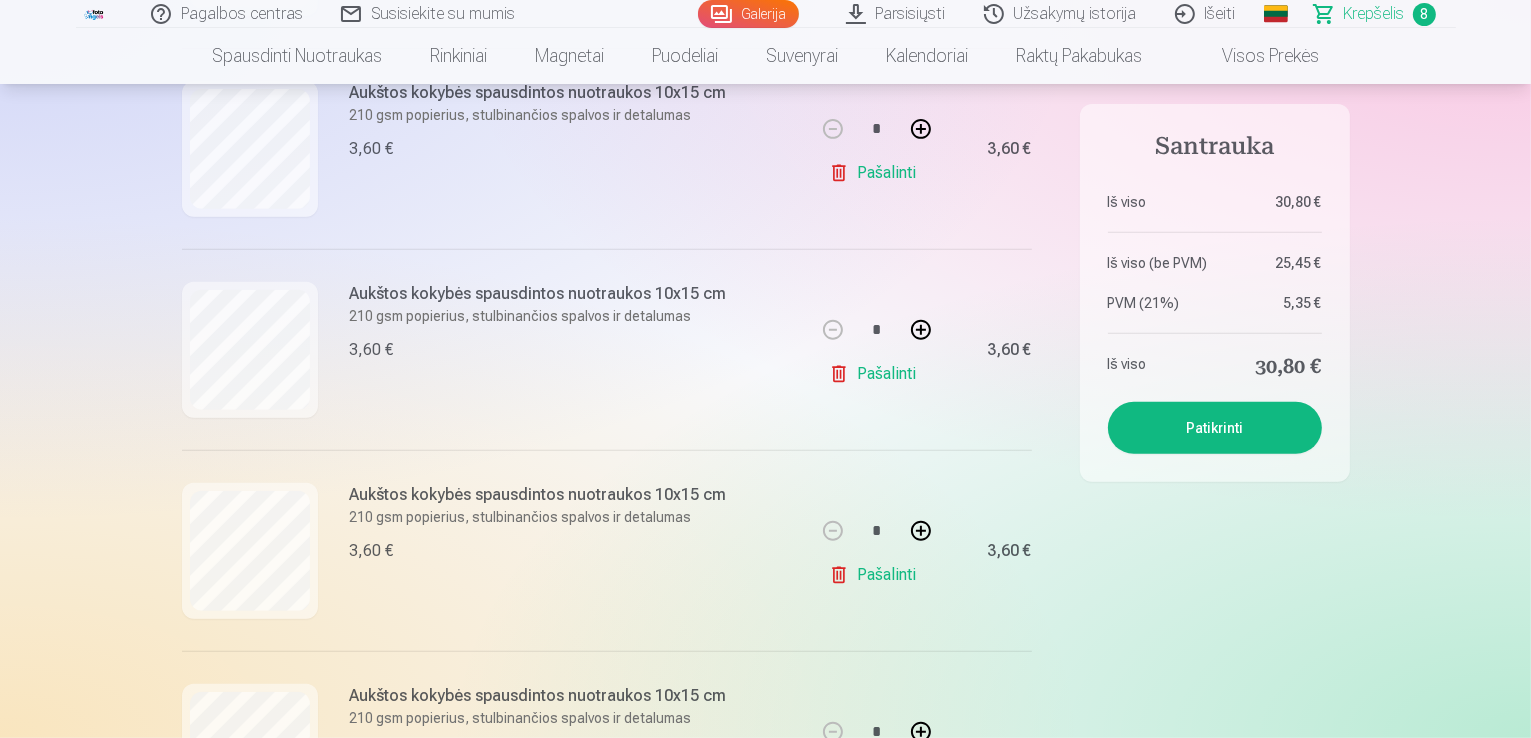 scroll, scrollTop: 814, scrollLeft: 0, axis: vertical 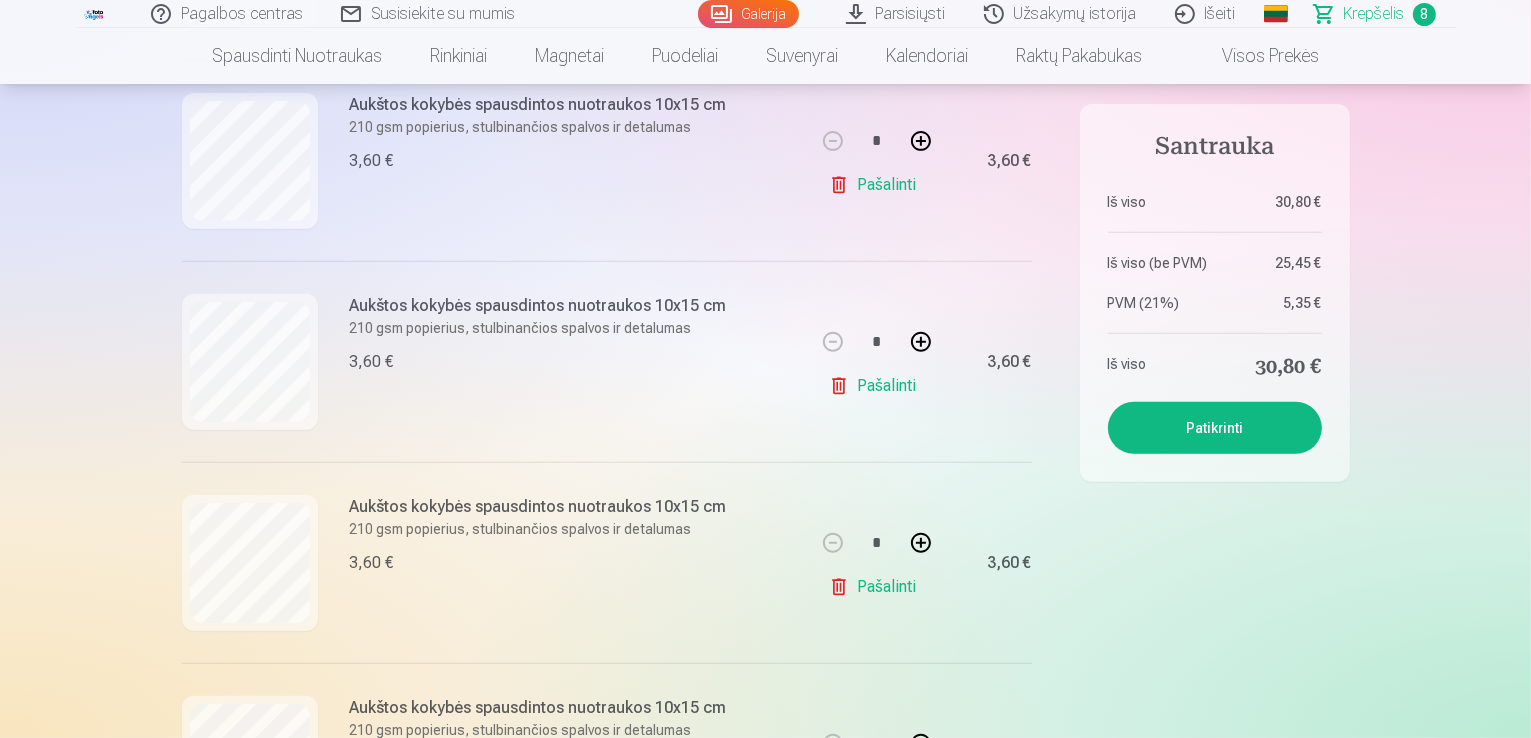 click on "Pašalinti" at bounding box center [876, 386] 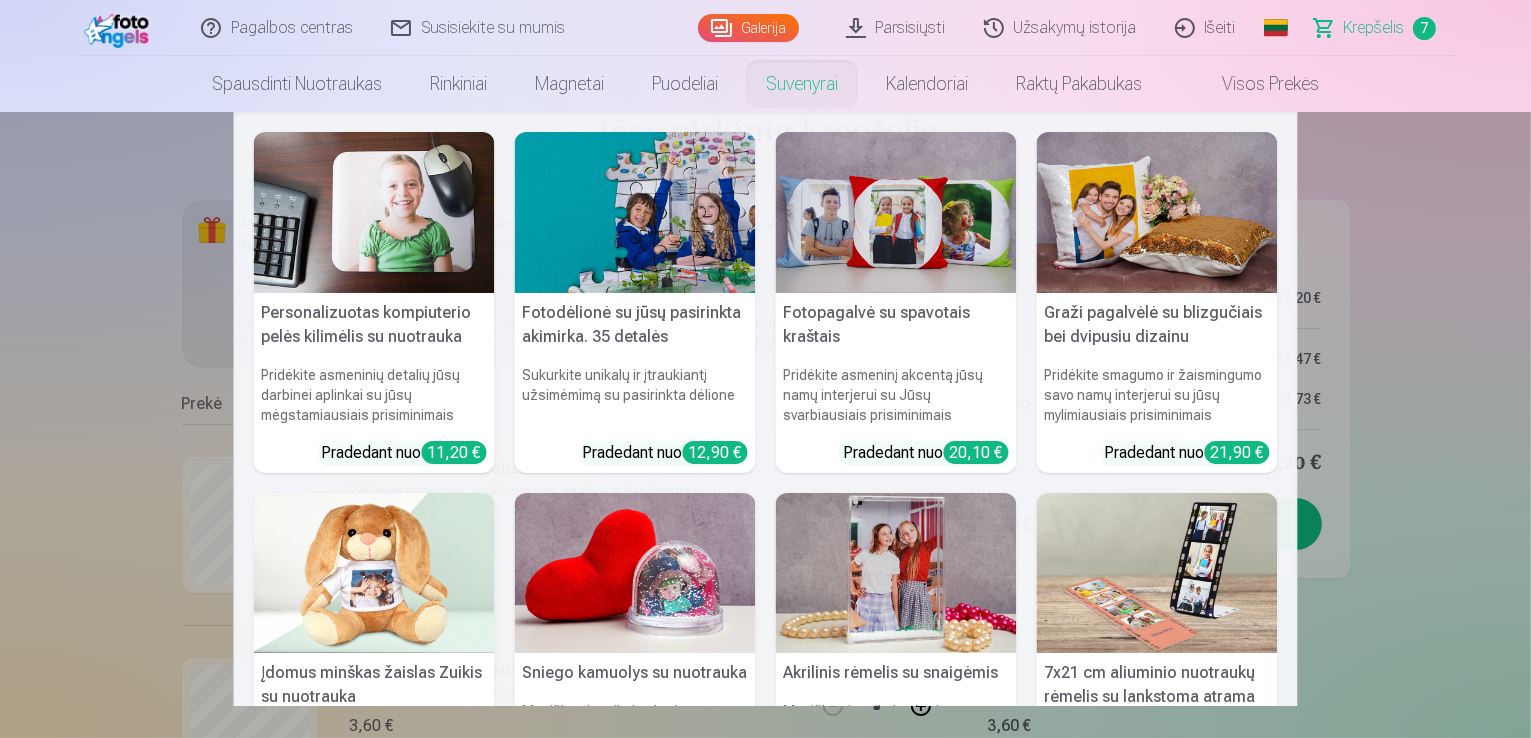 scroll, scrollTop: 0, scrollLeft: 0, axis: both 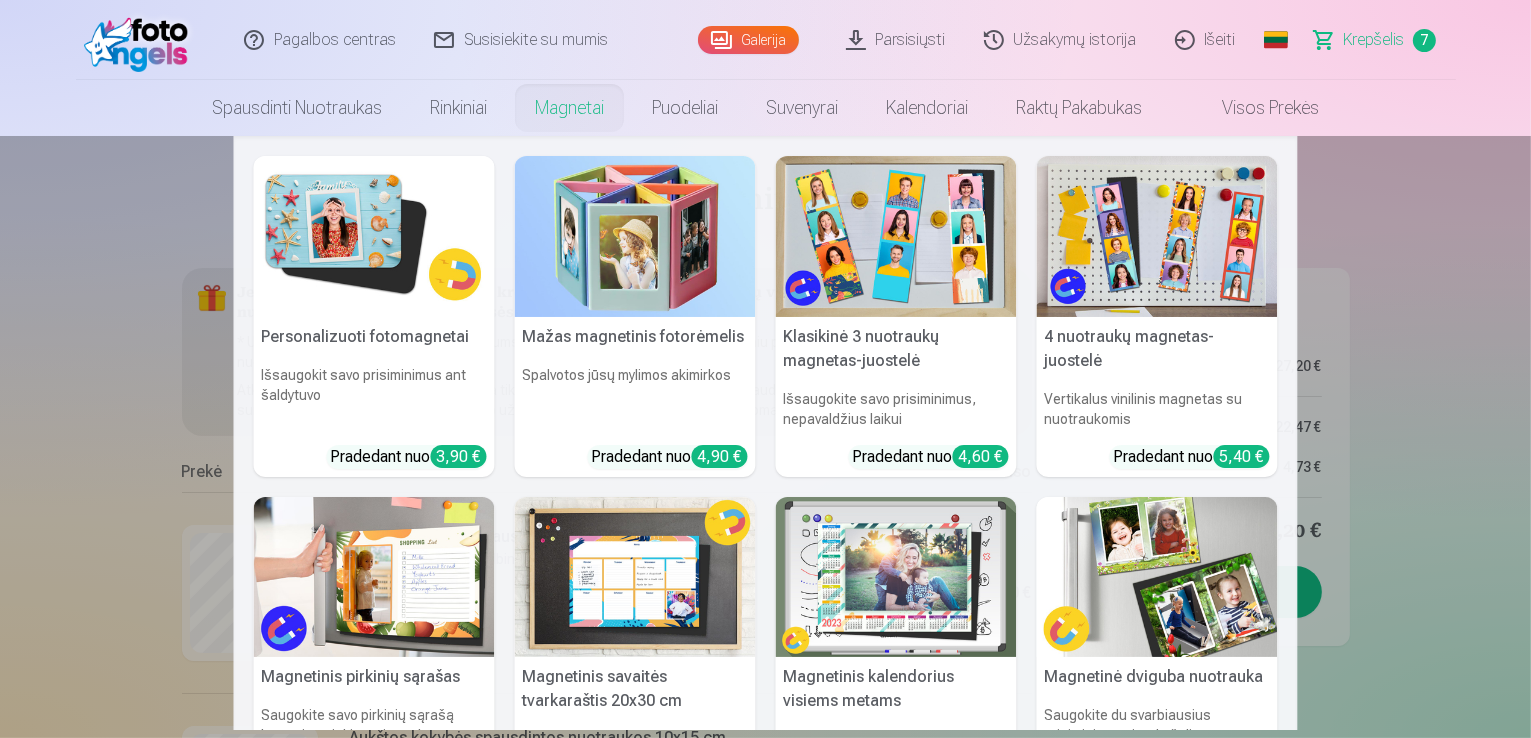 click on "Personalizuoti fotomagnetai" at bounding box center [374, 337] 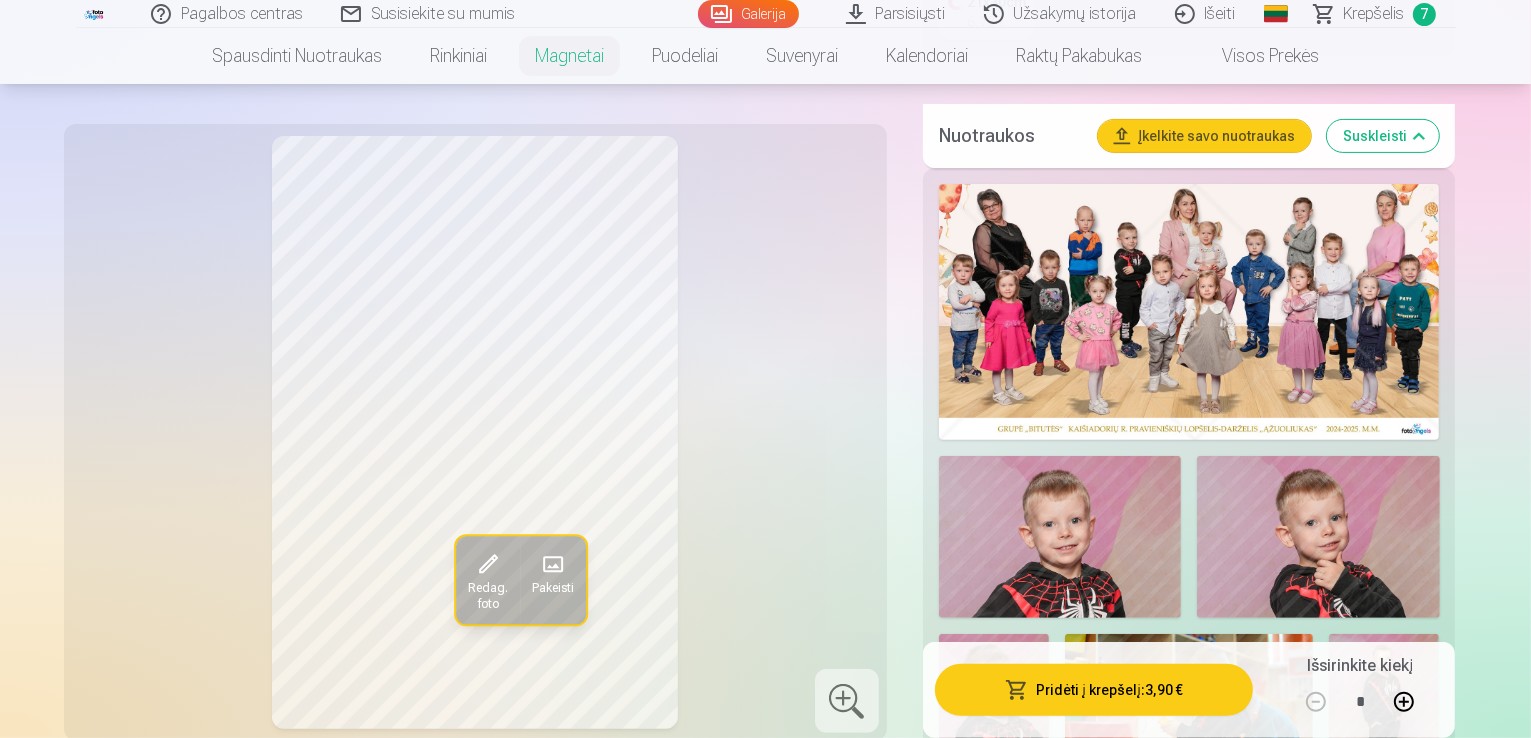 scroll, scrollTop: 642, scrollLeft: 0, axis: vertical 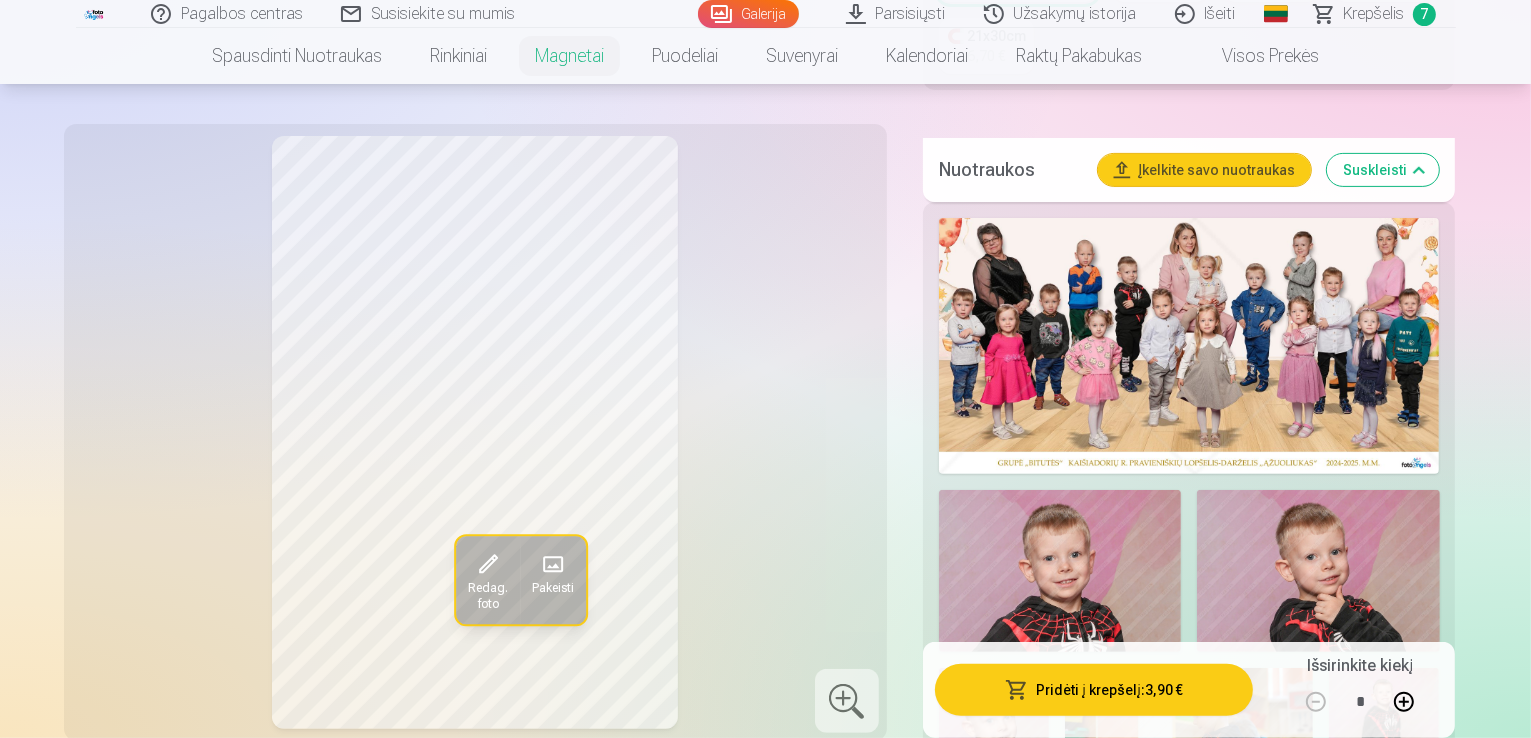 click at bounding box center (1318, 571) 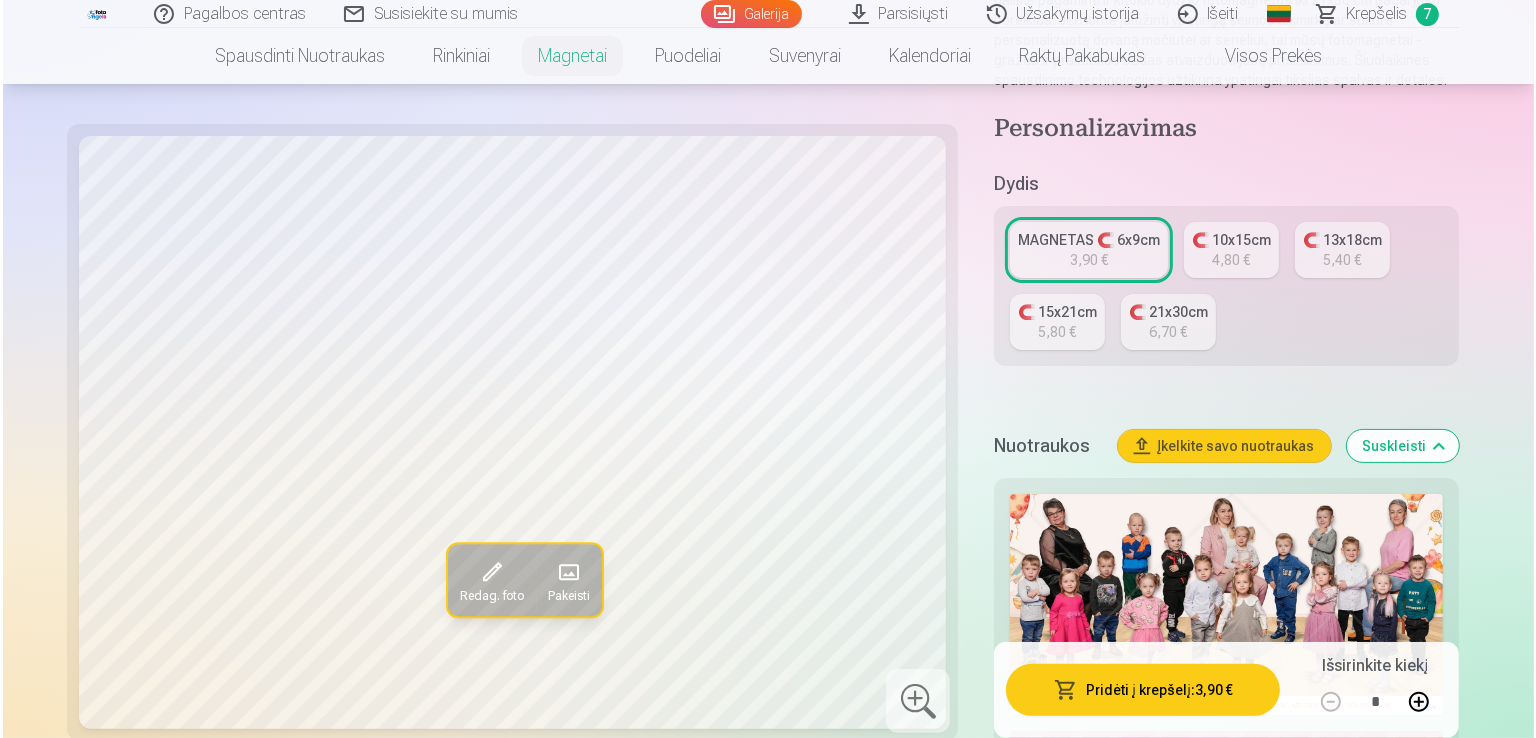 scroll, scrollTop: 351, scrollLeft: 0, axis: vertical 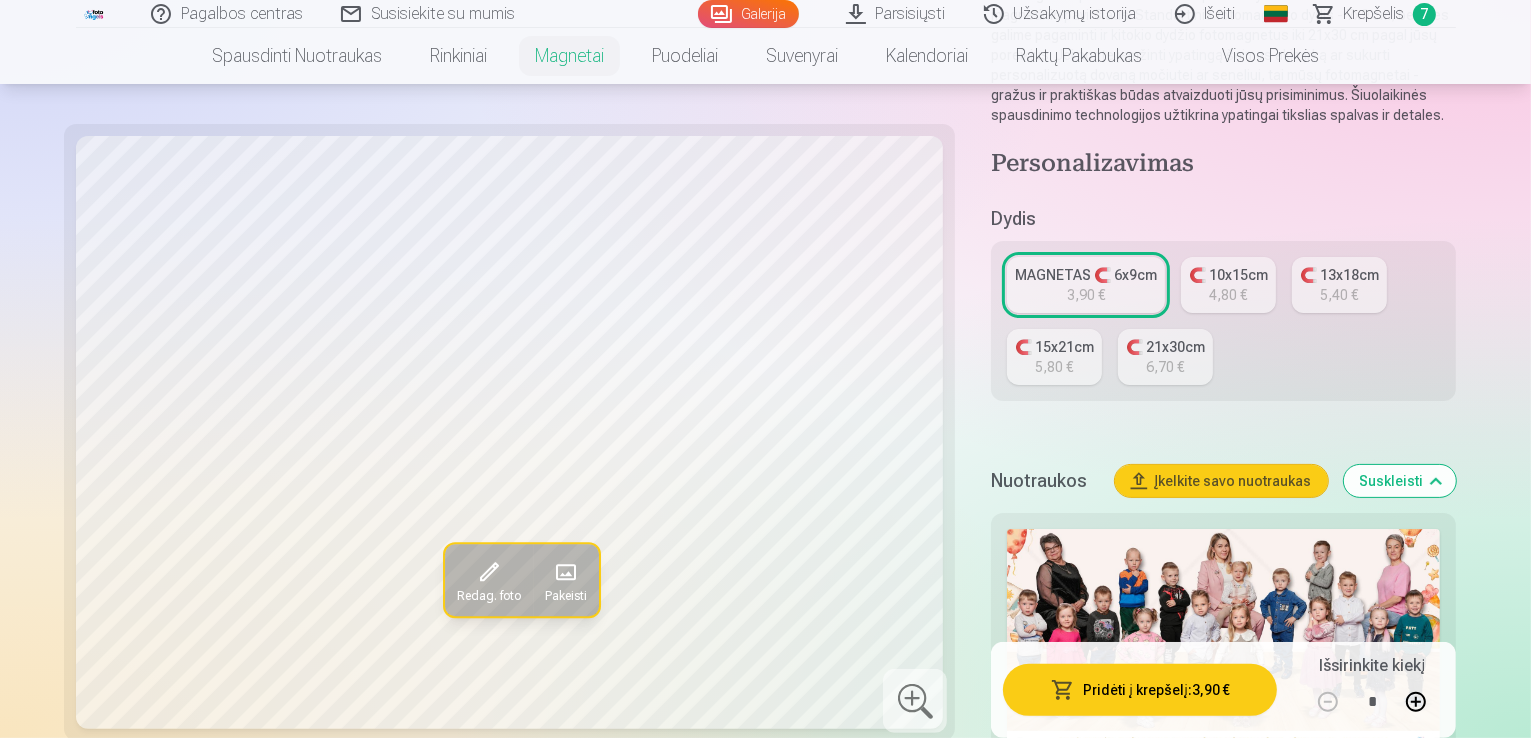 click on "Pridėti į krepšelį :  3,90 €" at bounding box center (1140, 690) 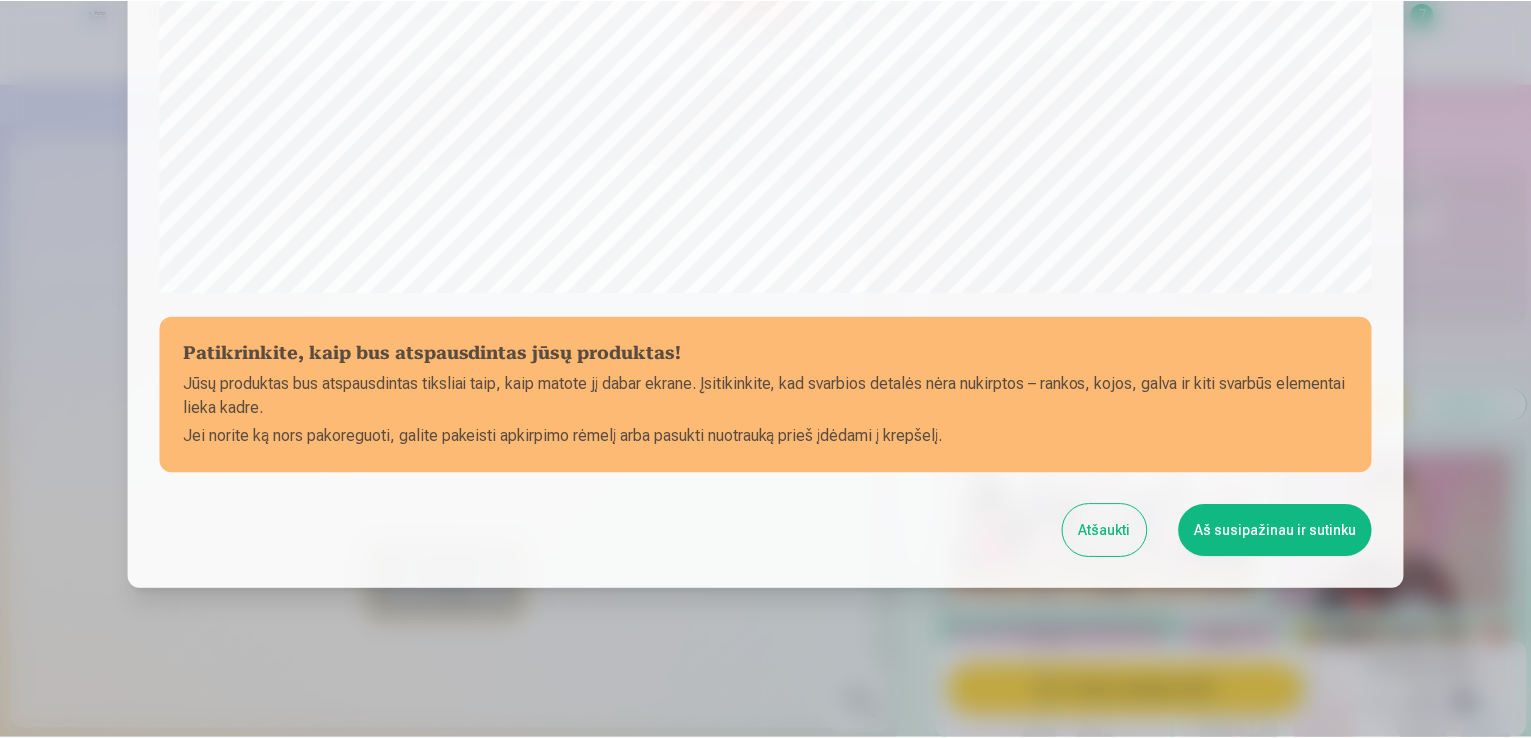scroll, scrollTop: 702, scrollLeft: 0, axis: vertical 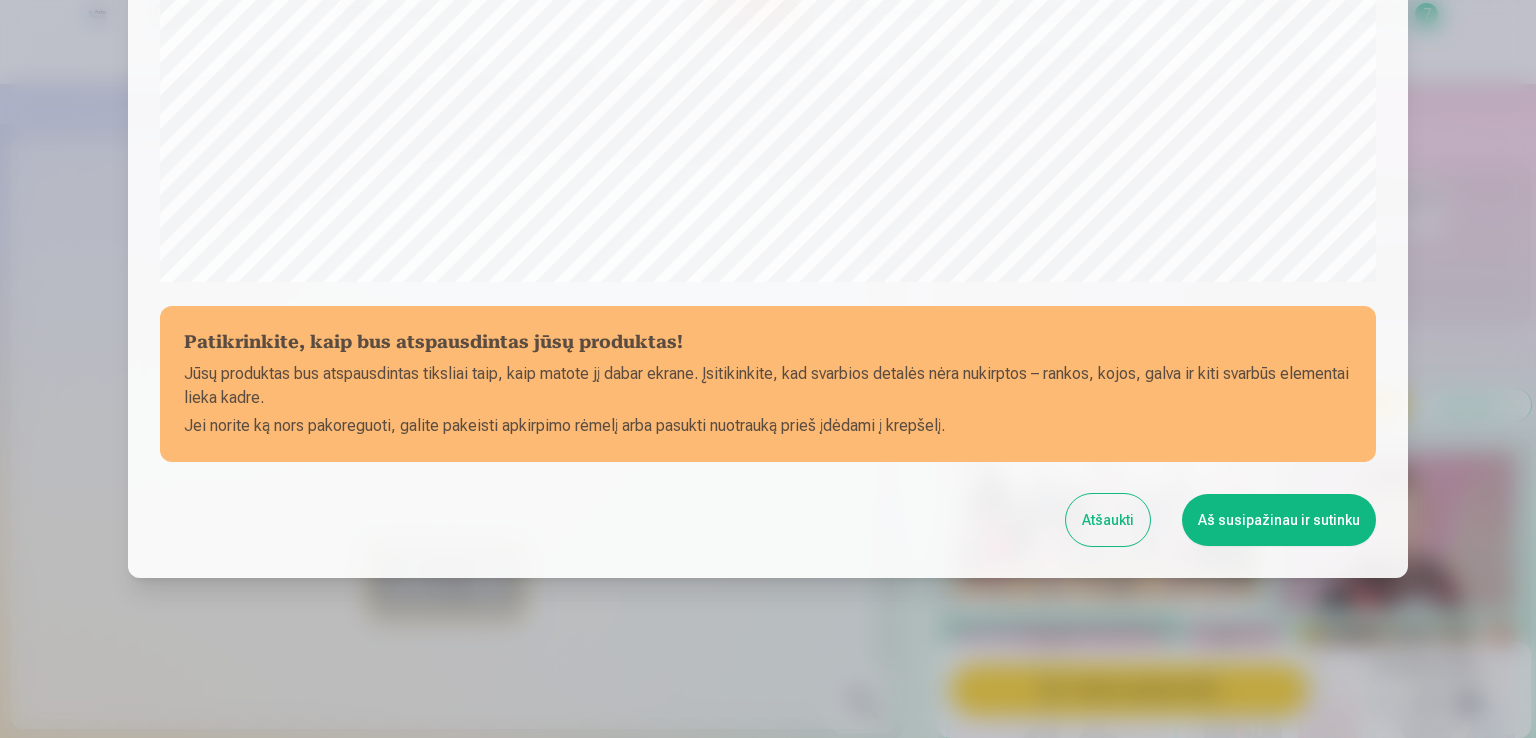 click on "Aš susipažinau ir sutinku" at bounding box center (1279, 520) 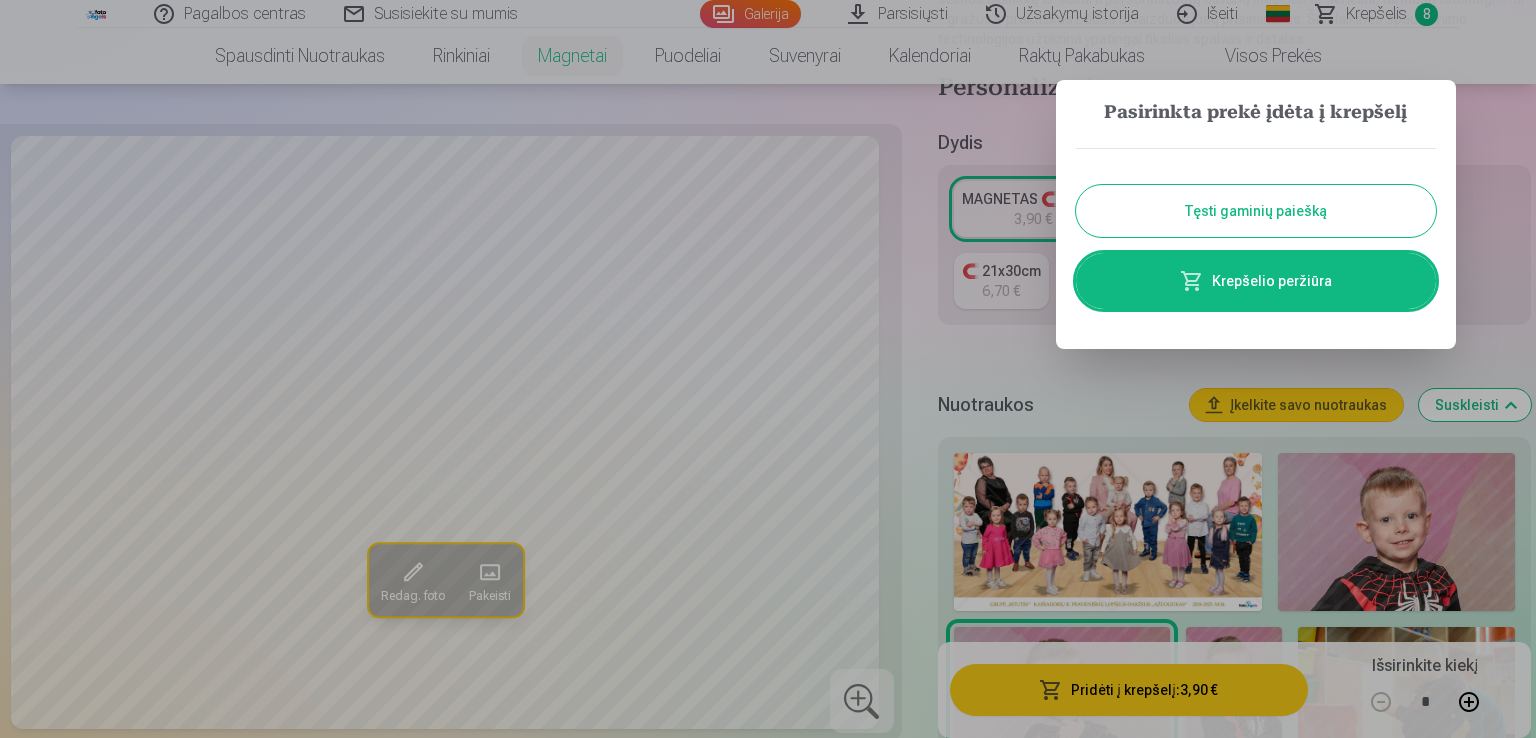 click on "Tęsti gaminių paiešką" at bounding box center [1256, 211] 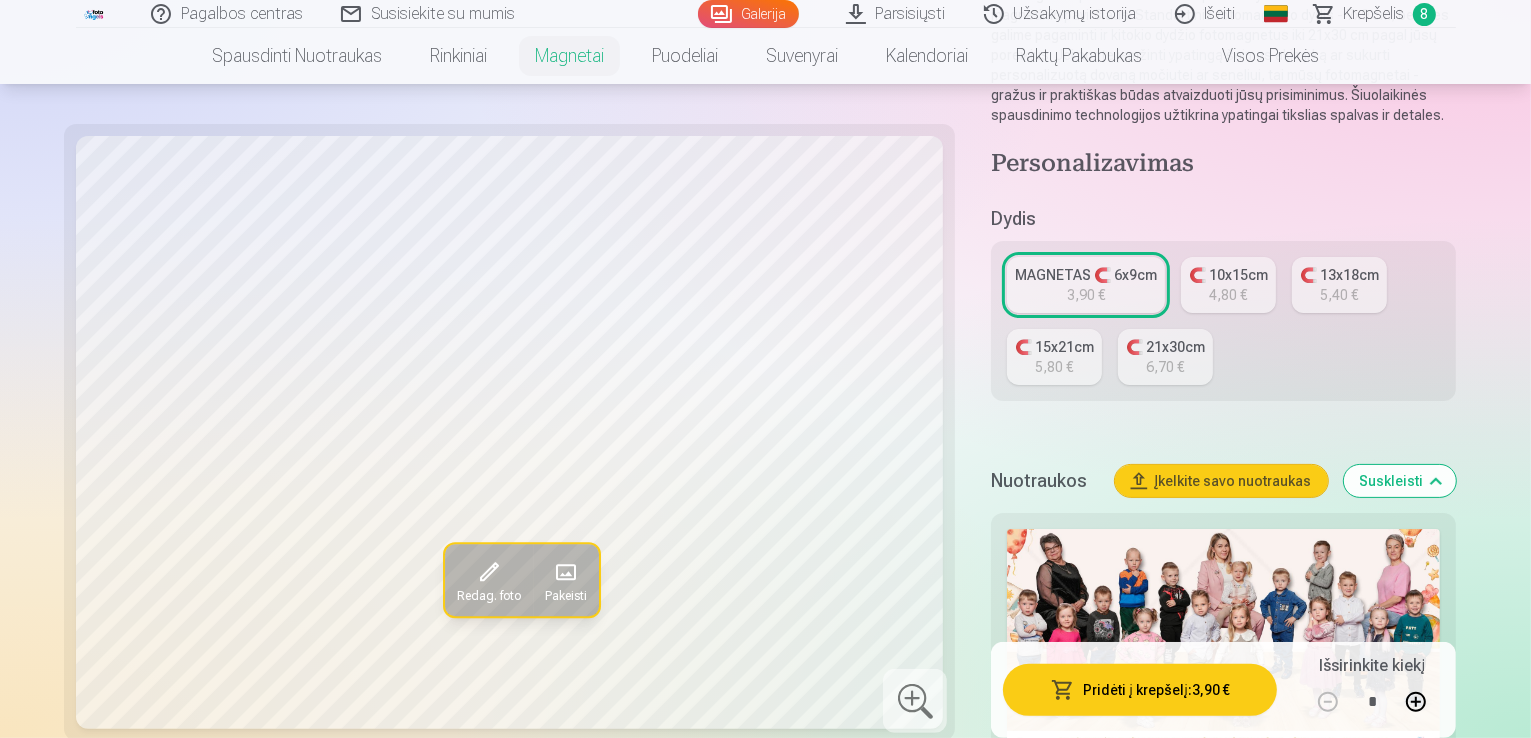 click on "Krepšelis" at bounding box center [1374, 14] 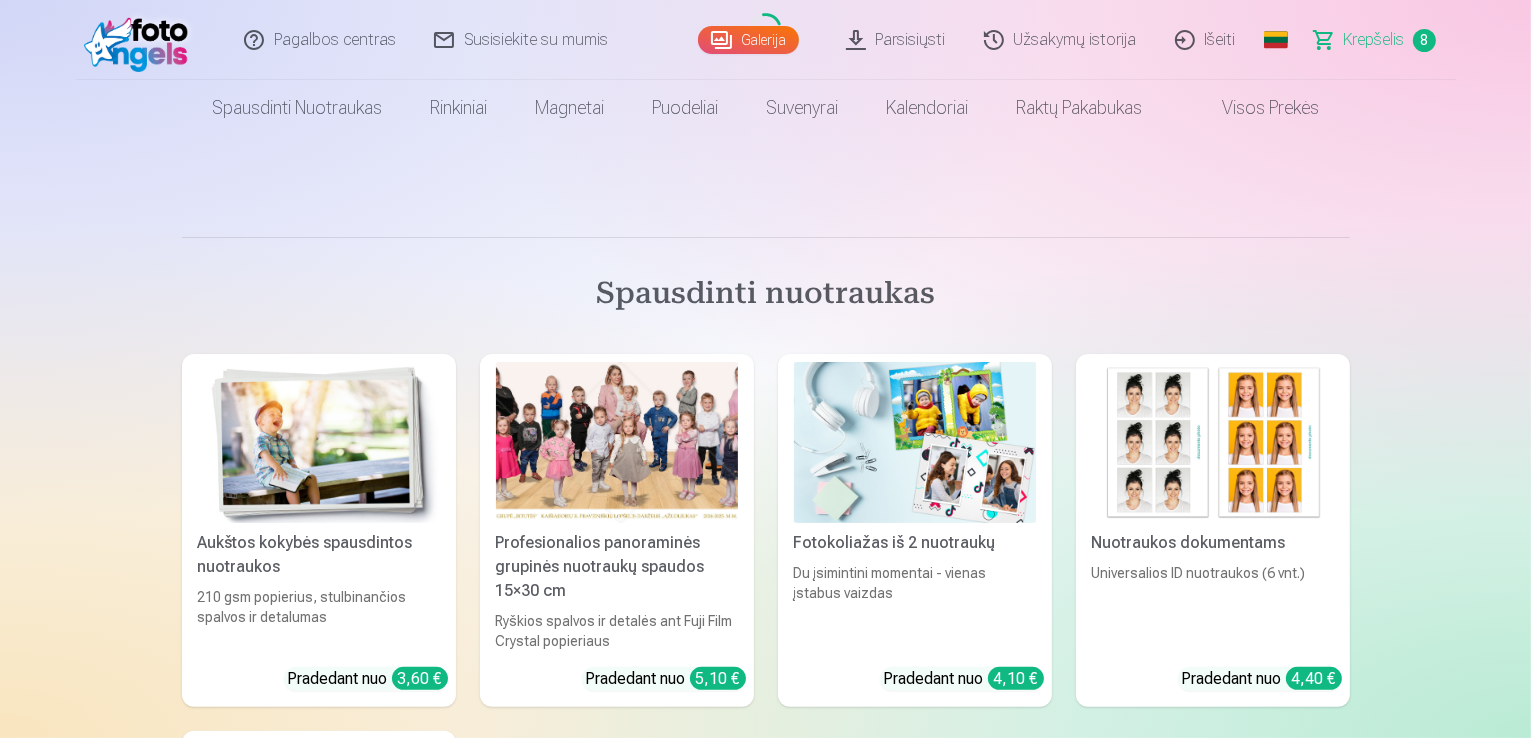 scroll, scrollTop: 0, scrollLeft: 0, axis: both 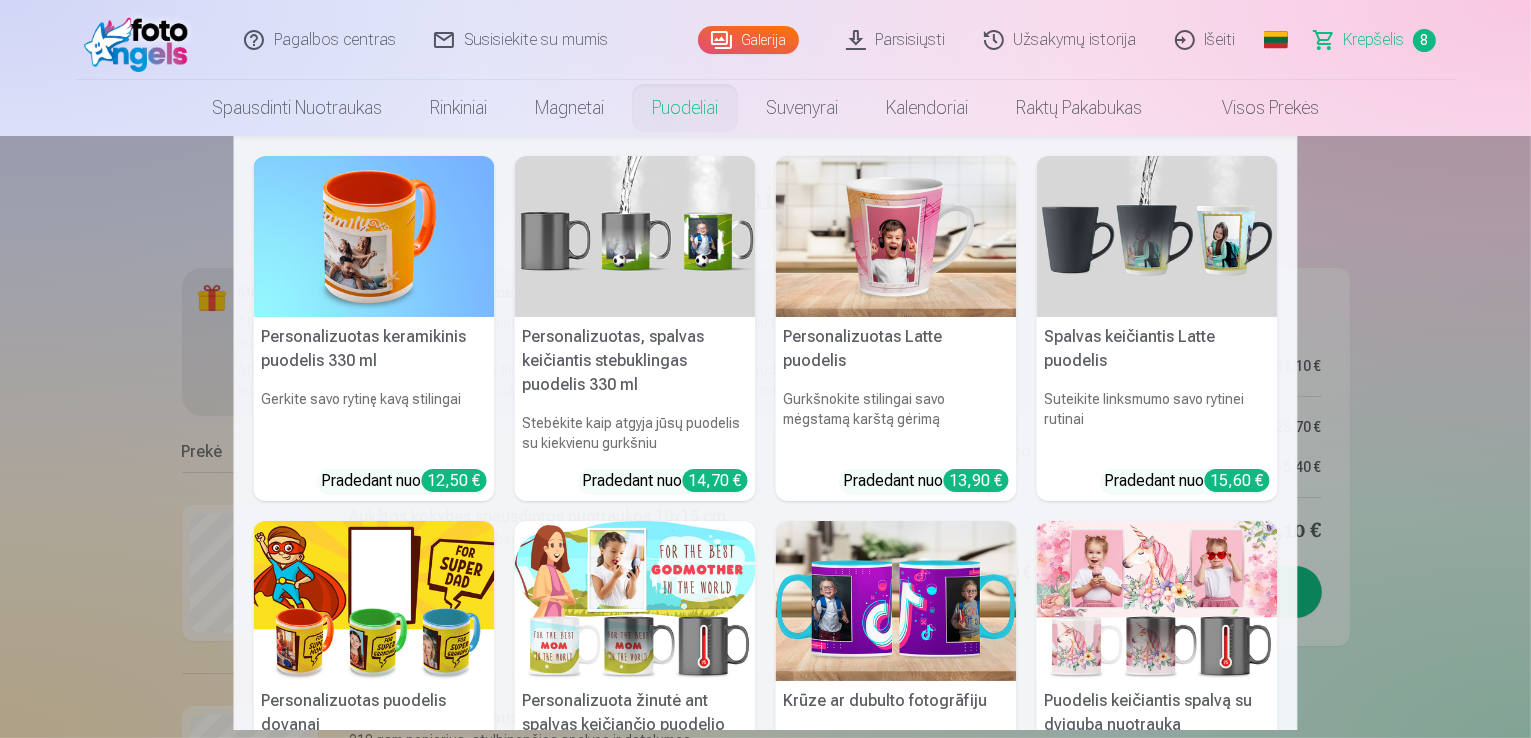 click on "Puodeliai" at bounding box center [685, 108] 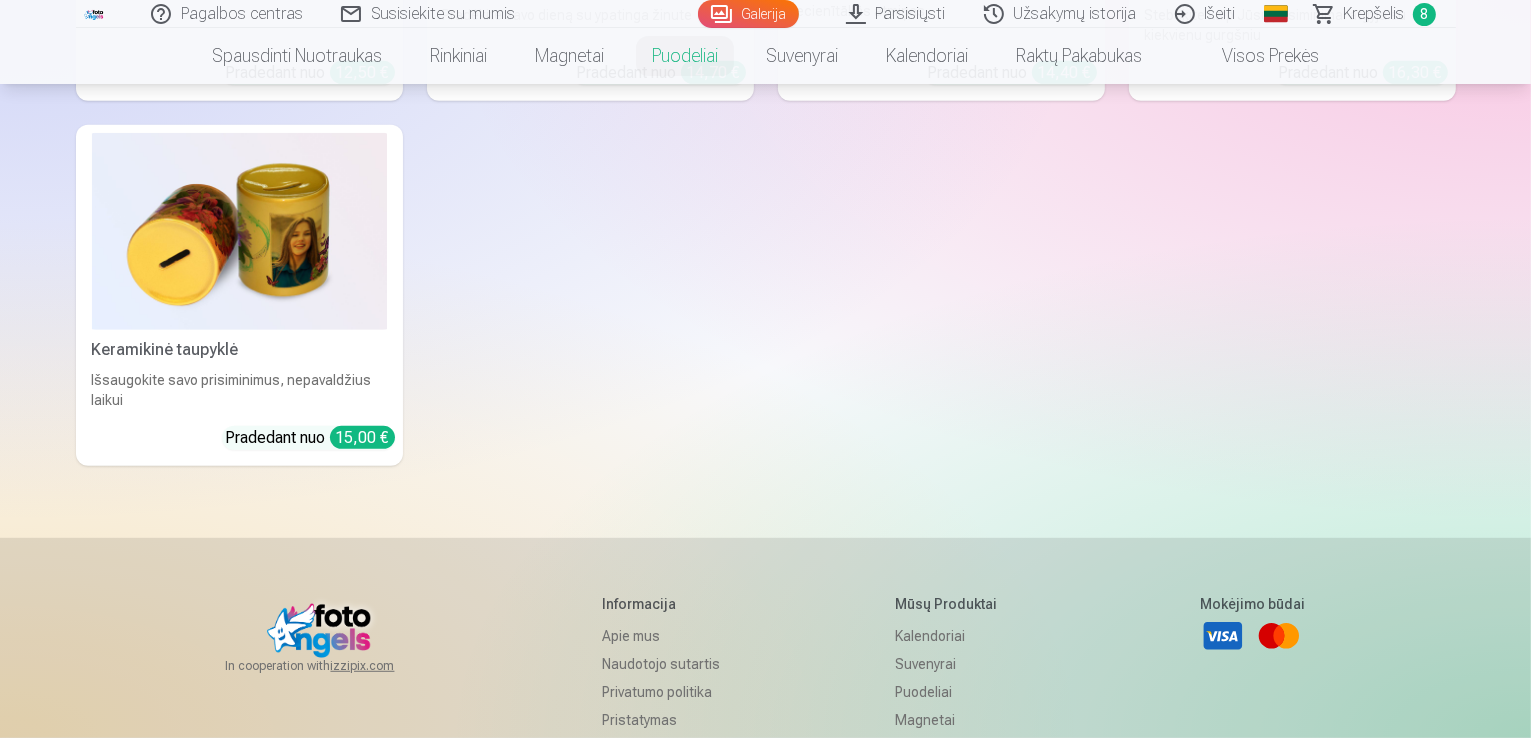 scroll, scrollTop: 1024, scrollLeft: 0, axis: vertical 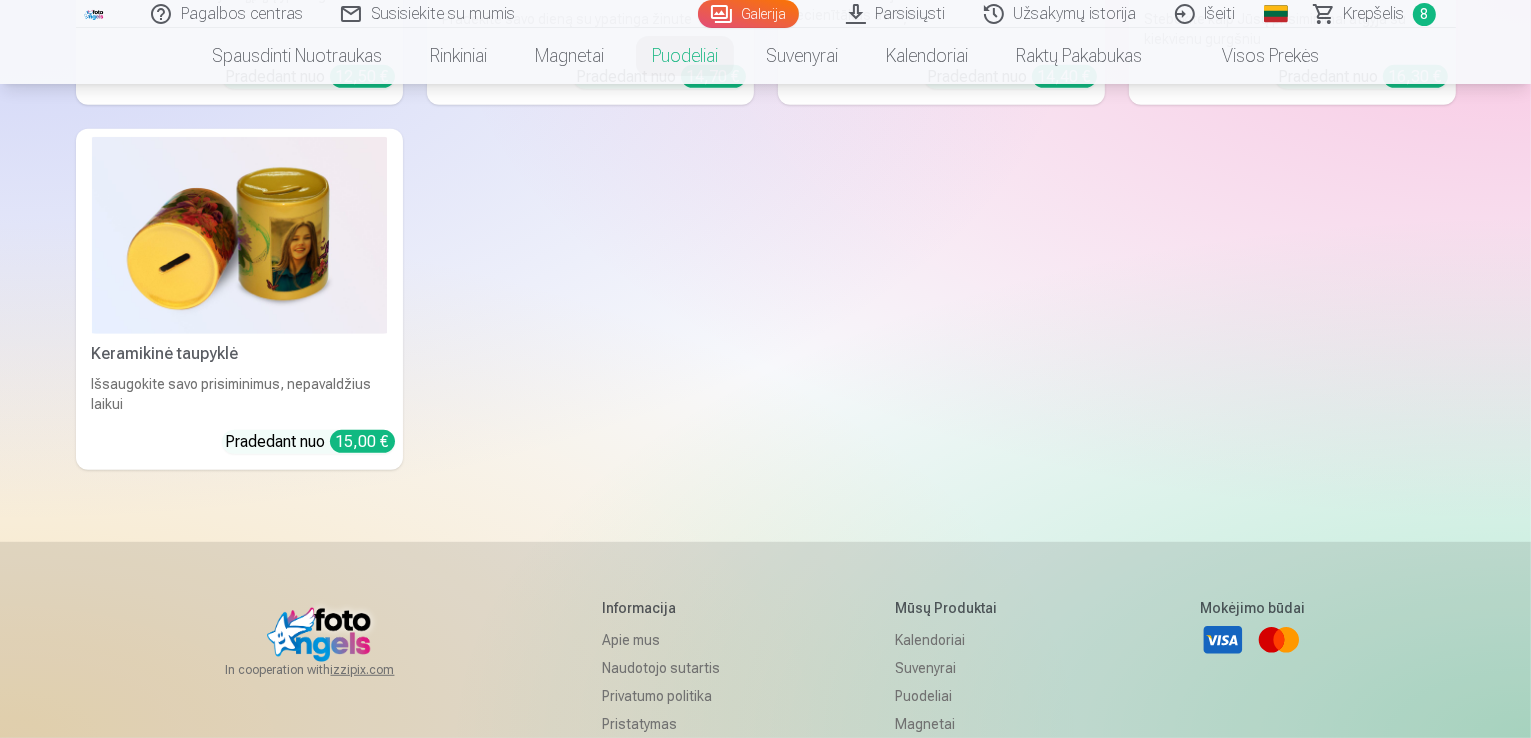 click on "Keramikinė taupyklė Išsaugokite savo prisiminimus, nepavaldžius laikui Pradedant nuo    15,00 €" at bounding box center (239, 299) 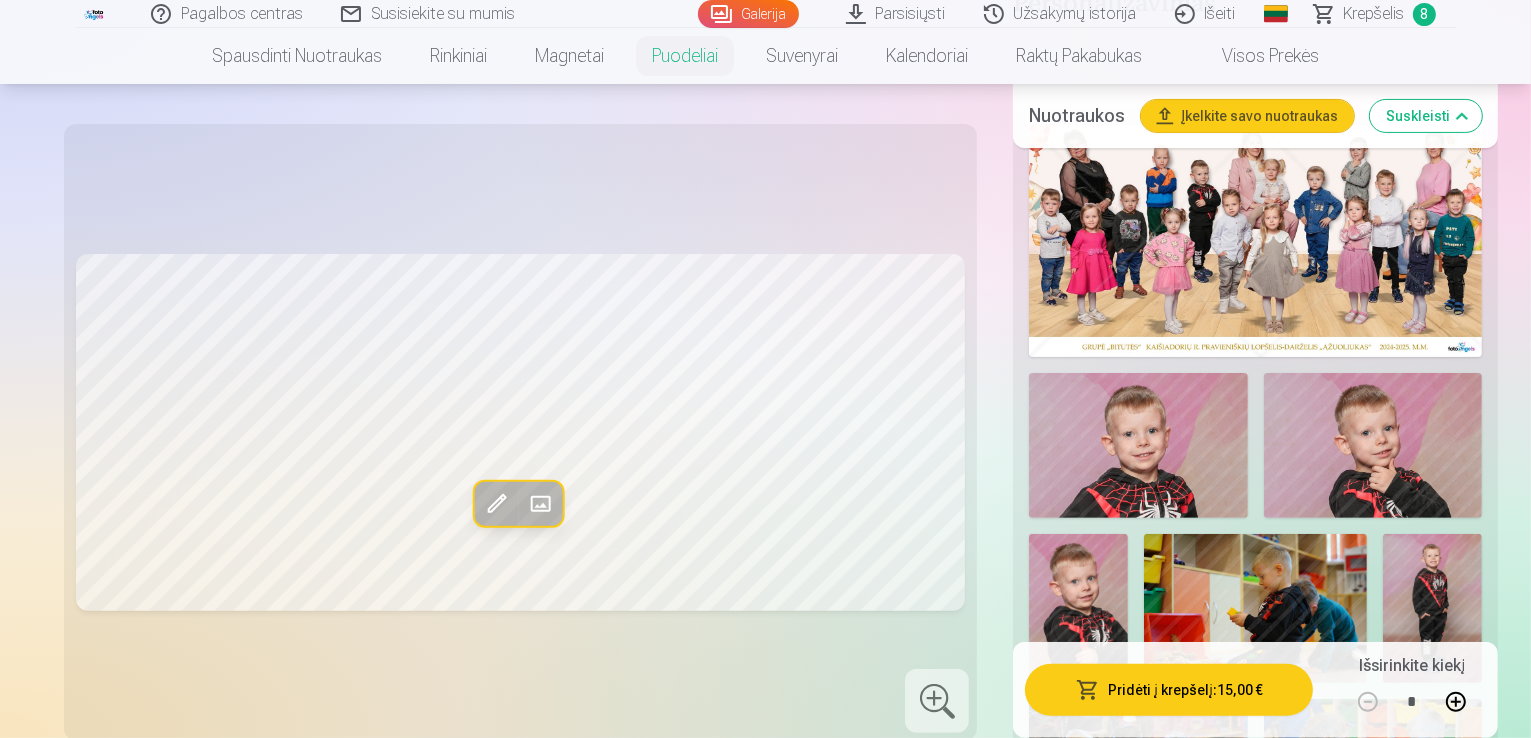 scroll, scrollTop: 0, scrollLeft: 0, axis: both 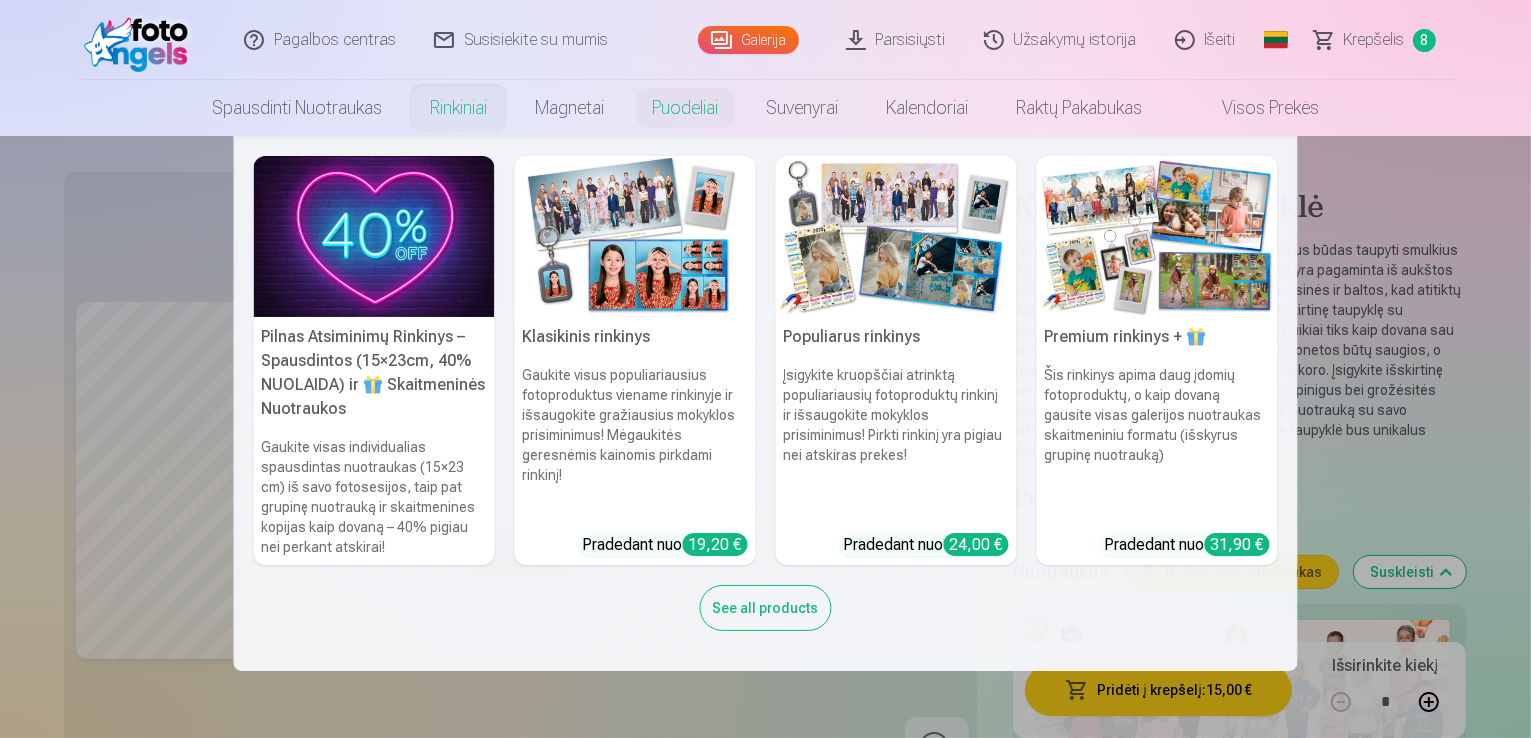 click on "Pilnas Atsiminimų Rinkinys – Spausdintos (15×23cm, 40% NUOLAIDA) ir 🎁 Skaitmeninės Nuotraukos" at bounding box center [374, 373] 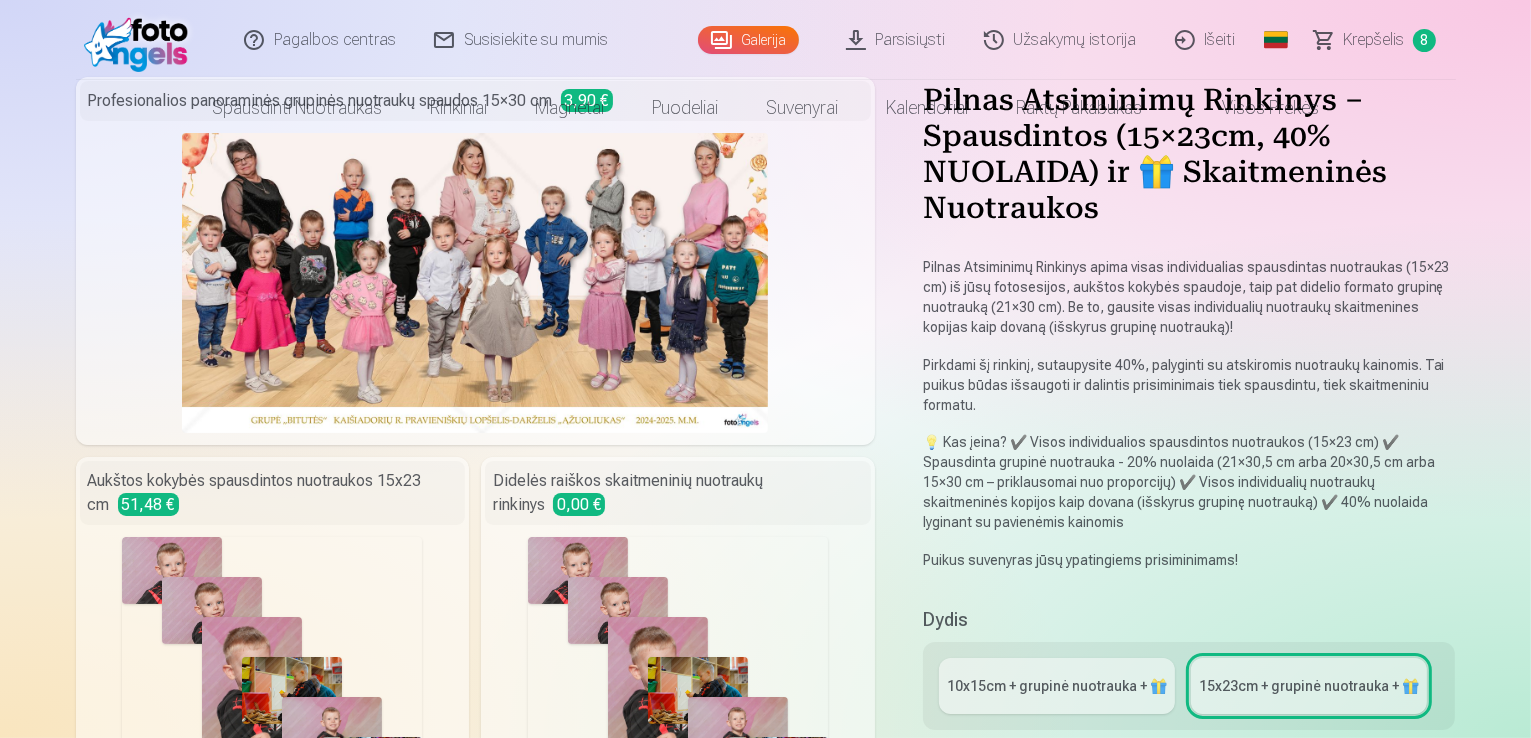 scroll, scrollTop: 0, scrollLeft: 0, axis: both 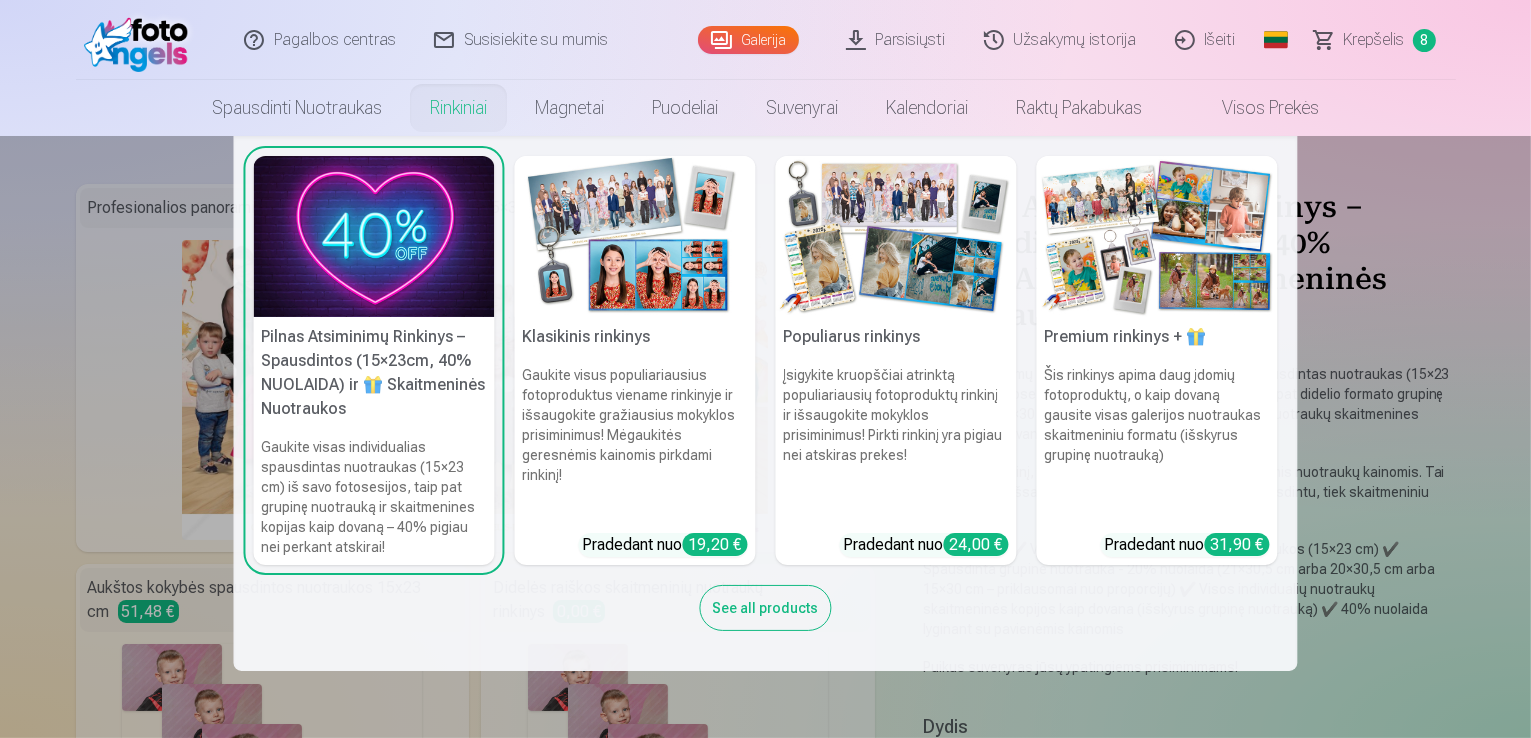 click on "Šis rinkinys apima daug įdomių fotoproduktų, o kaip dovaną gausite visas galerijos nuotraukas skaitmeniniu formatu (išskyrus grupinę nuotrauką)" at bounding box center (1157, 441) 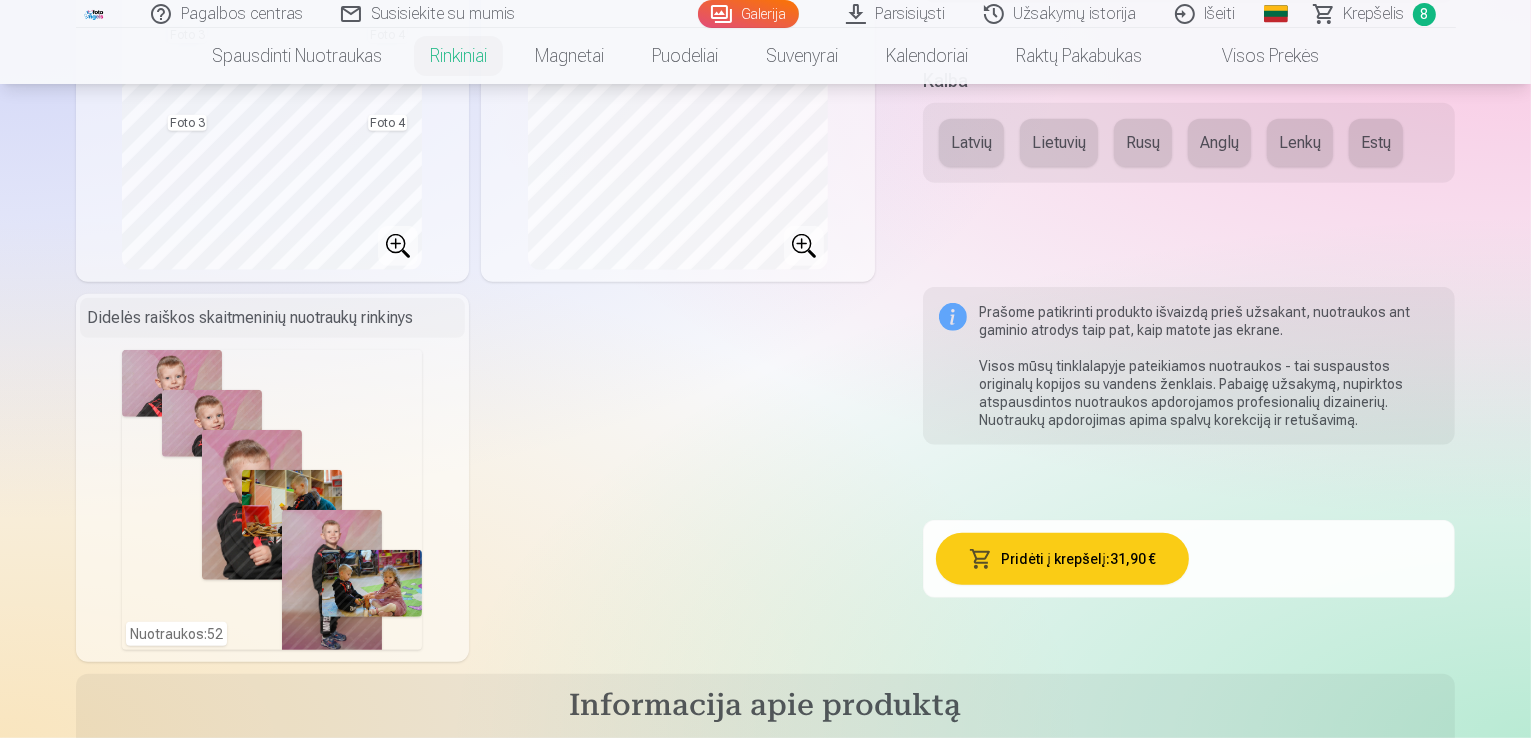 scroll, scrollTop: 1104, scrollLeft: 0, axis: vertical 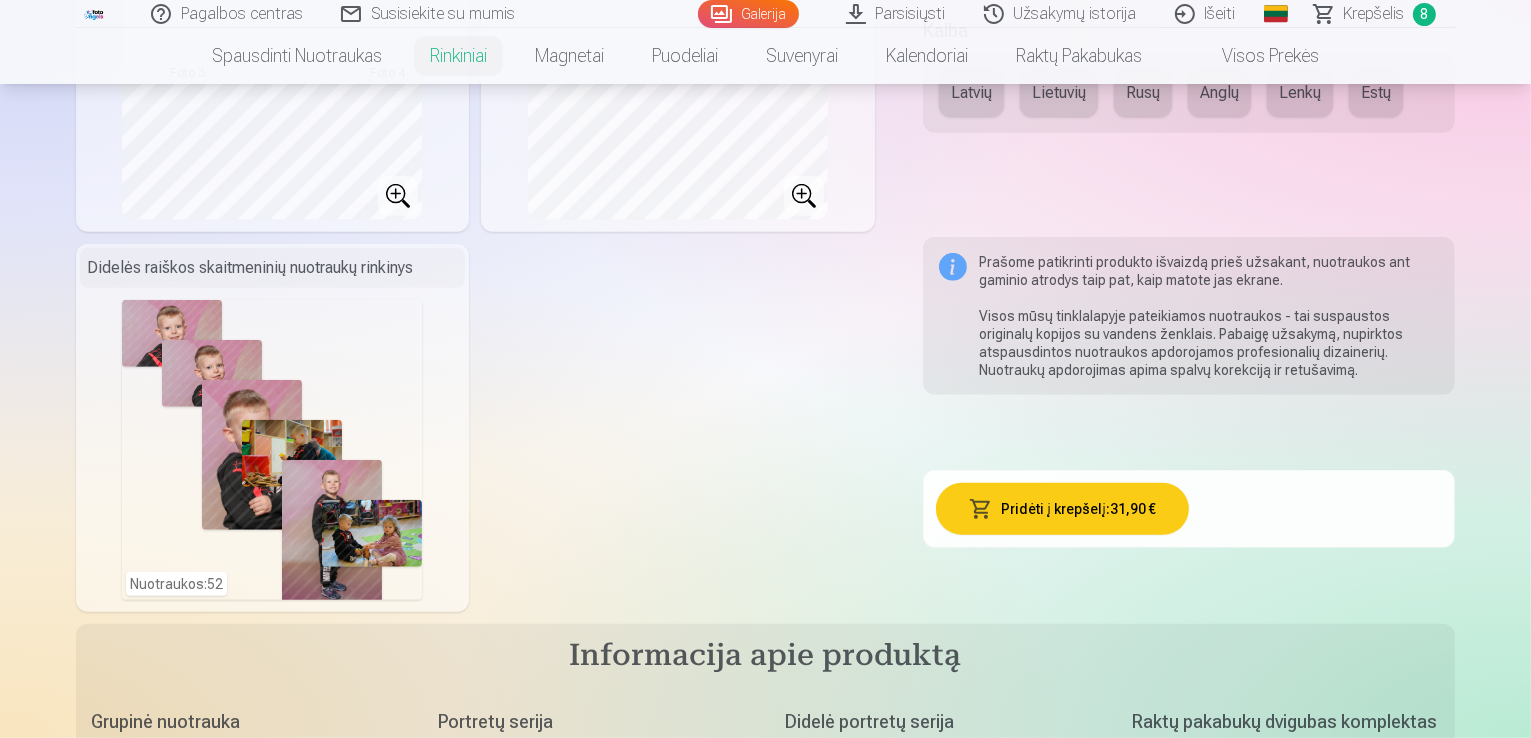 click on "Pridėti į krepšelį :  31,90 €" at bounding box center [1062, 509] 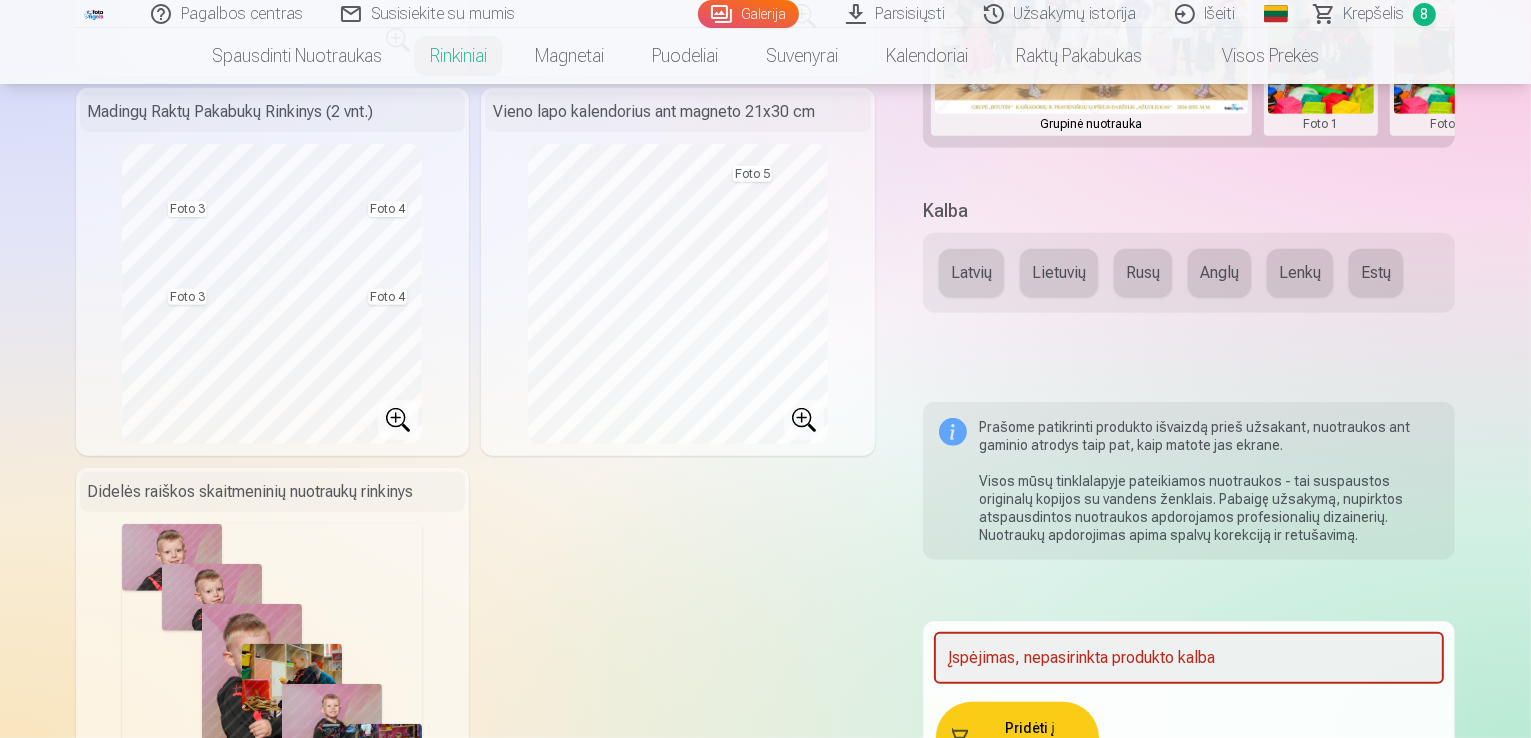 scroll, scrollTop: 878, scrollLeft: 0, axis: vertical 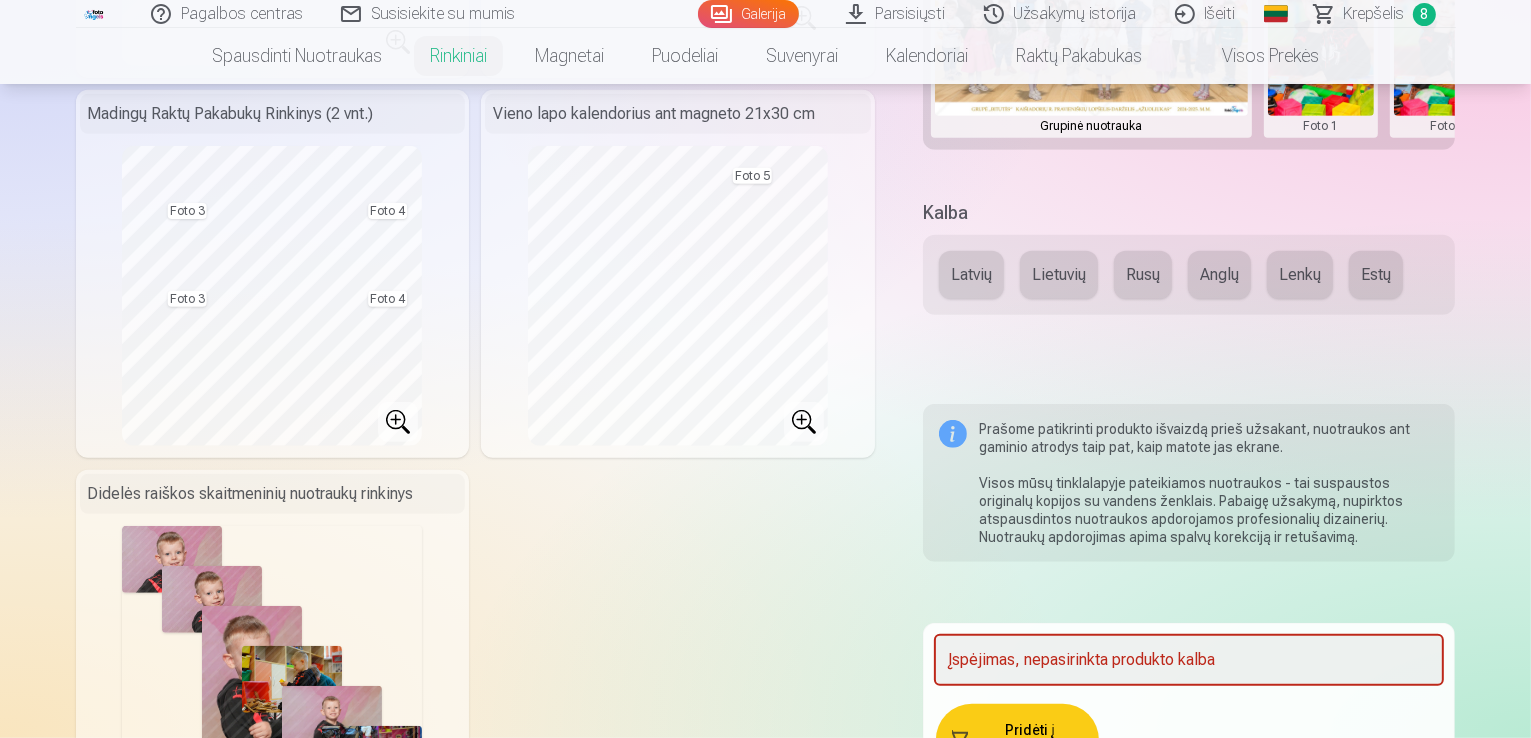 click on "Lietuvių" at bounding box center [1059, 275] 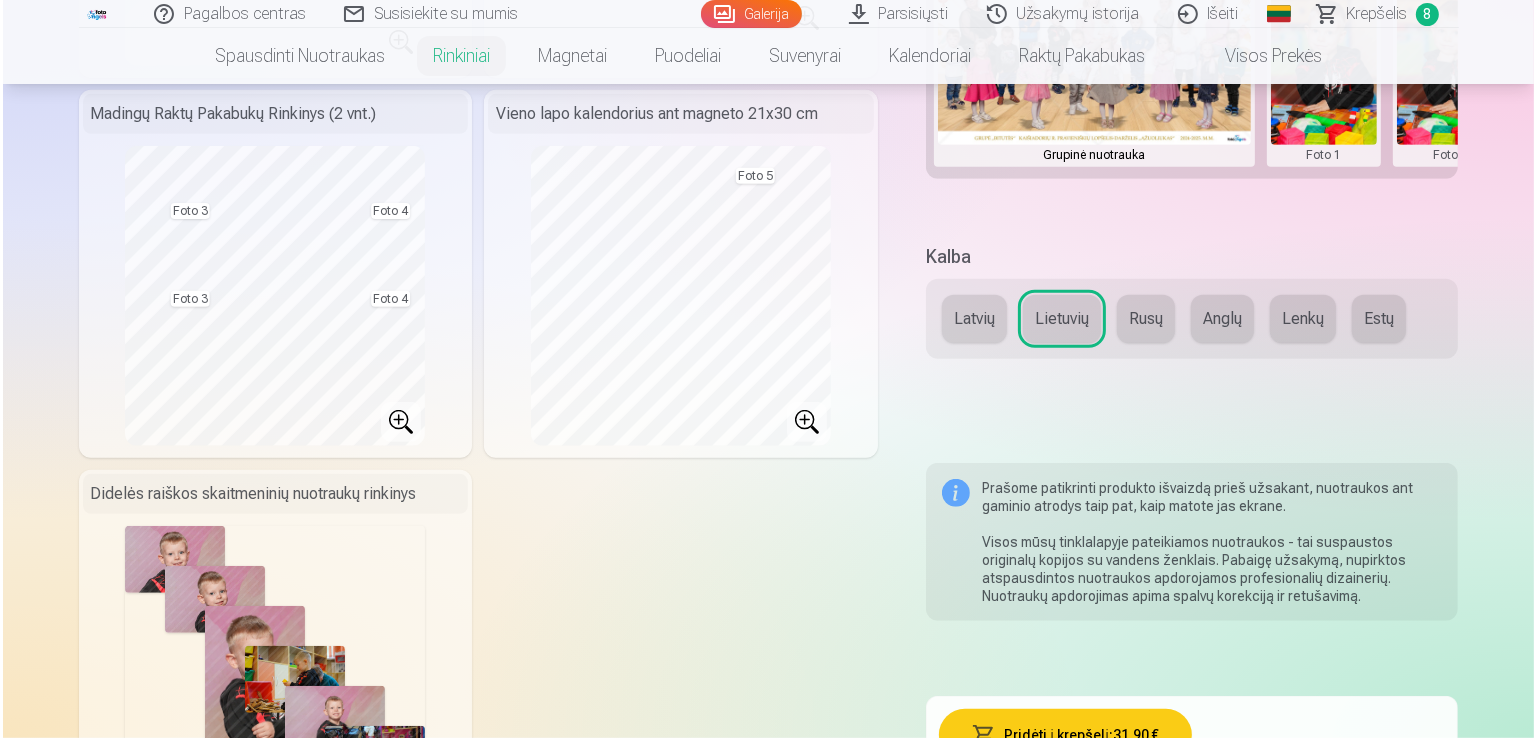 scroll, scrollTop: 907, scrollLeft: 0, axis: vertical 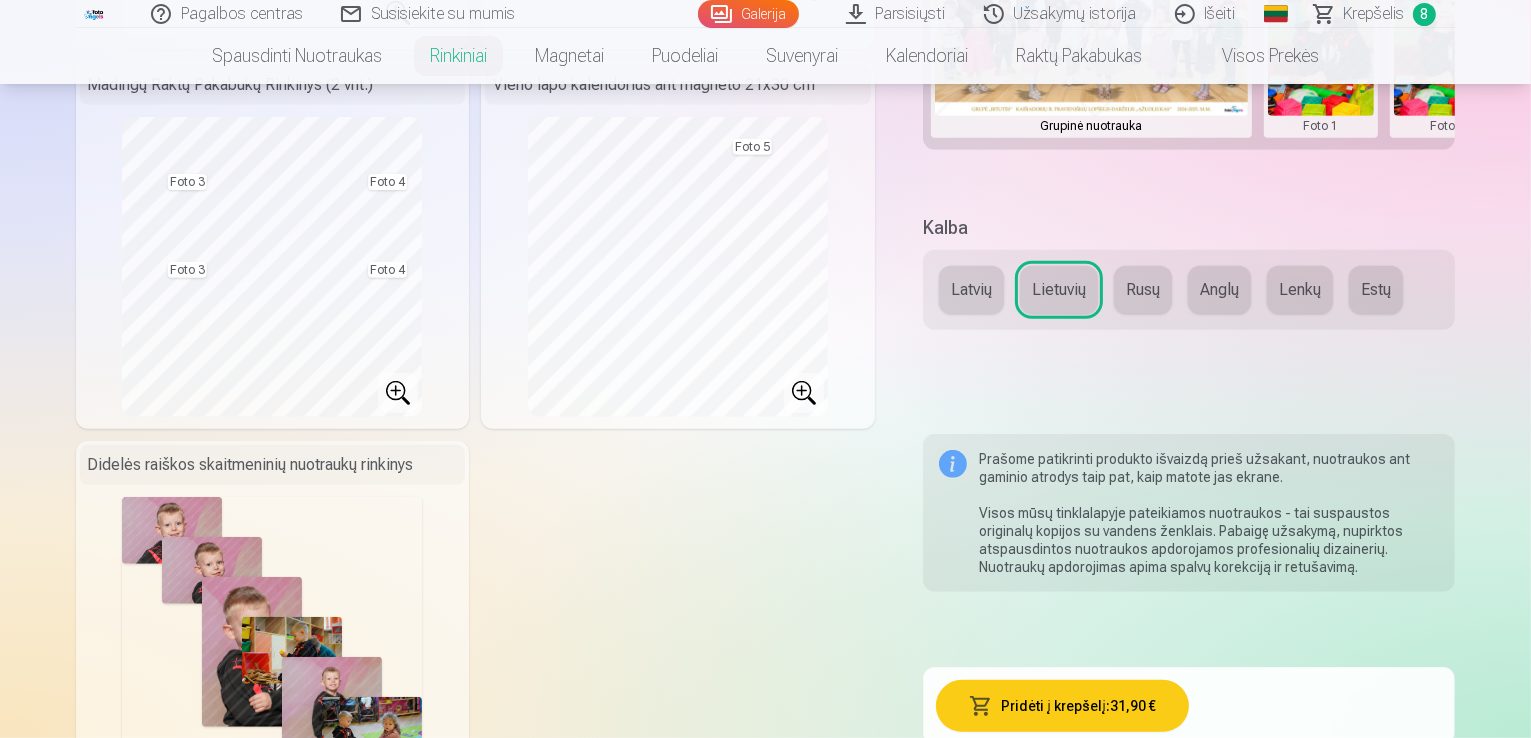 click on "Pridėti į krepšelį :  31,90 €" at bounding box center [1062, 706] 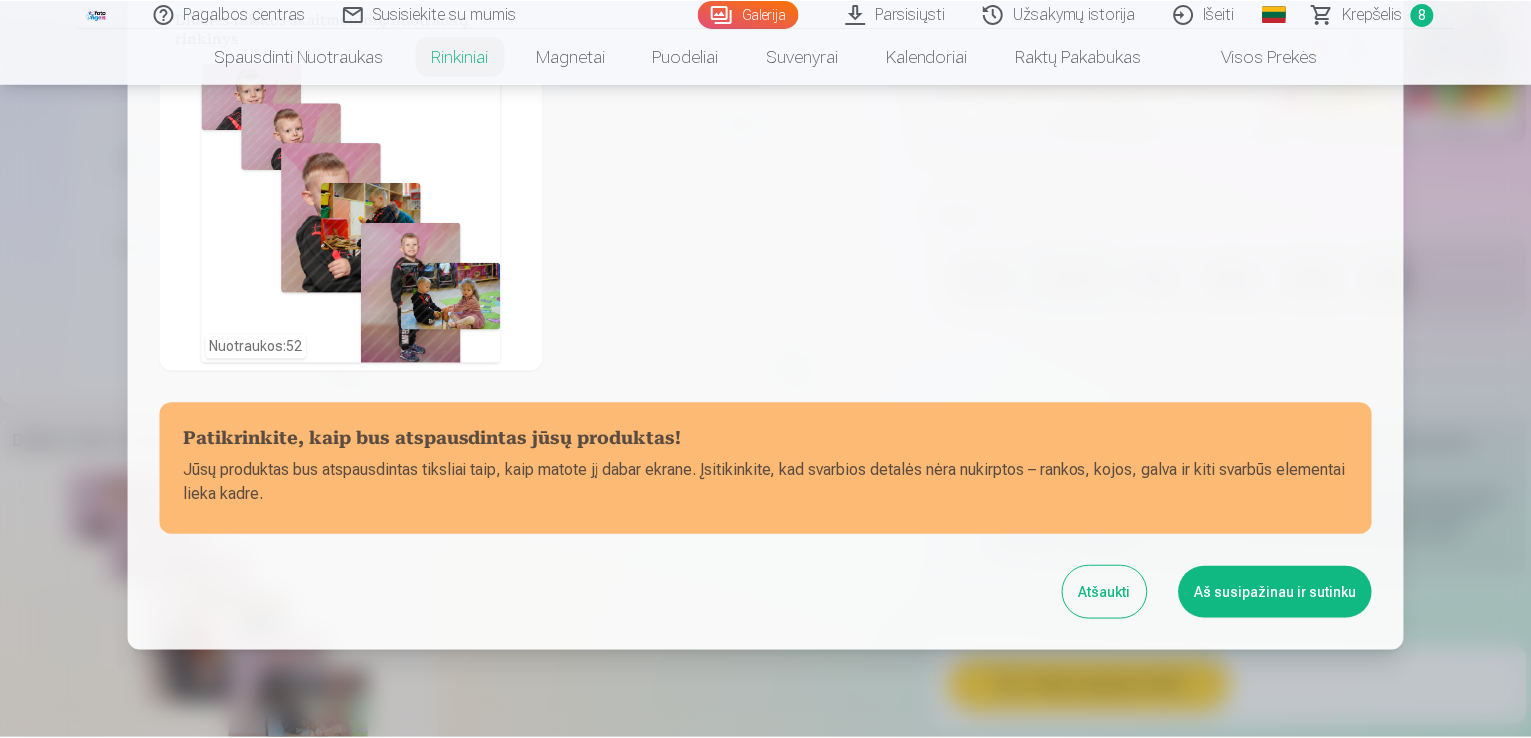 scroll, scrollTop: 814, scrollLeft: 0, axis: vertical 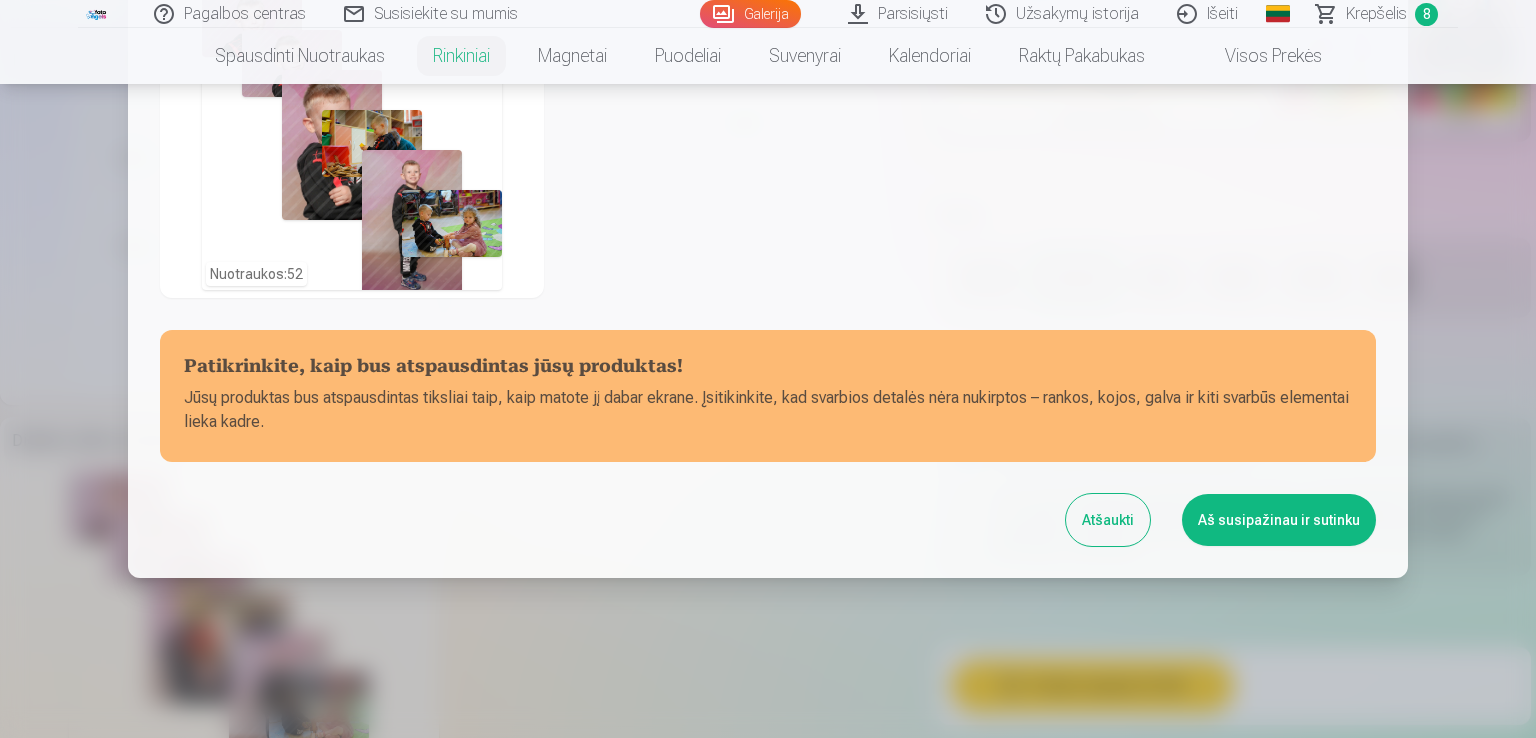 click on "Aš susipažinau ir sutinku" at bounding box center [1279, 520] 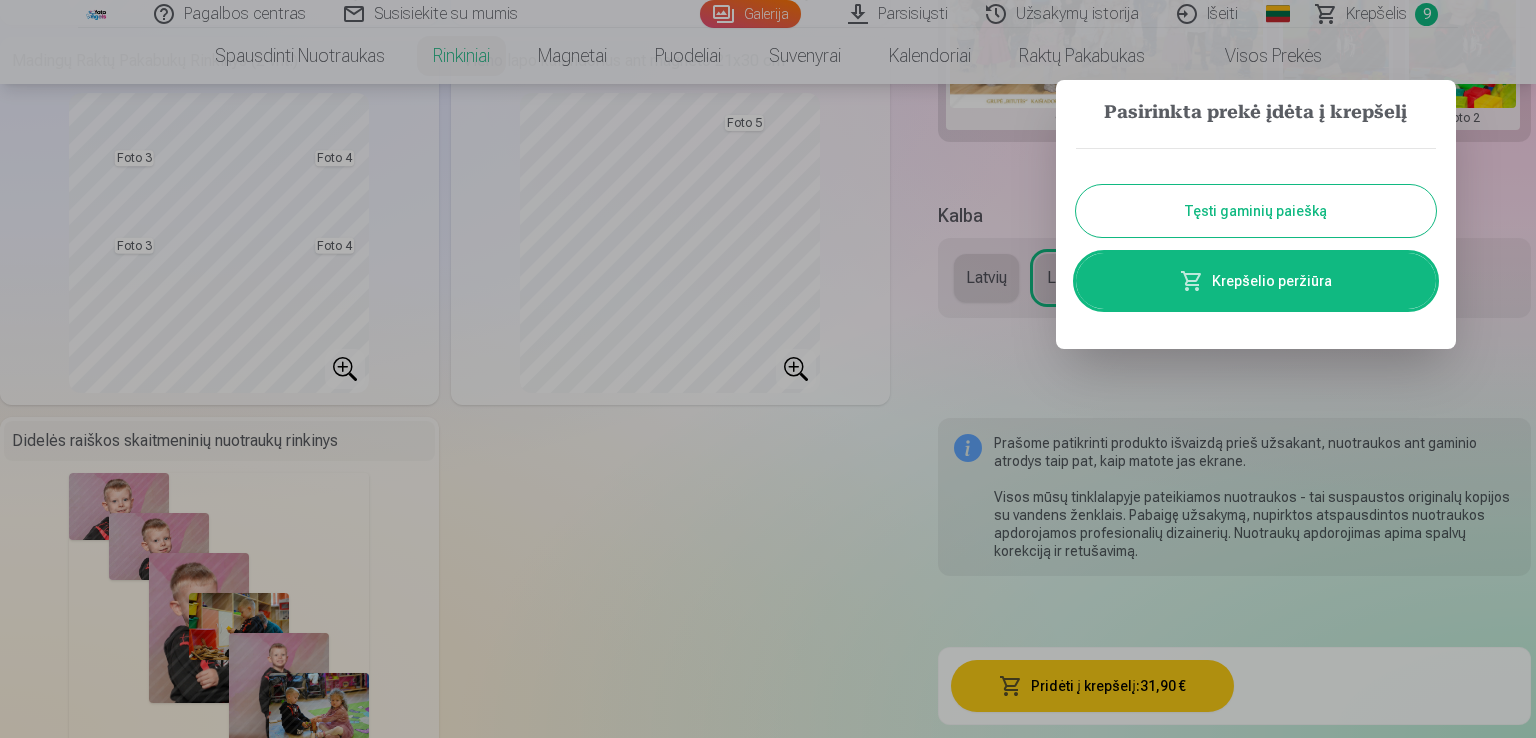 click on "Krepšelio peržiūra" at bounding box center [1256, 281] 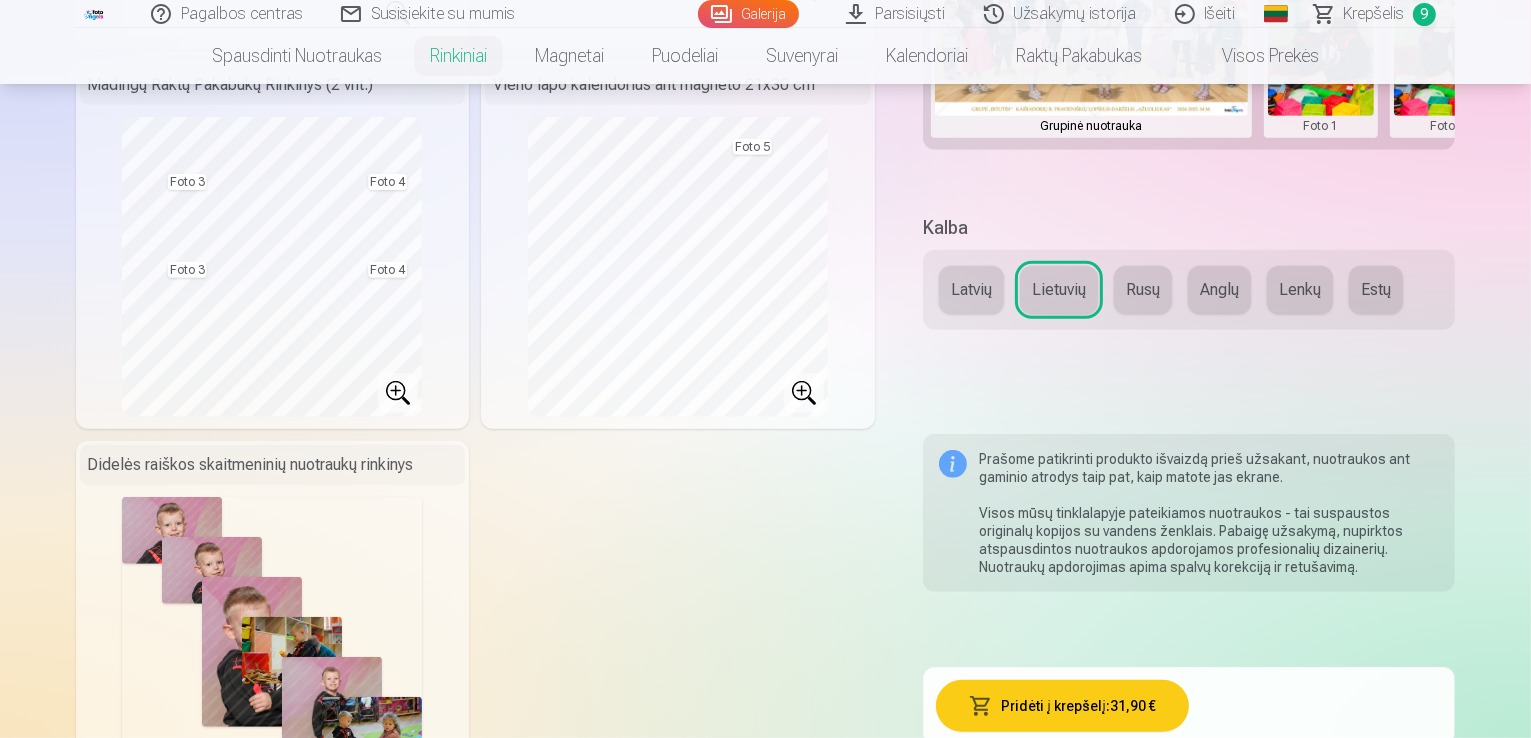 scroll, scrollTop: 0, scrollLeft: 0, axis: both 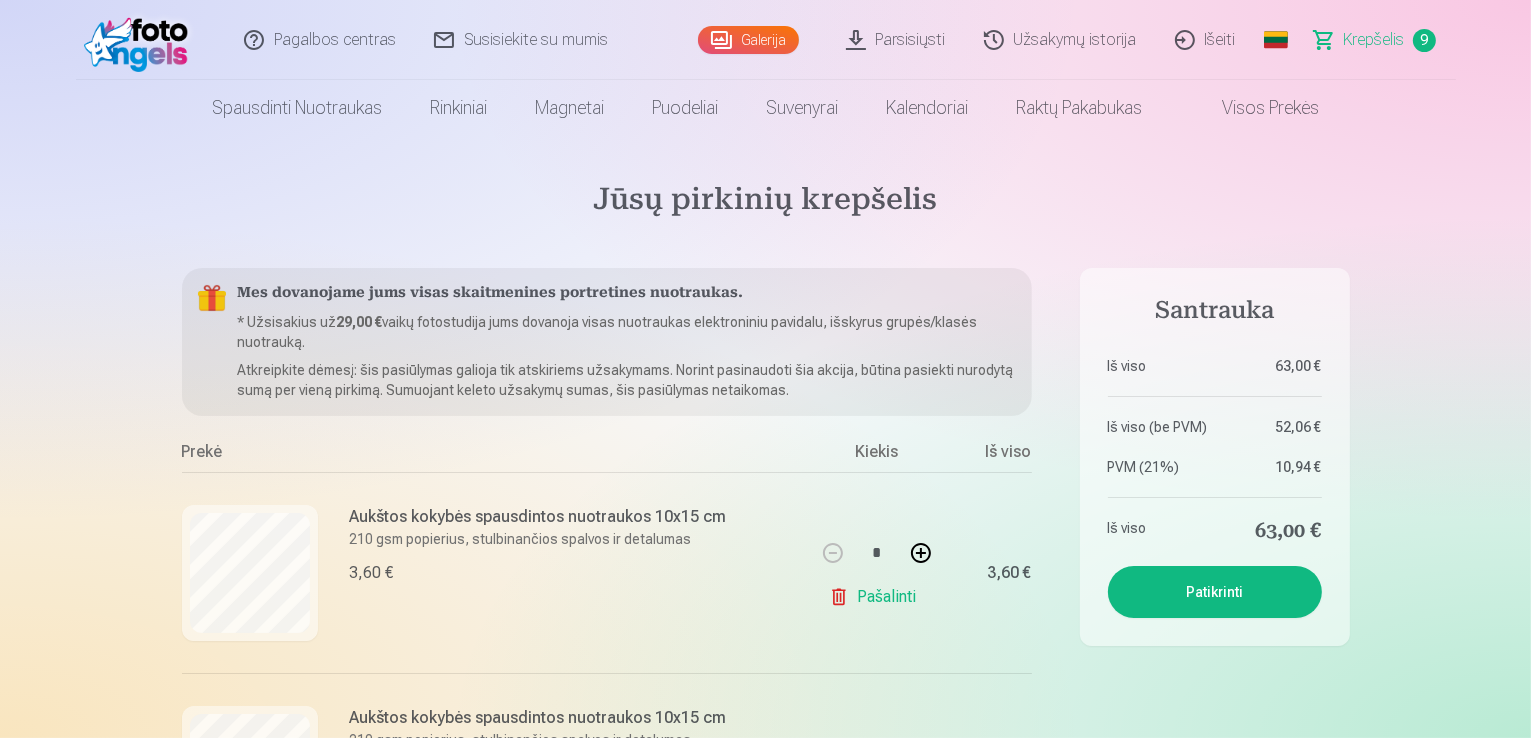 click on "Pašalinti" at bounding box center [876, 597] 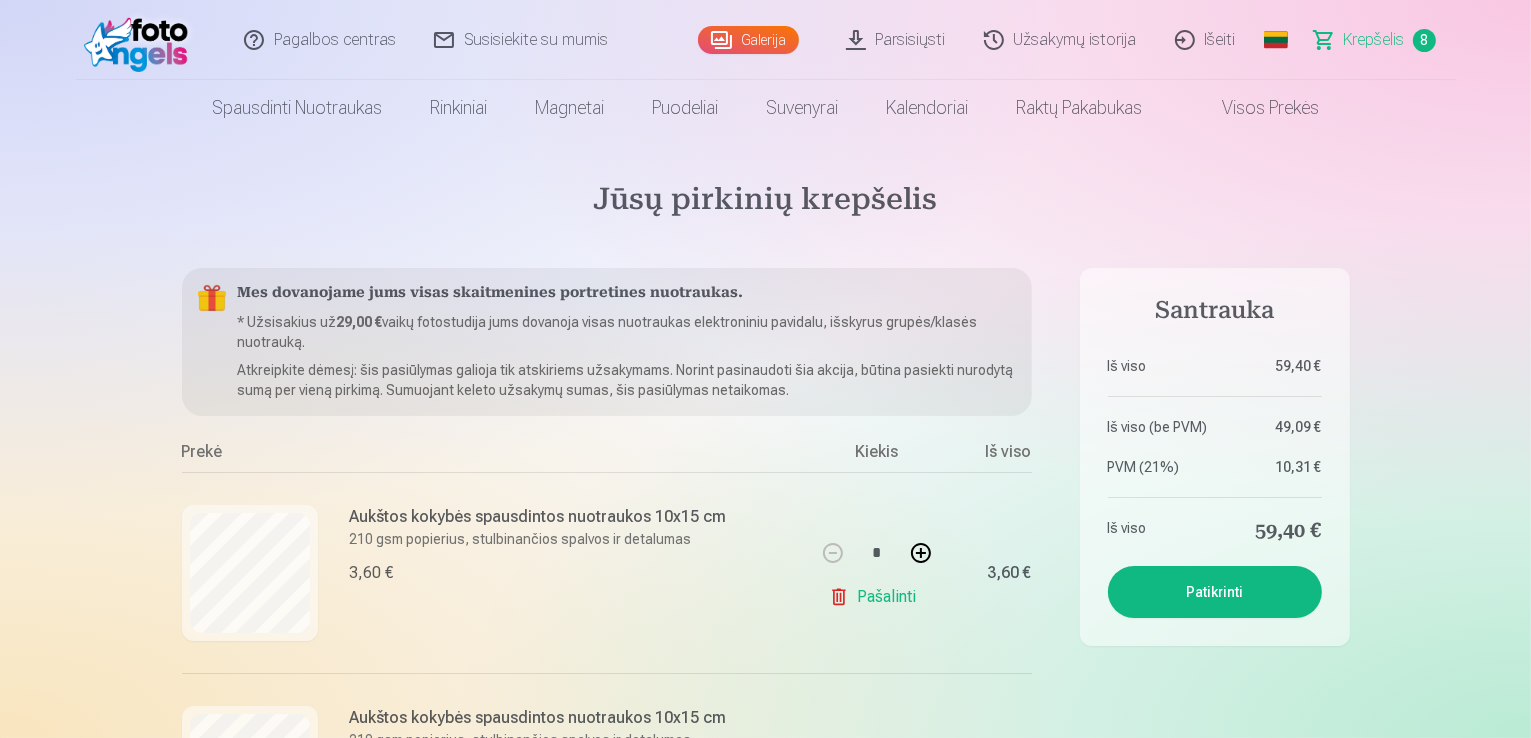 click on "Pašalinti" at bounding box center [876, 597] 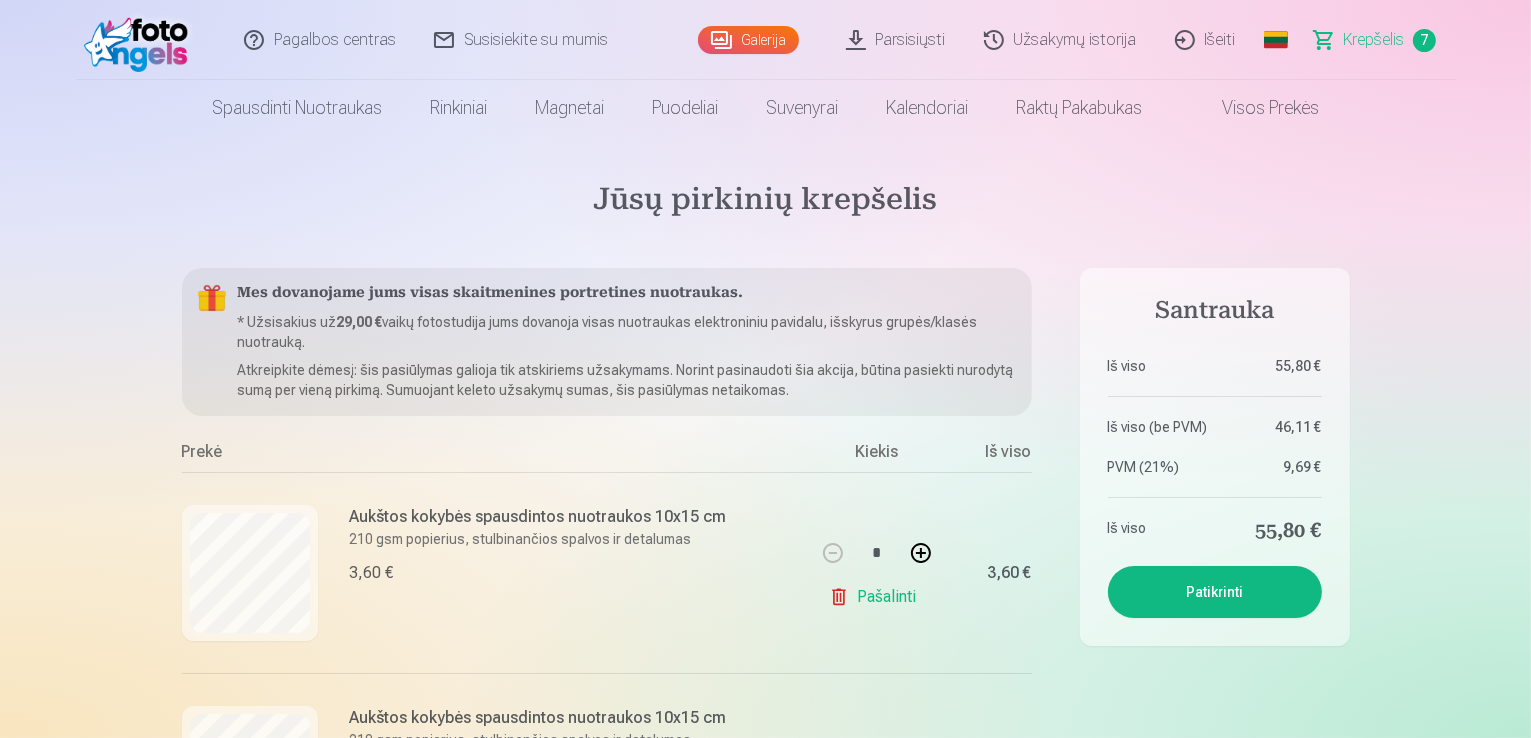 click on "Pašalinti" at bounding box center (876, 597) 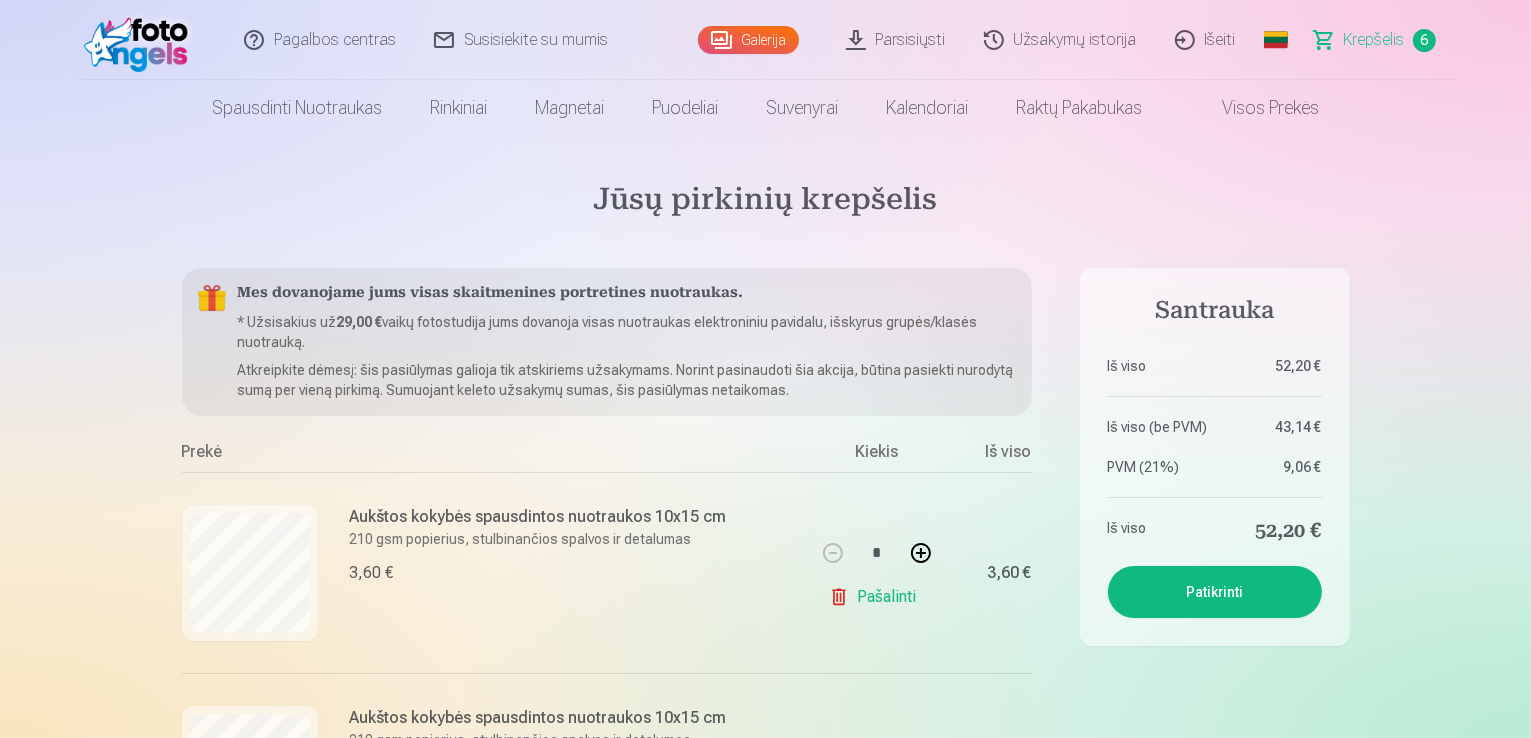 click on "Pašalinti" at bounding box center (876, 597) 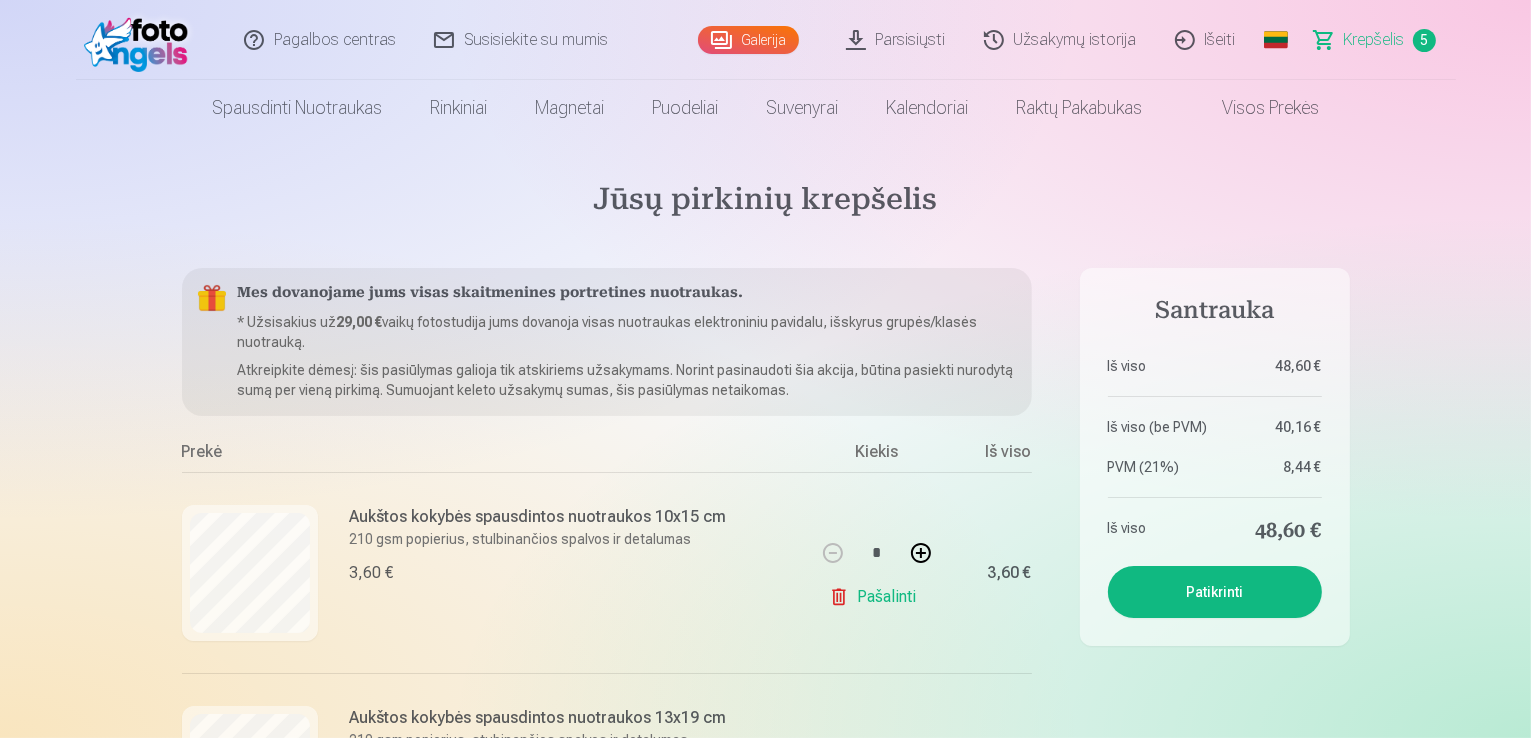 click on "Pašalinti" at bounding box center (876, 597) 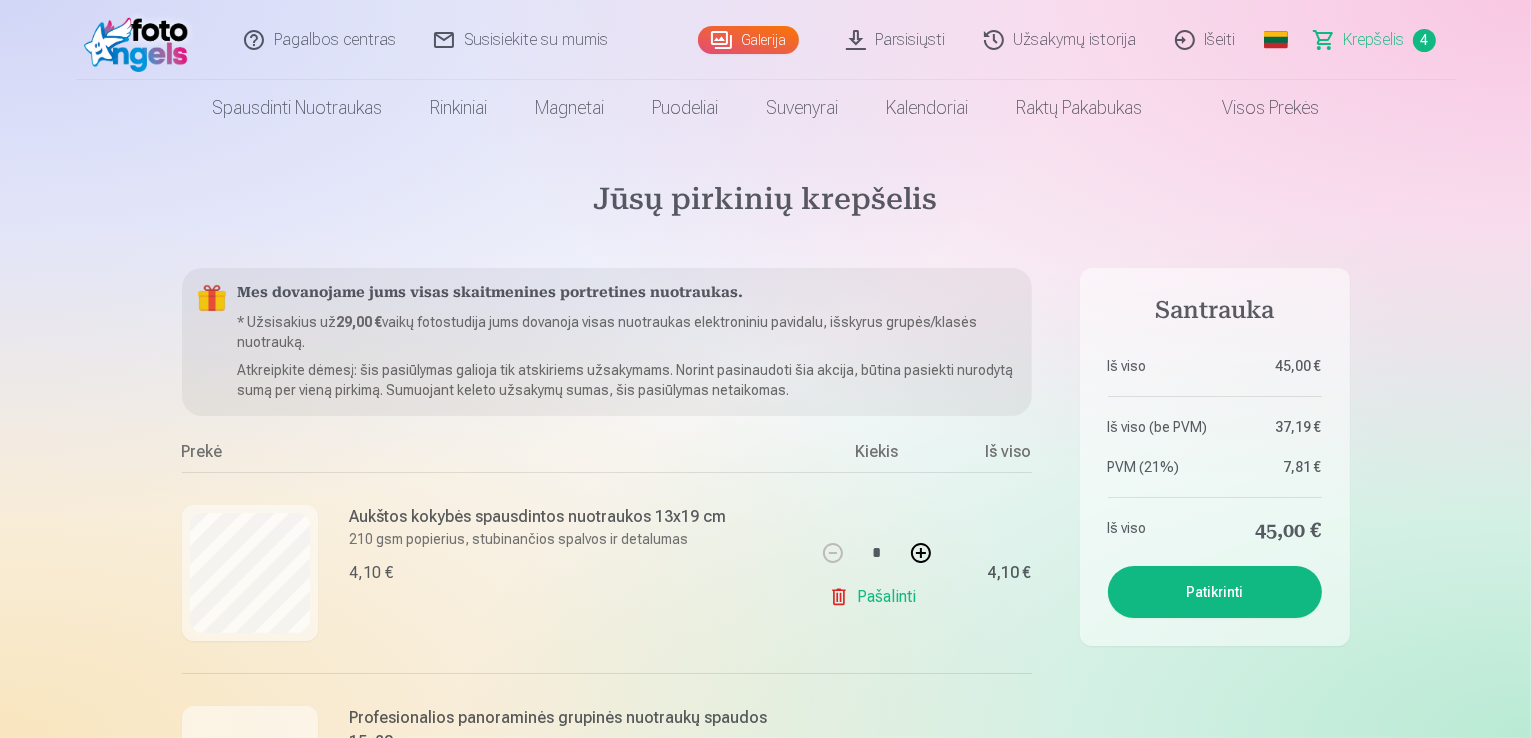 click on "Pašalinti" at bounding box center (876, 597) 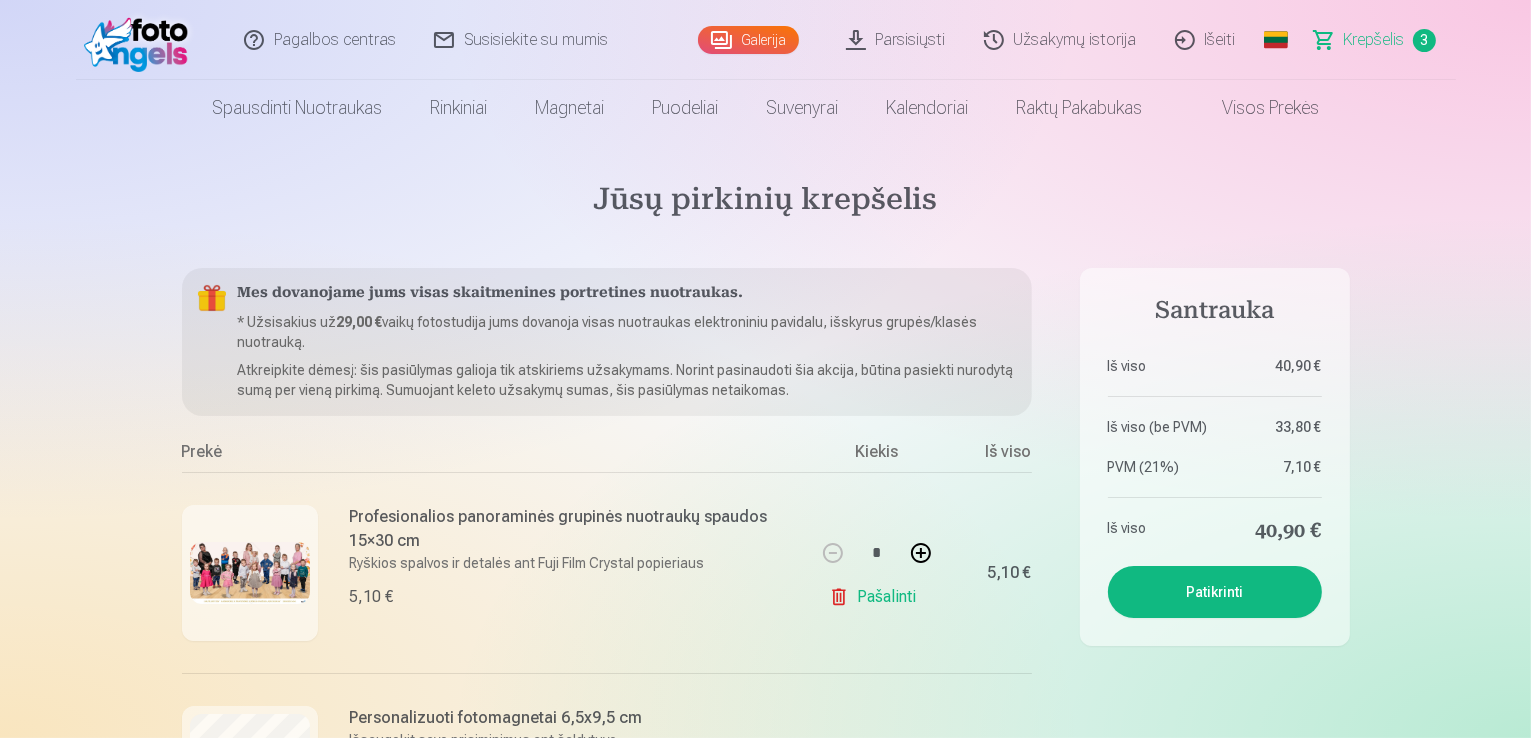 click on "Pašalinti" at bounding box center (876, 597) 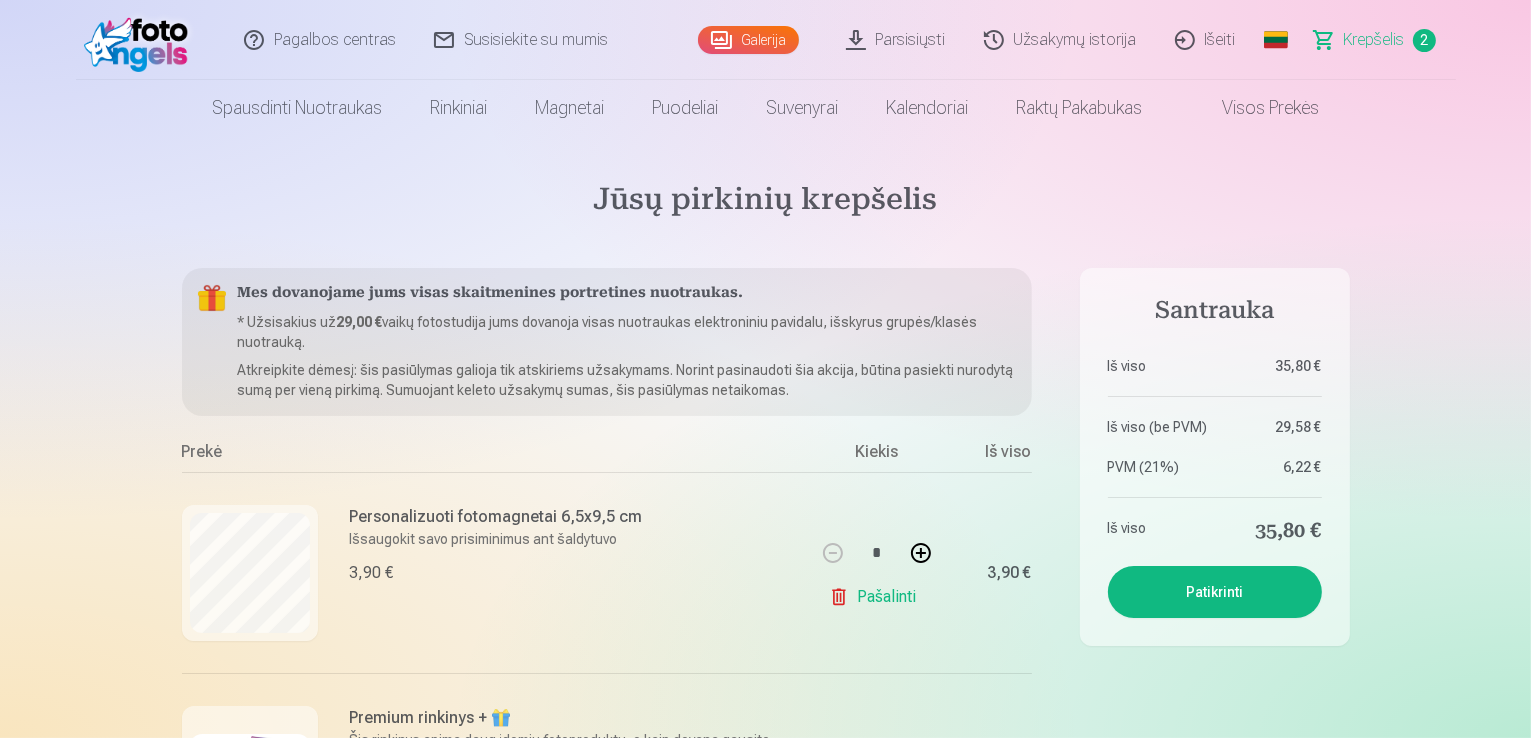 click on "Pašalinti" at bounding box center (876, 597) 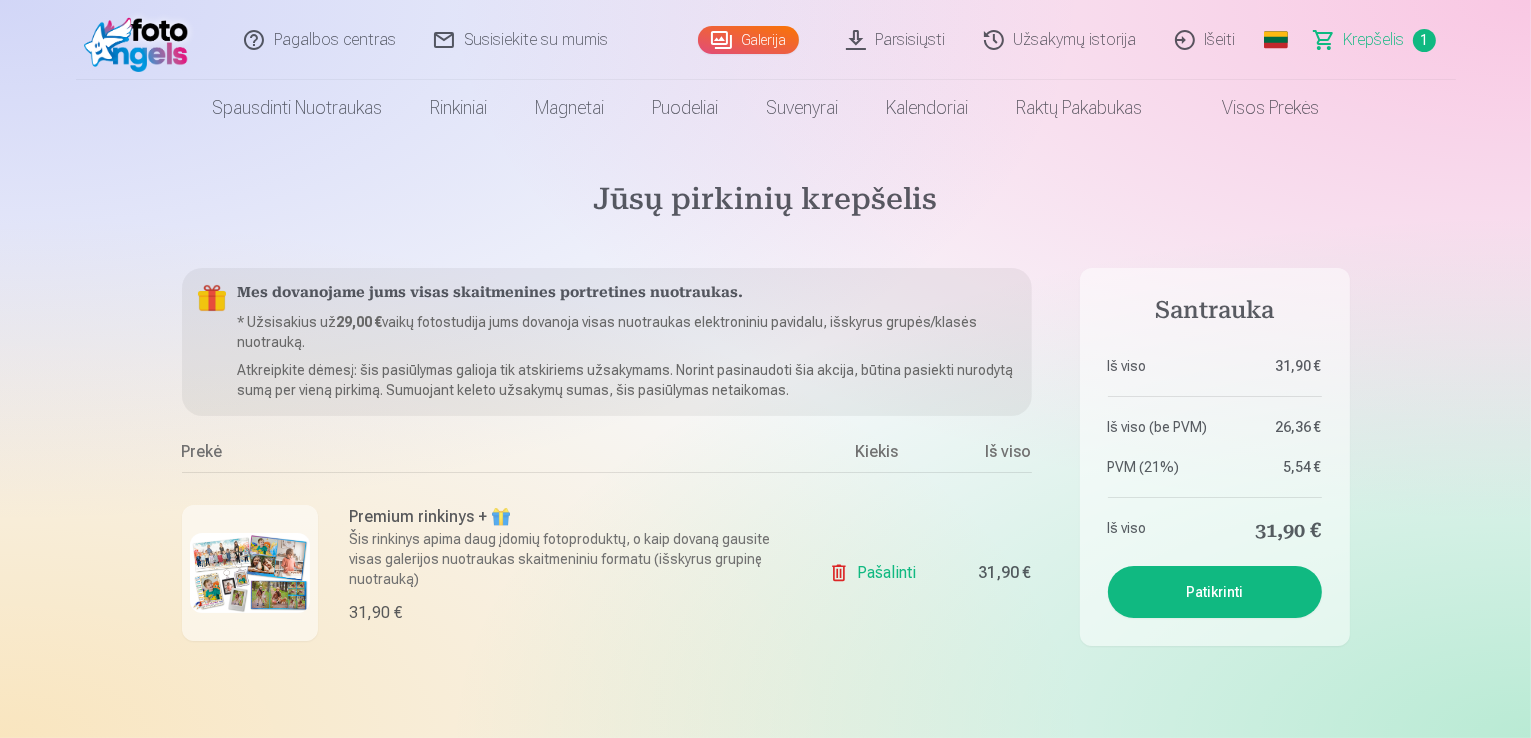 click on "Patikrinti" at bounding box center [1215, 592] 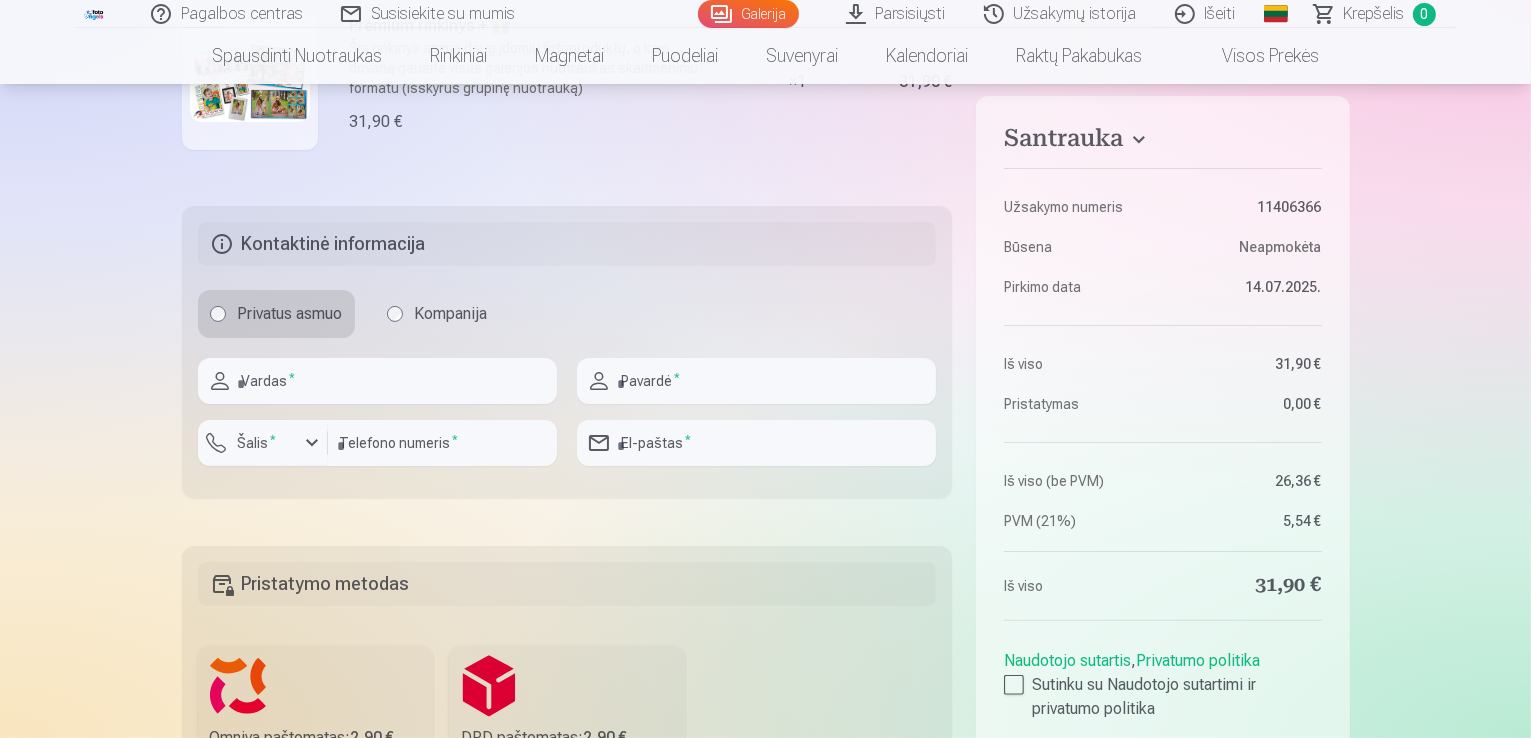 scroll, scrollTop: 303, scrollLeft: 0, axis: vertical 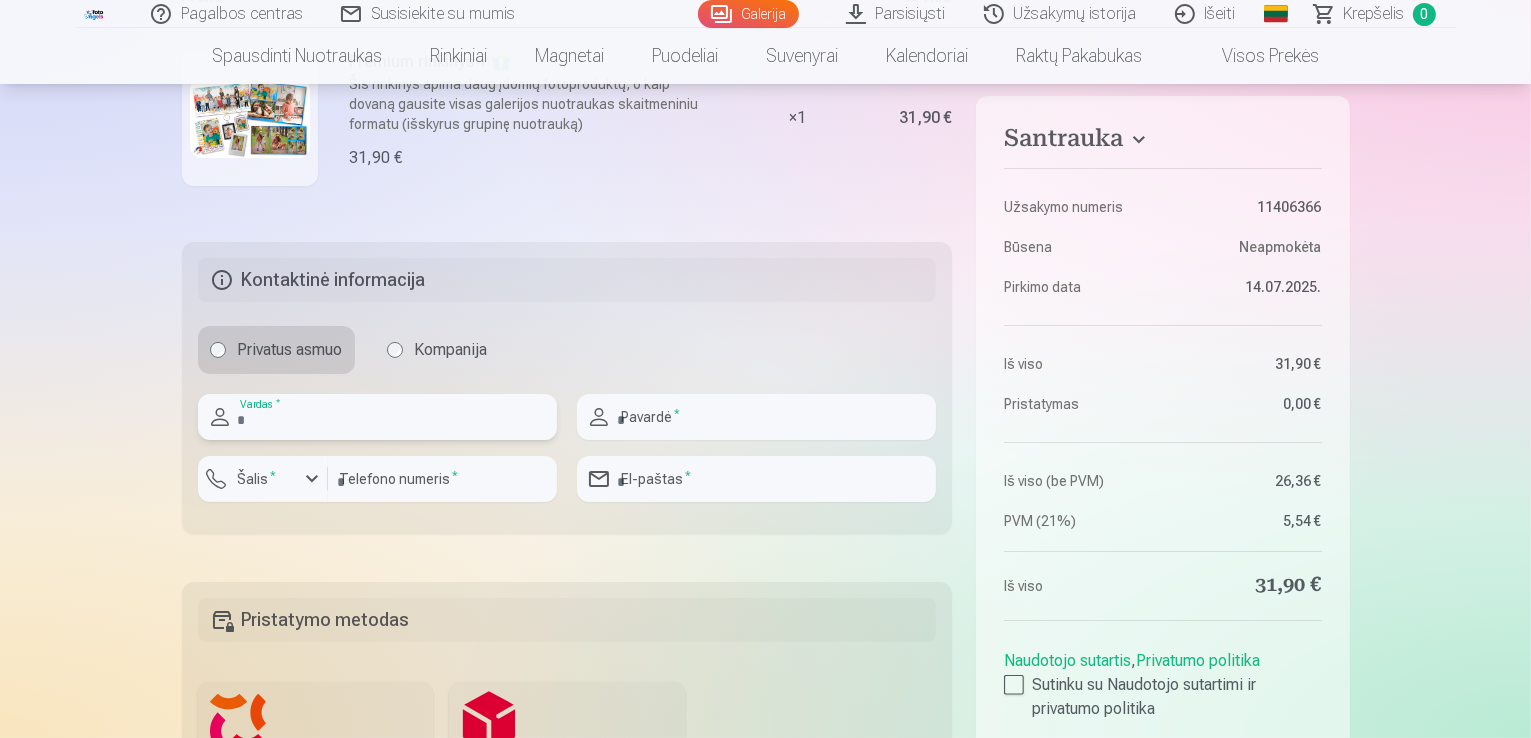 click at bounding box center (377, 417) 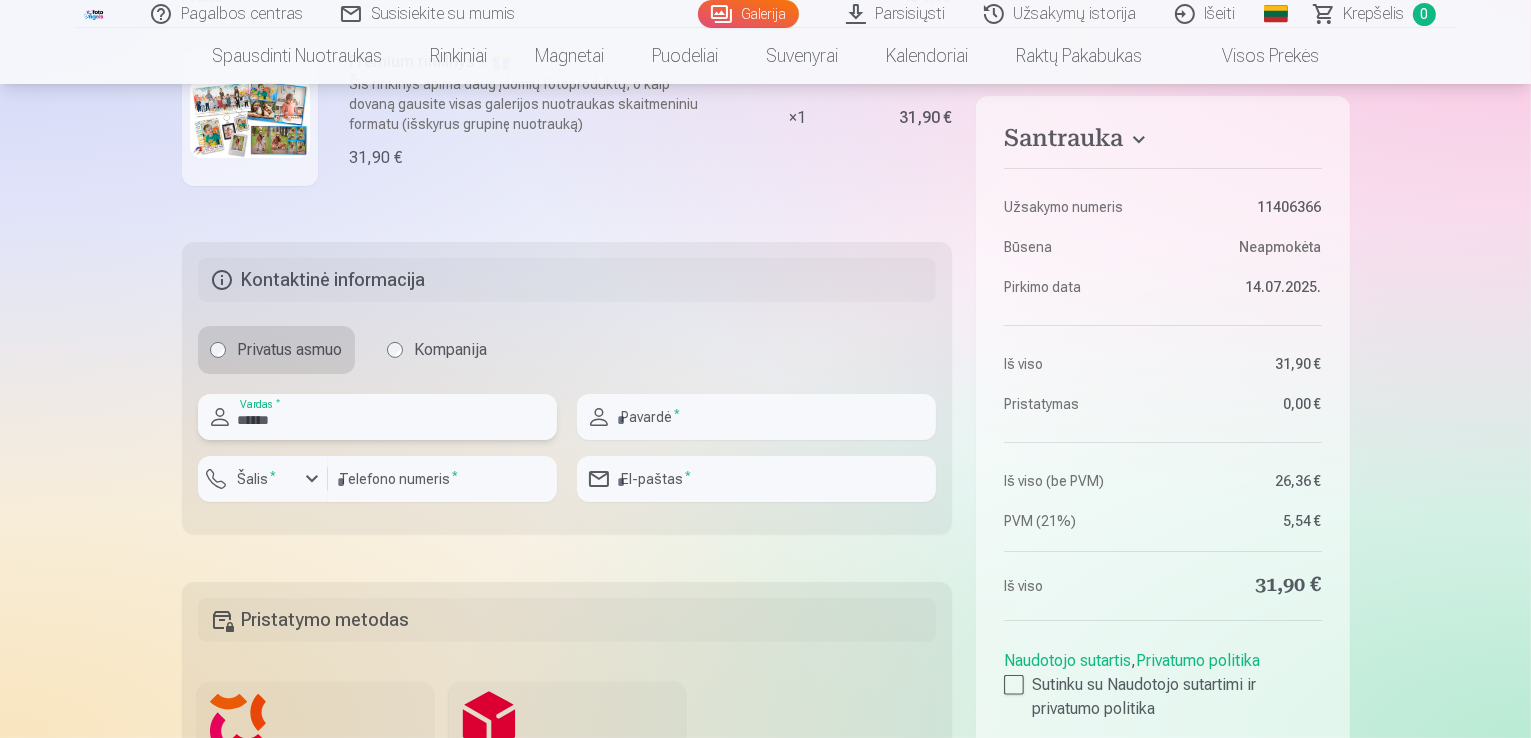 type on "******" 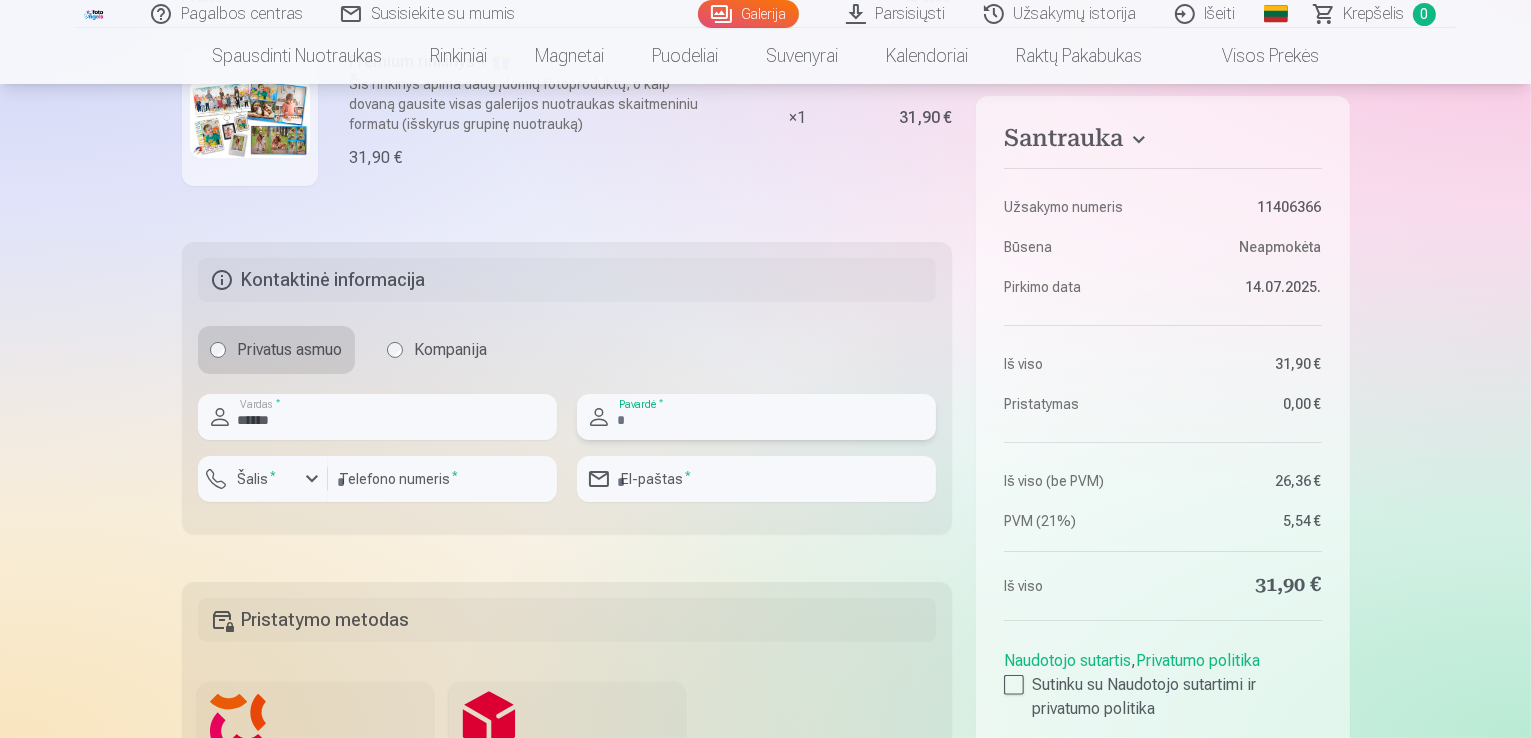 click at bounding box center (756, 417) 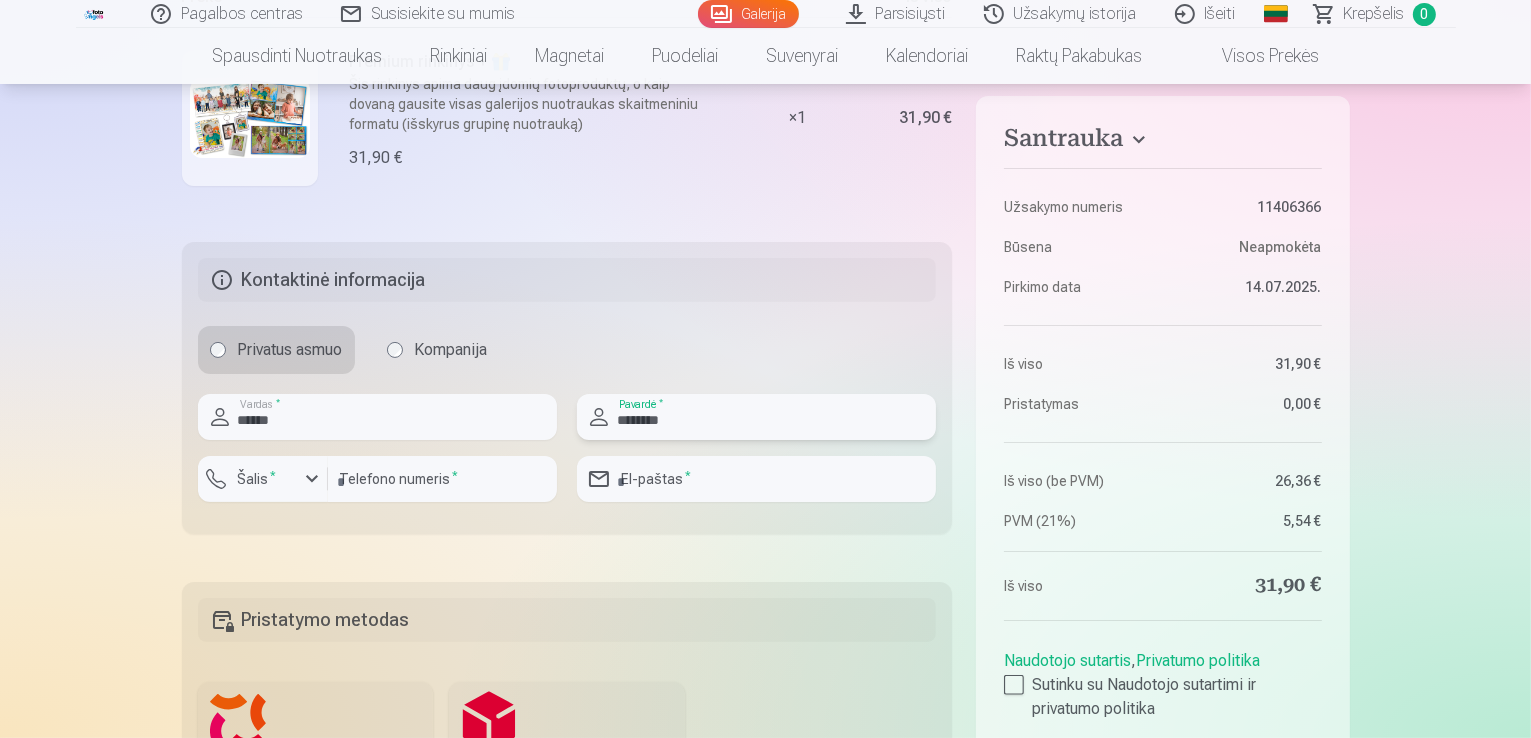 type on "********" 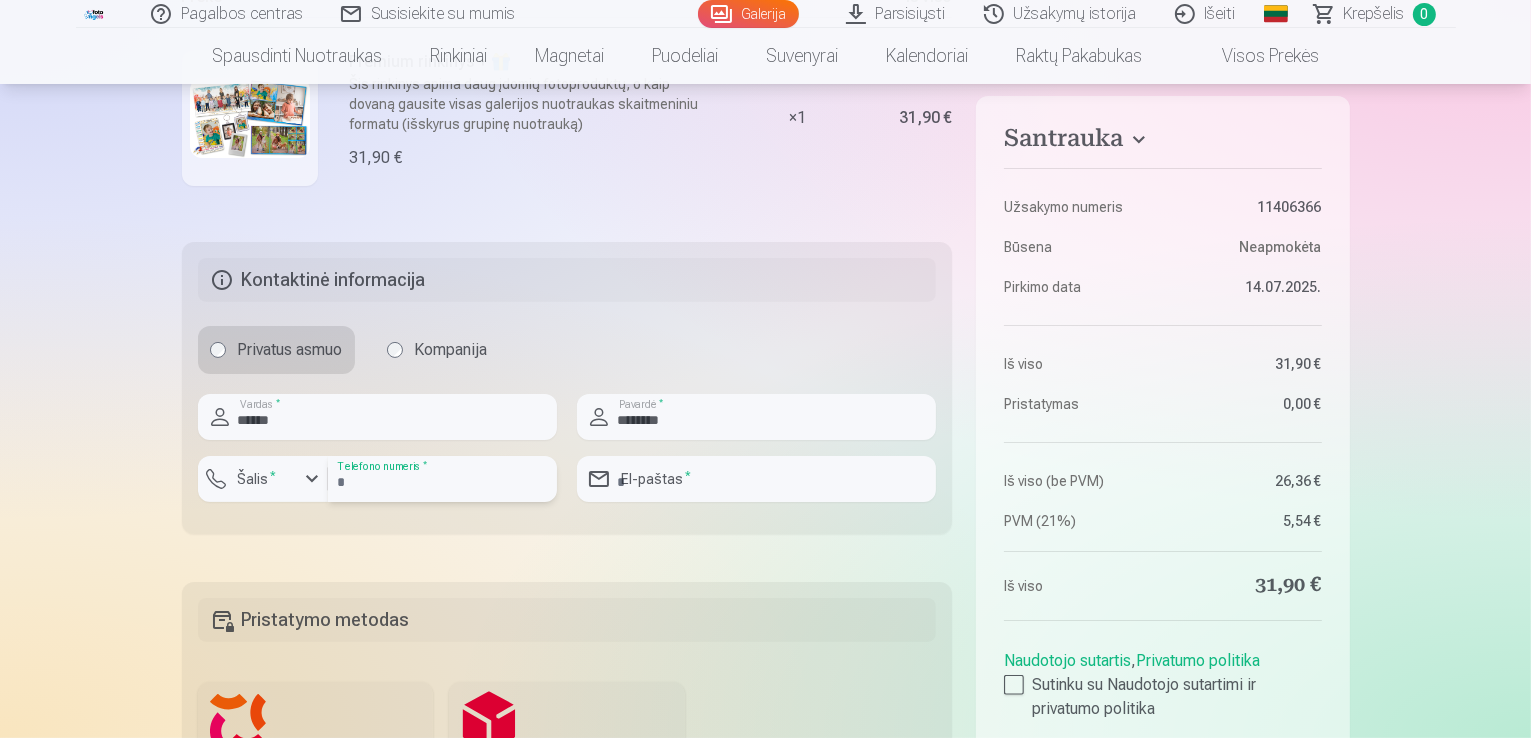 click at bounding box center (442, 479) 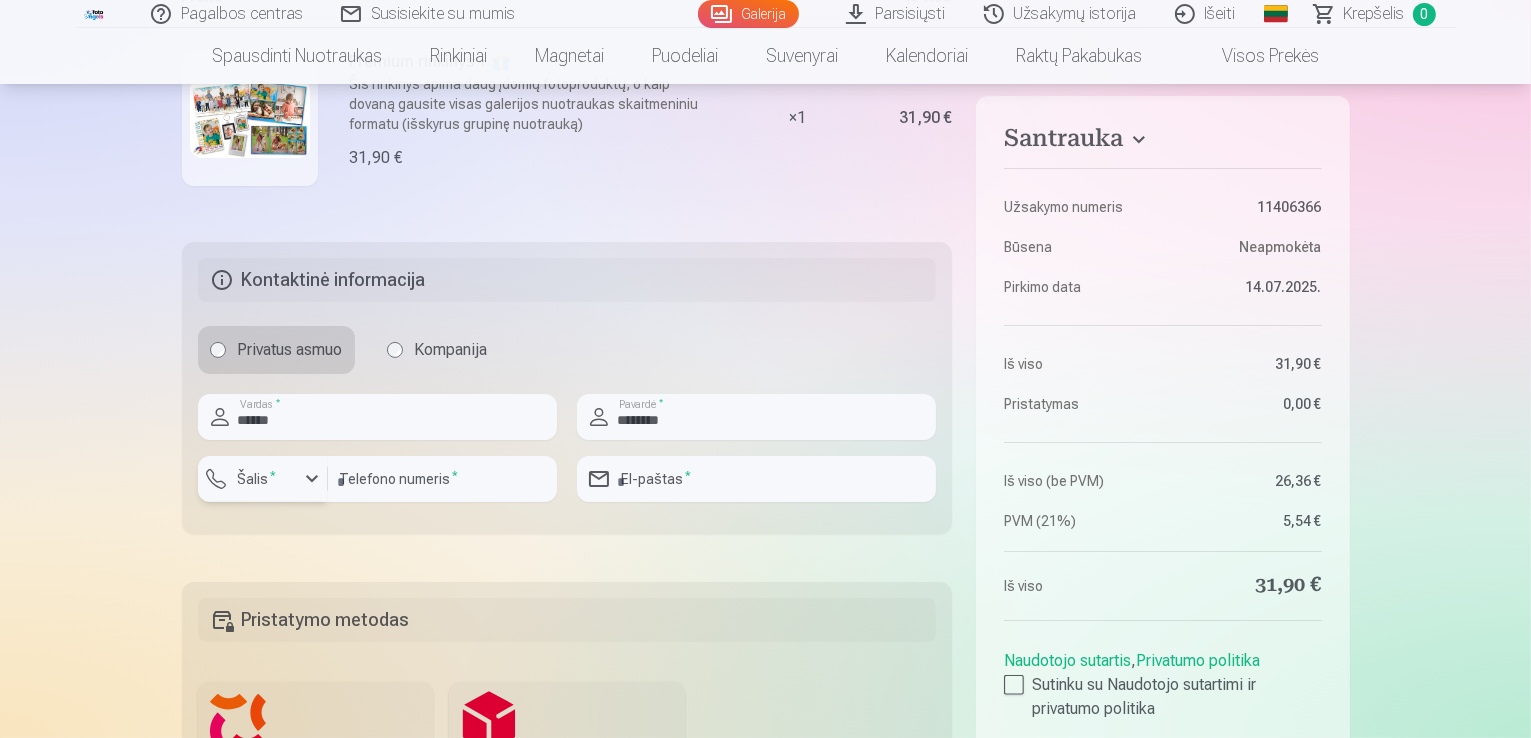 click on "Šalis *" at bounding box center (263, 479) 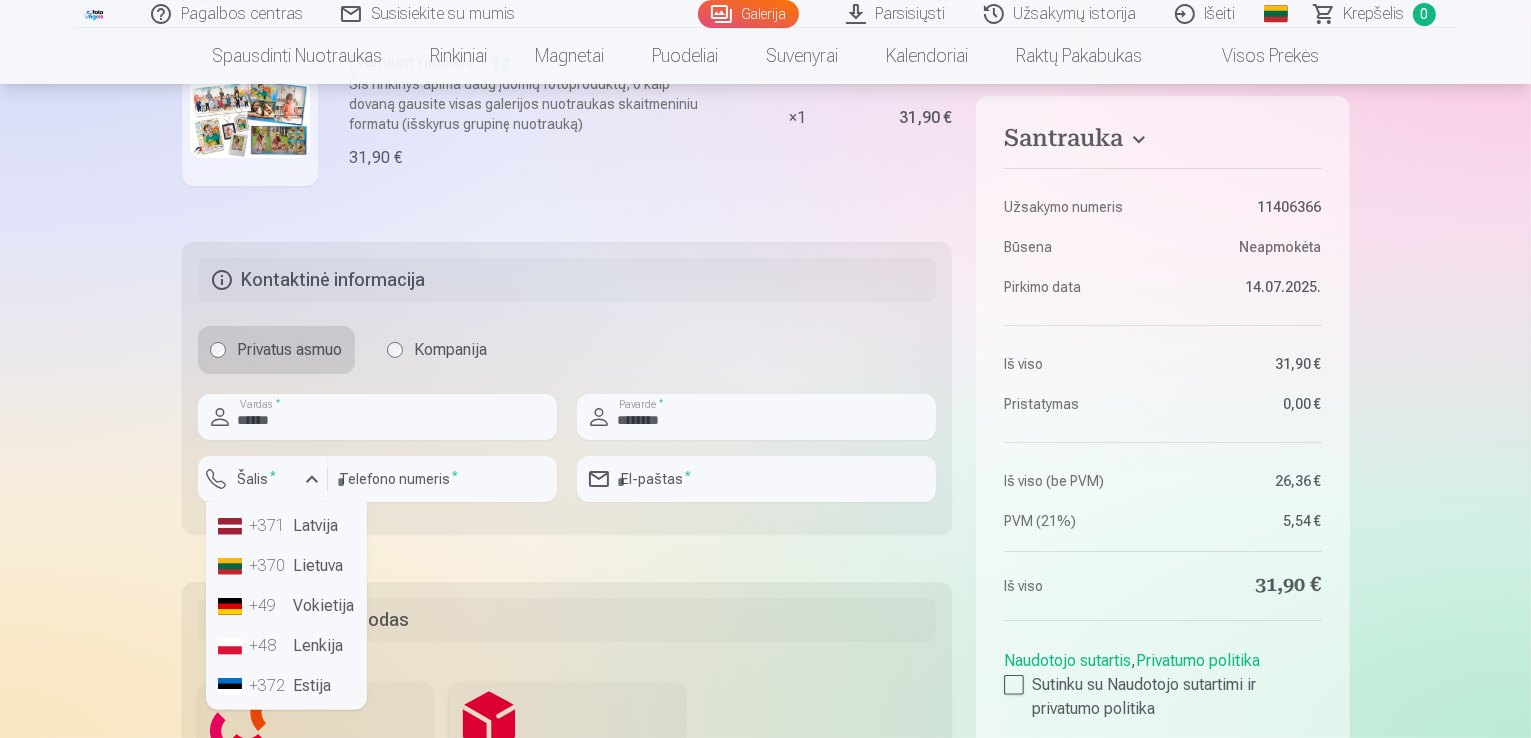 click on "+[COUNTRY_CODE] [COUNTRY]" at bounding box center (286, 566) 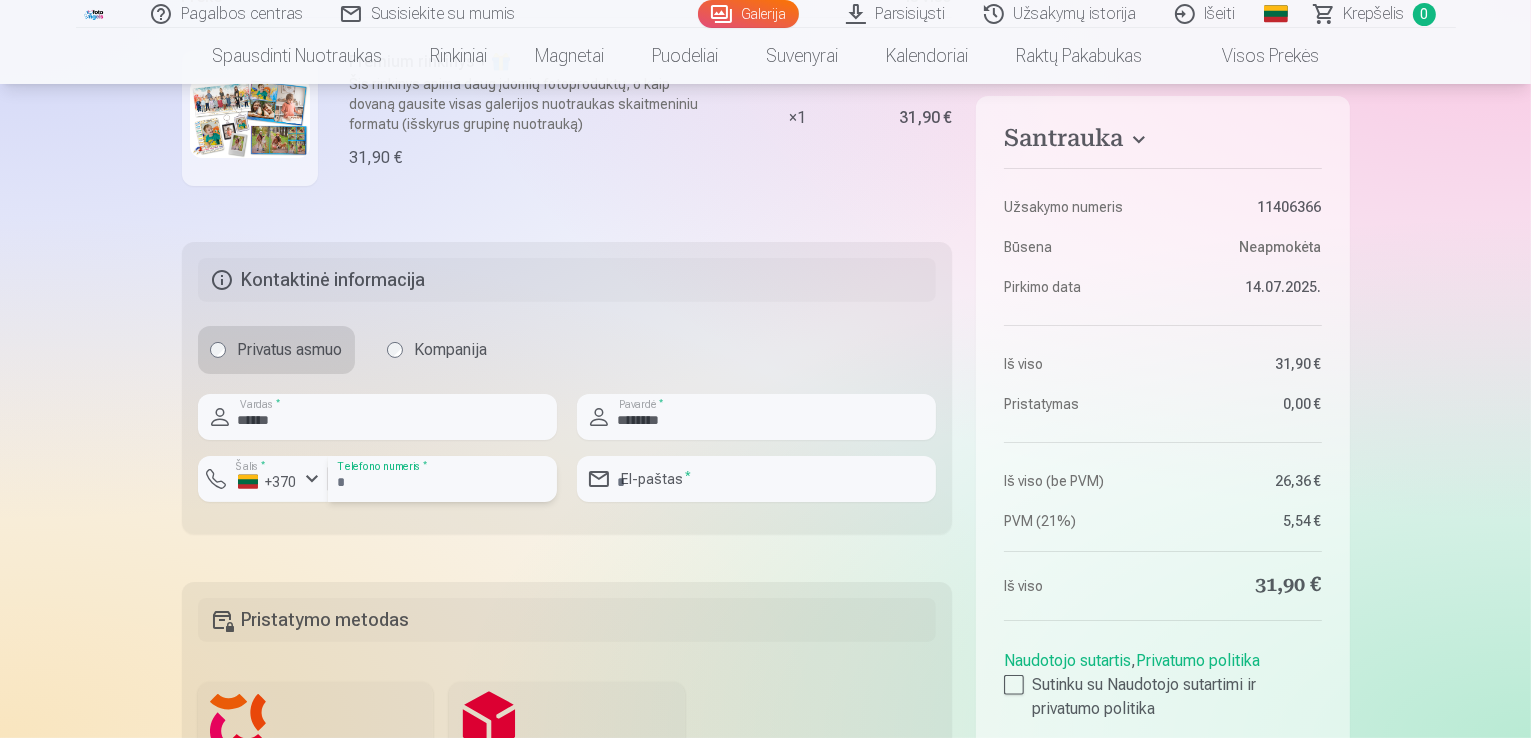 click at bounding box center (442, 479) 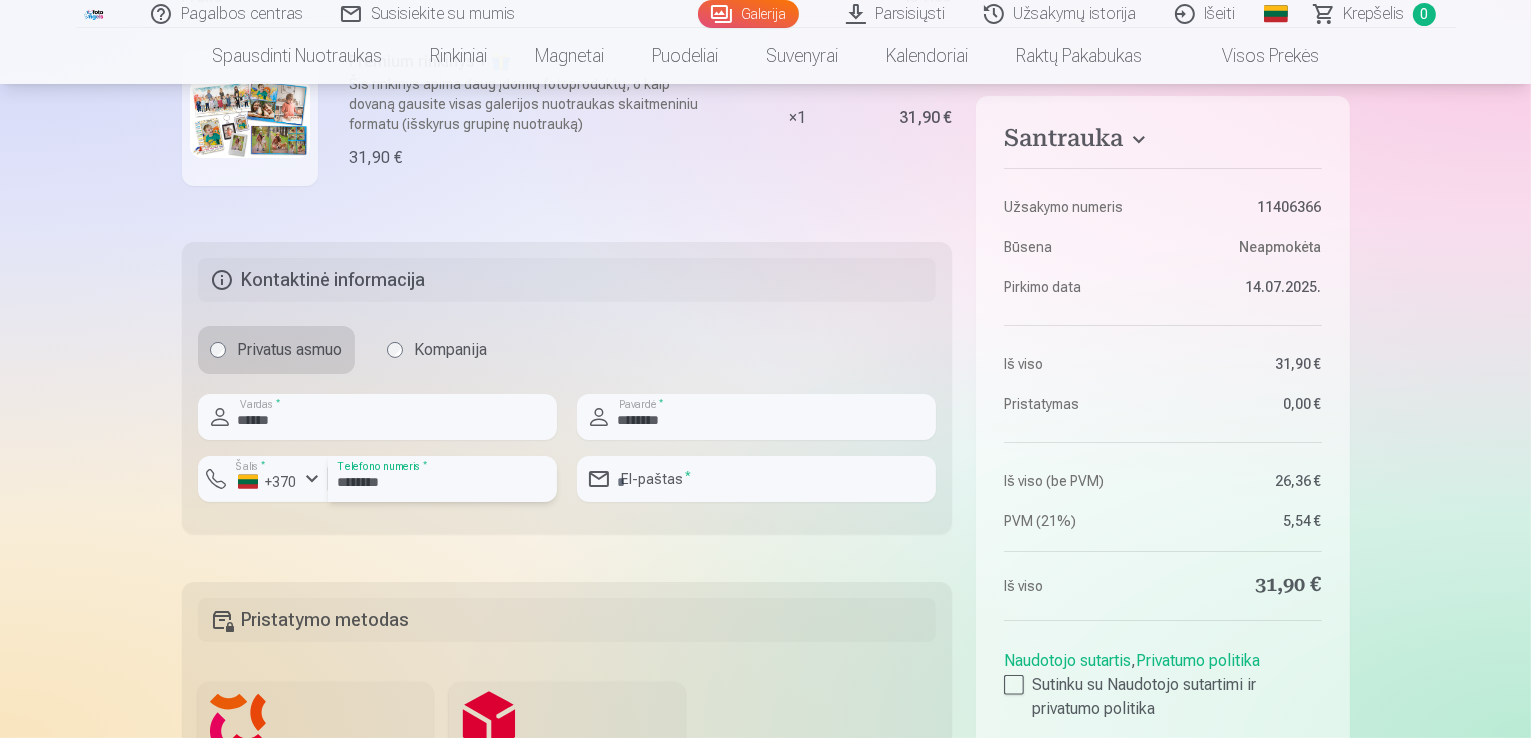 type on "********" 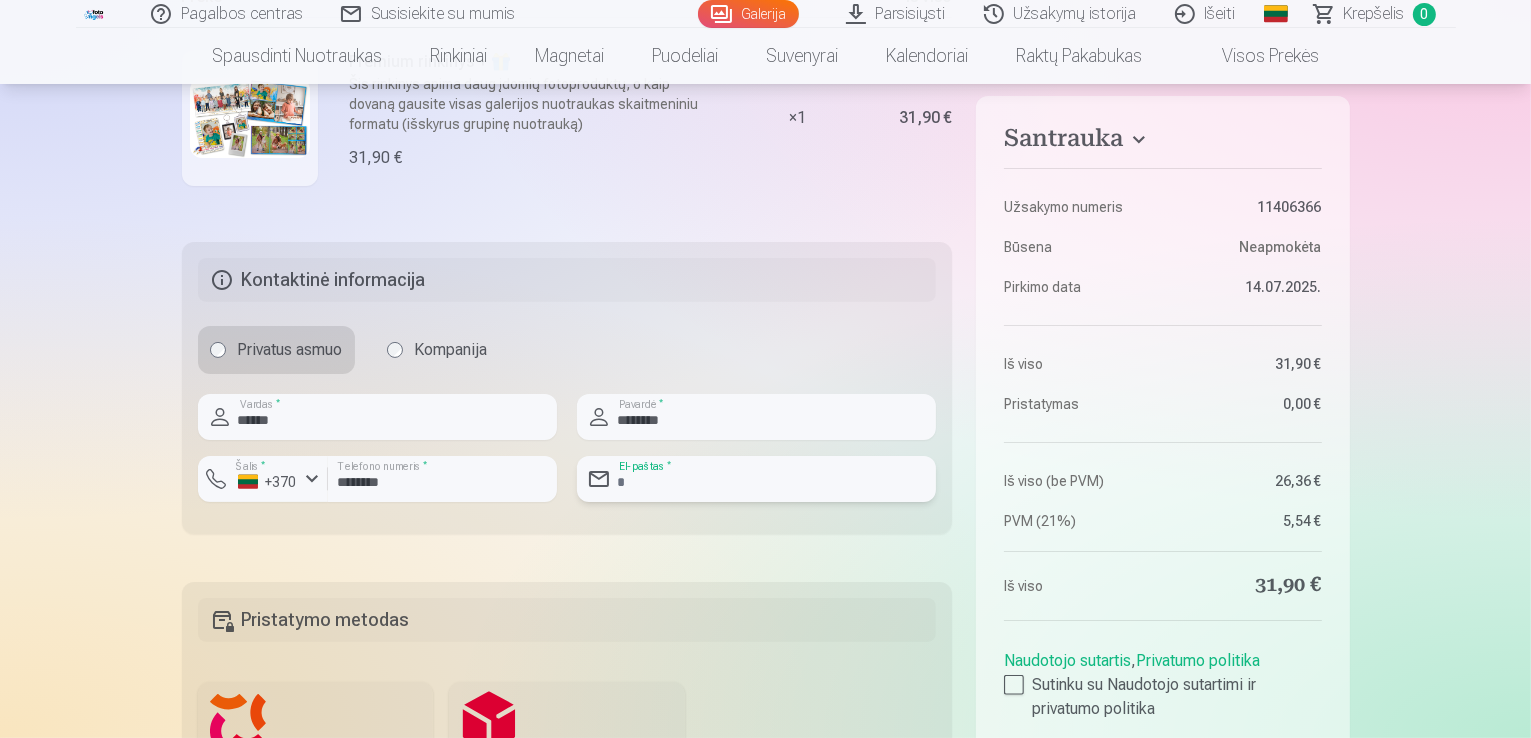 click at bounding box center [756, 479] 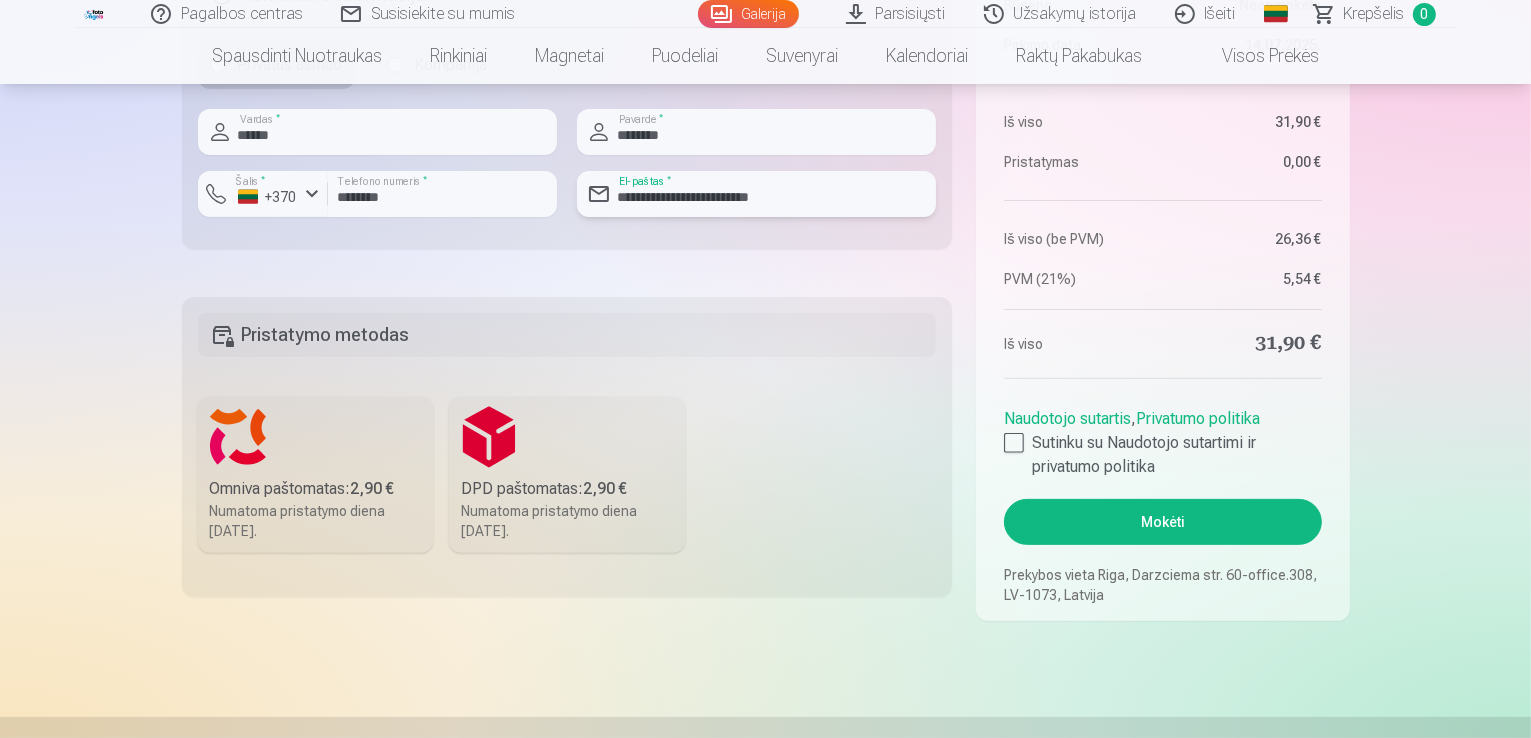 scroll, scrollTop: 596, scrollLeft: 0, axis: vertical 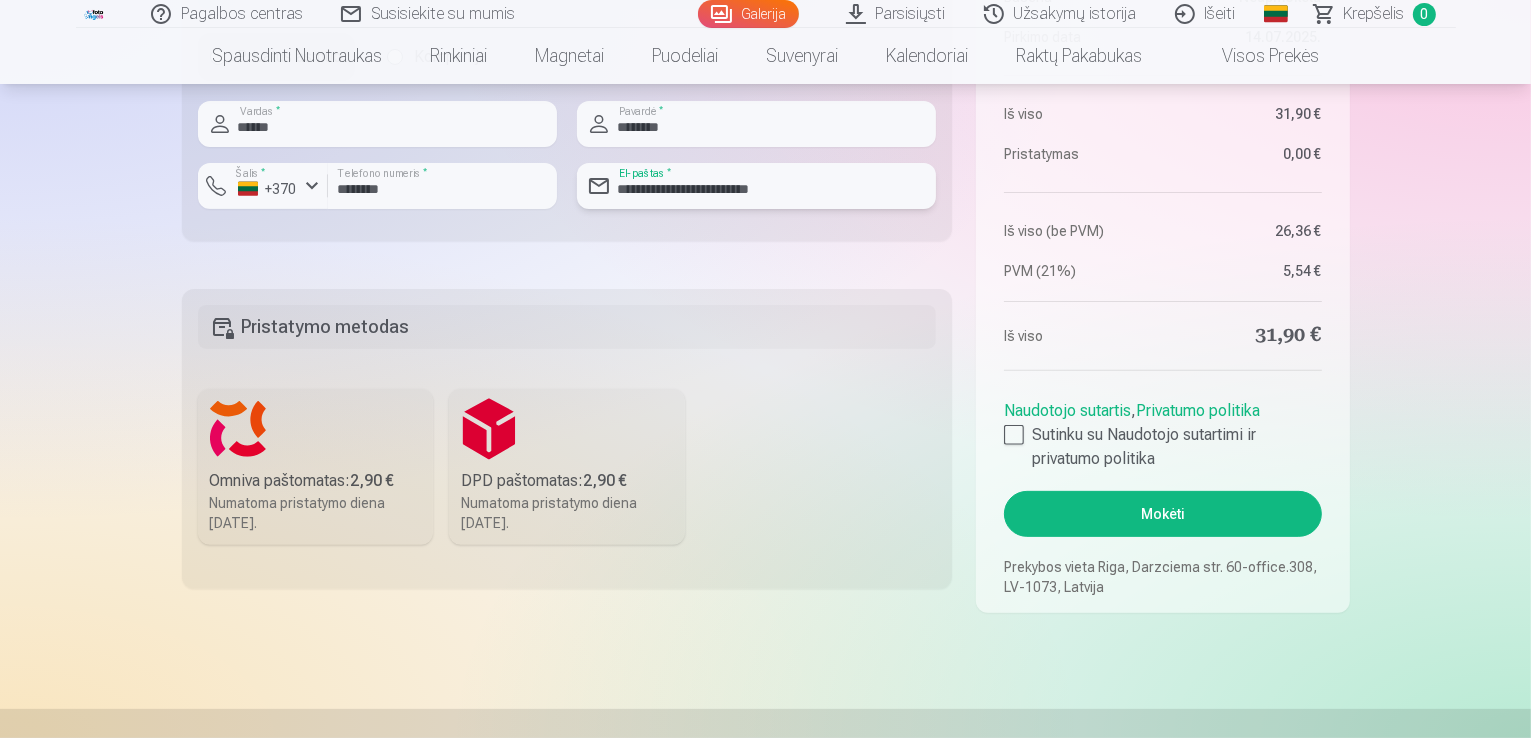 type on "**********" 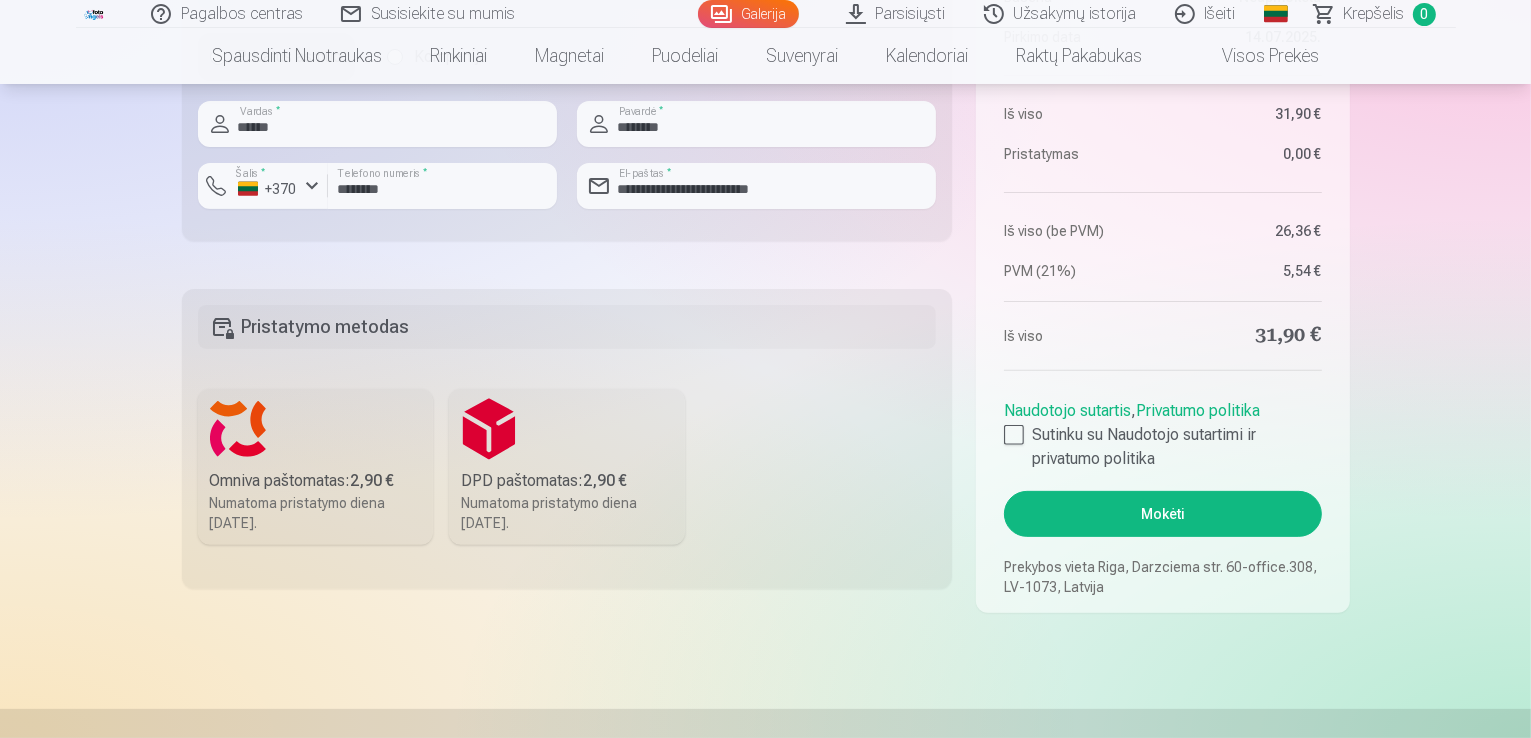 click on "Omniva paštomatas : [PRICE] Numatoma pristatymo diena [DATE]." at bounding box center [316, 467] 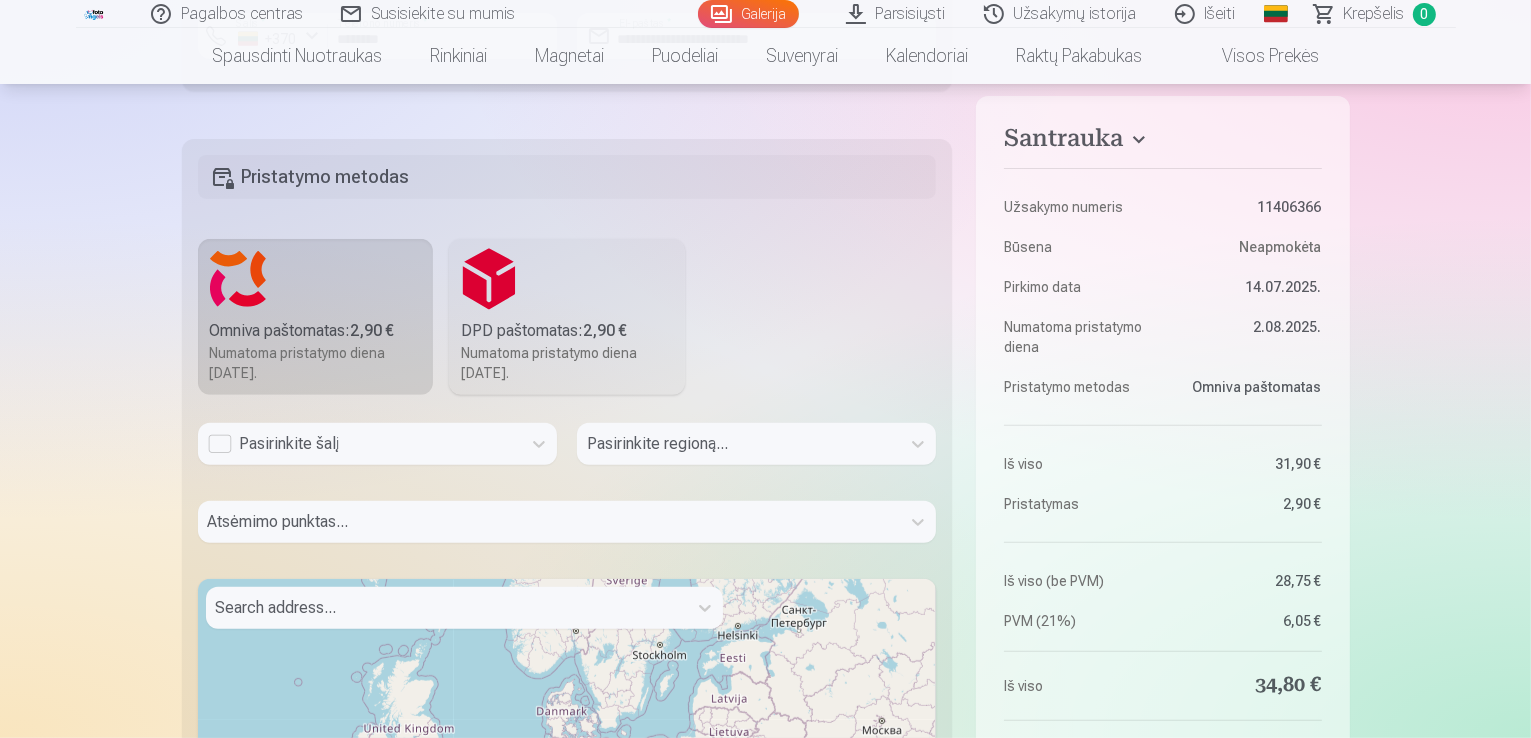 scroll, scrollTop: 744, scrollLeft: 0, axis: vertical 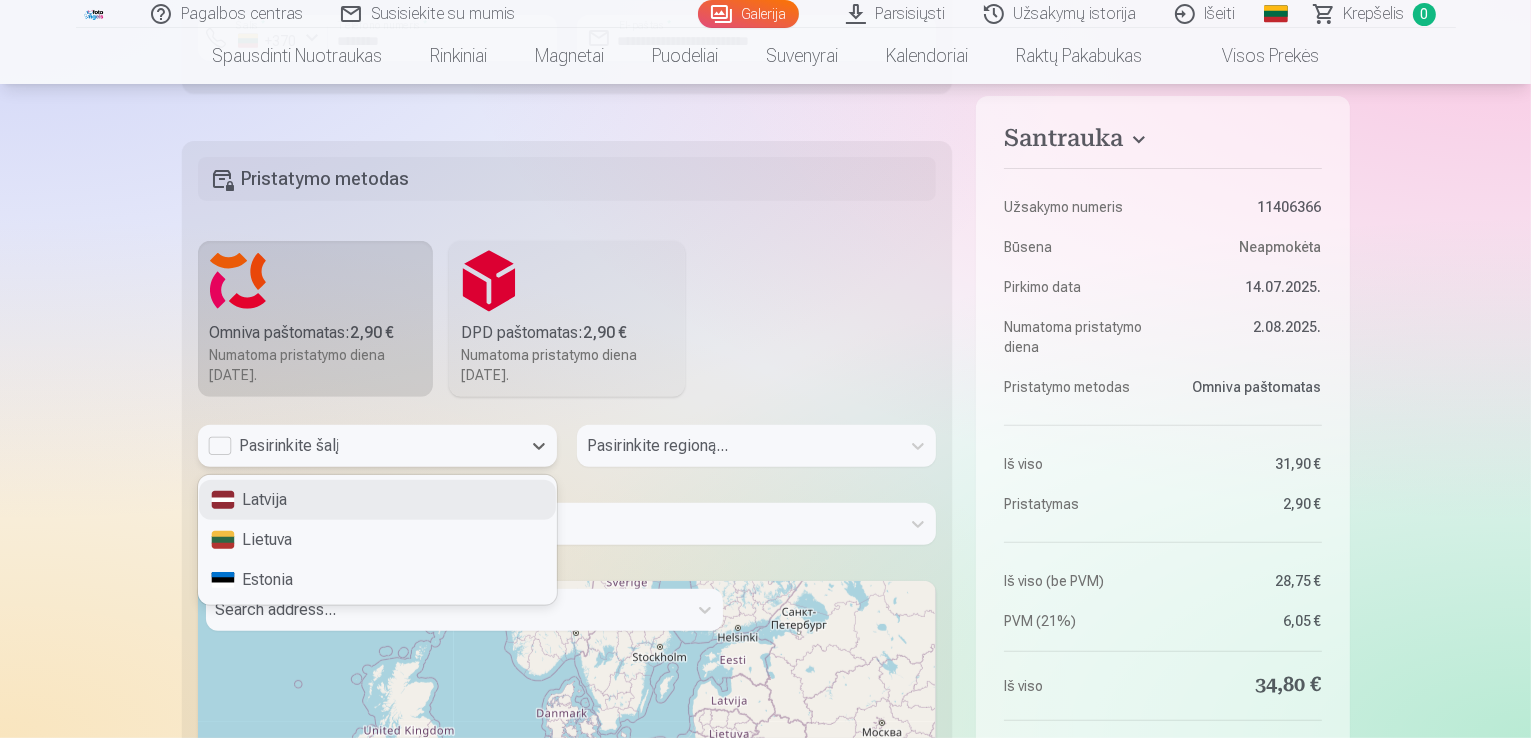 click on "Pasirinkite šalį" at bounding box center (359, 446) 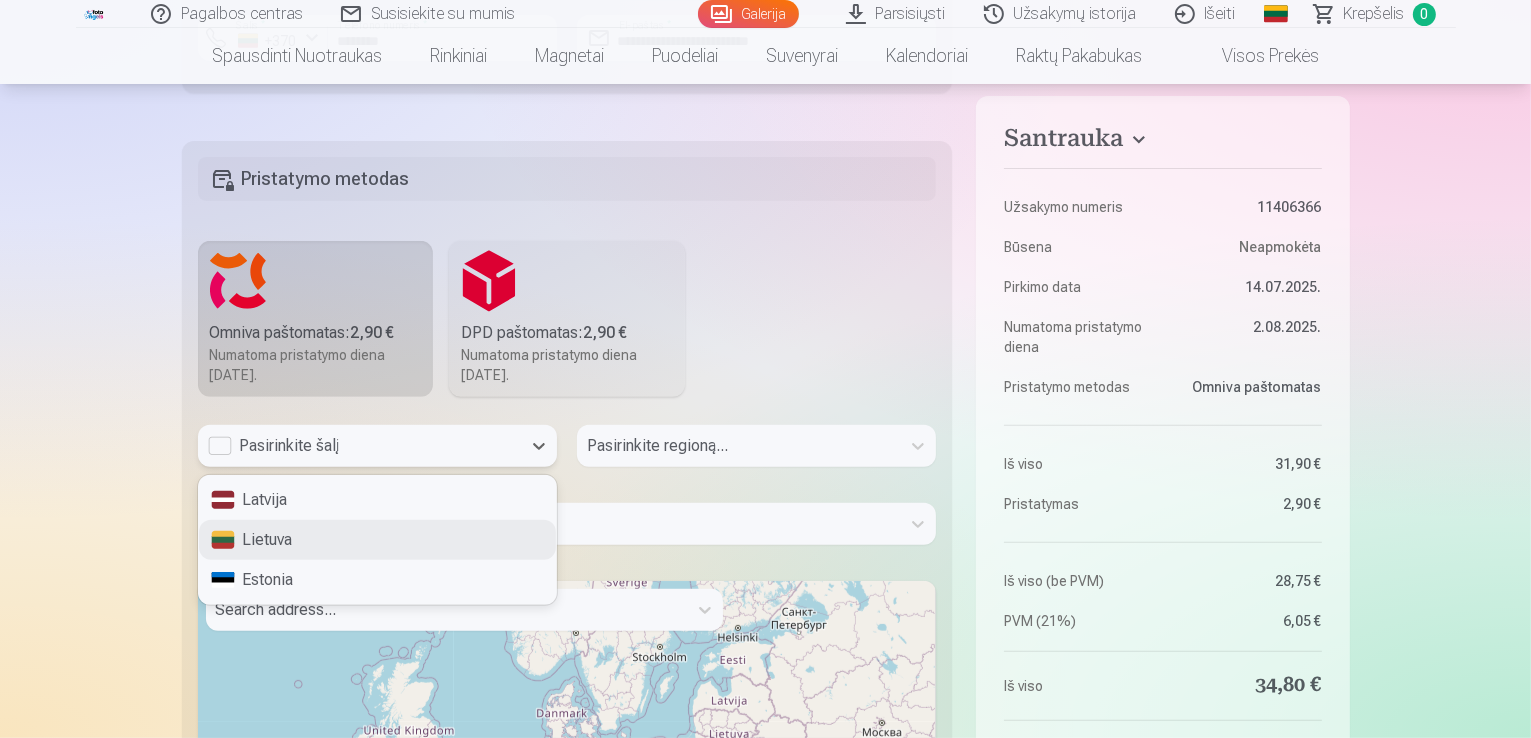 click on "Lietuva" at bounding box center [377, 540] 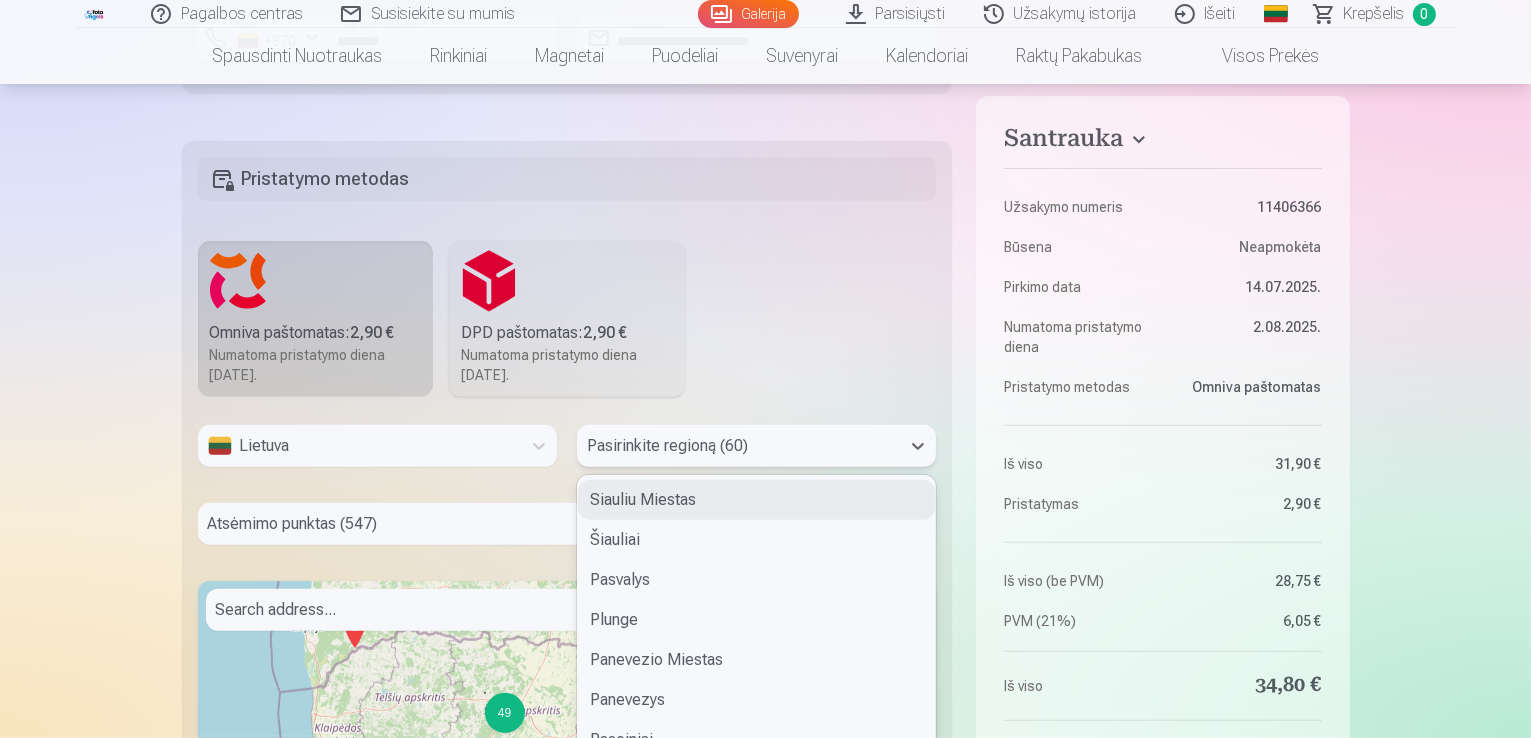 scroll, scrollTop: 790, scrollLeft: 0, axis: vertical 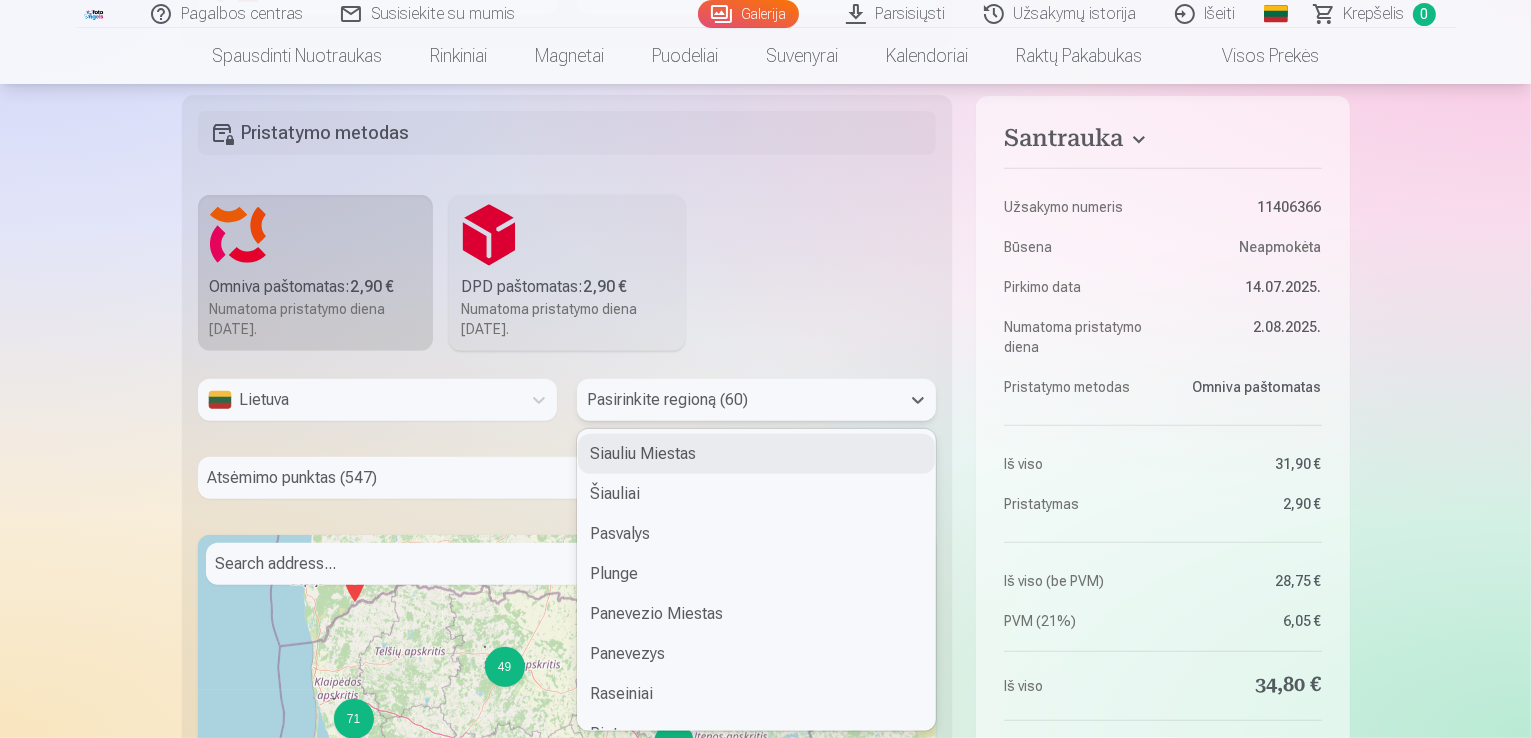 click on "60 results available. Use Up and Down to choose options, press Enter to select the currently focused option, press Escape to exit the menu, press Tab to select the option and exit the menu. Pasirinkite regioną (60) Siauliu Miestas Šiauliai Pasvalys Plunge Panevezio Miestas Panevezys Raseiniai Rietavas Prienai Radviliskis Mazeikiai Moletai Lazdijai Marijampole Pakruojis Palangos Miestas Neringa Pagegiai Kedainiai Kelme Kaunas Kazlu Rudos Kretinga Kupiskis Klaipedos Miestas Klaipeda Jonava Joniskis Elektrenai Ignalina Kalvarija Kauno Miestas Jurbarkas Kaisiadorys Alytaus Miestas Alytus Akmene Birzai Druskininkai Anyksciai Birstonas Vilnius Visaginas Vilkaviskis Vilniaus Miestas Zarasai Taurage Telsiai Sirvintos Svencionys Utena Varena Trakai Ukmerge Sakiai Salcininkai Rokiskis Skuodas Silale Silute" at bounding box center [756, 400] 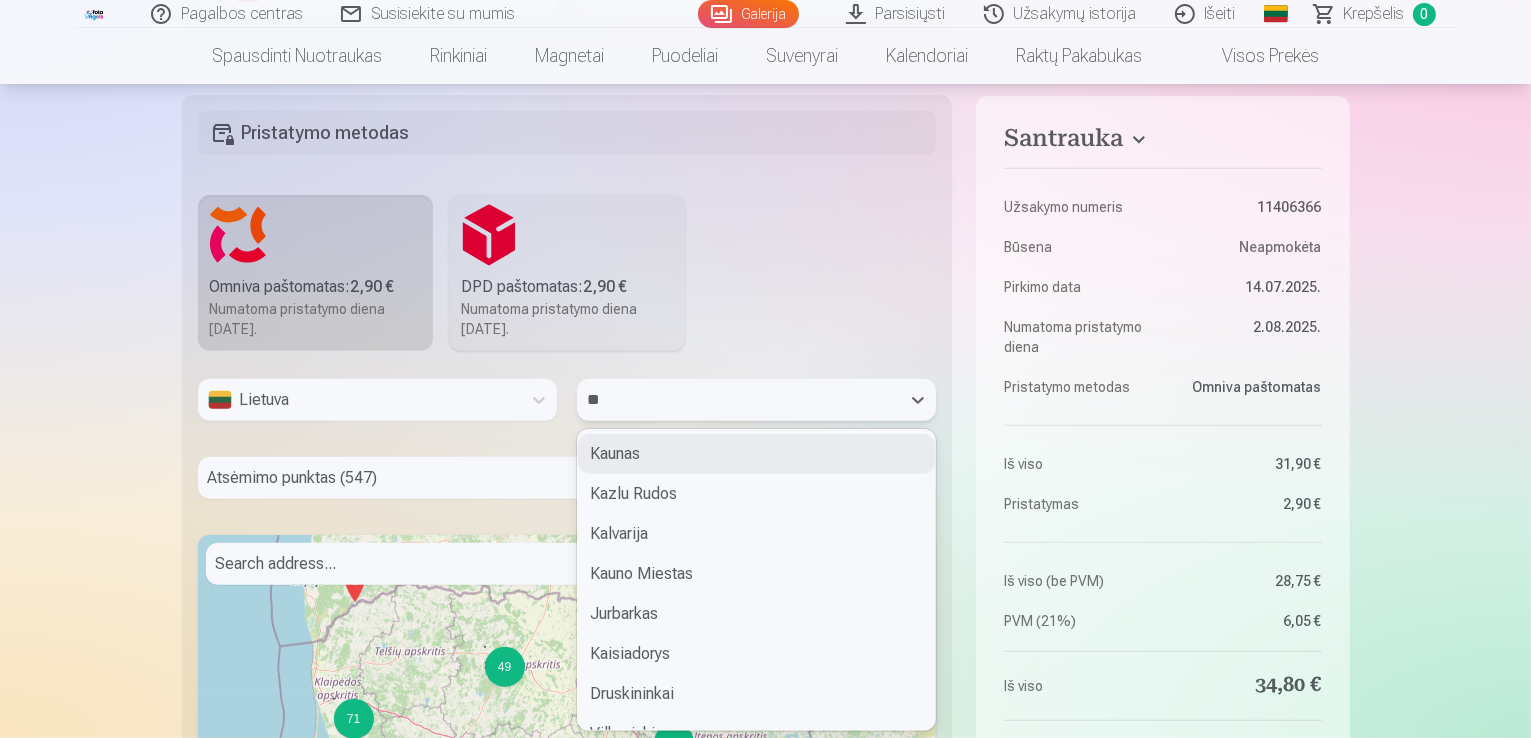 type on "***" 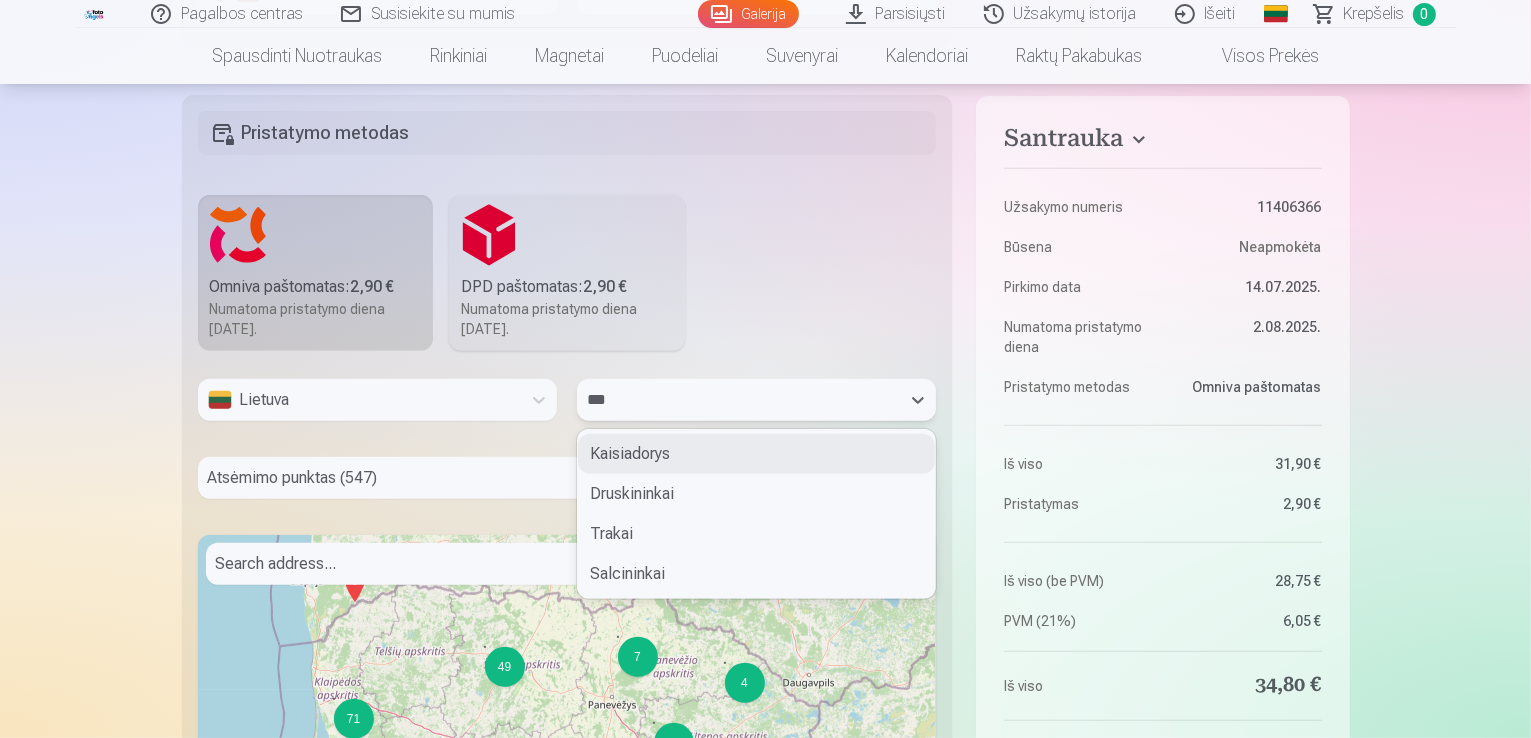 click on "Kaisiadorys" at bounding box center (756, 454) 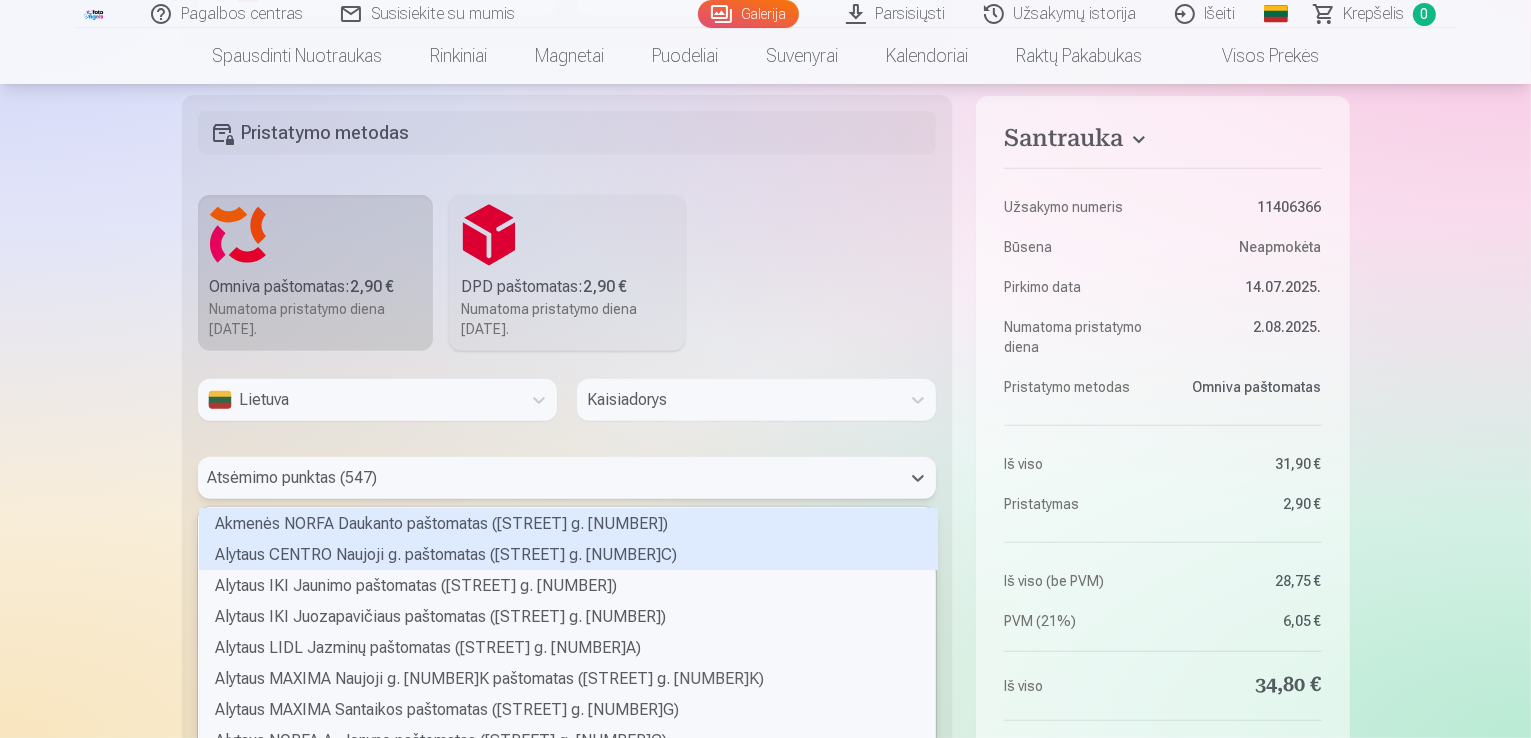 click on "[NUMBER] results available. Use Up and Down to choose options, press Enter to select the currently focused option, press Escape to exit the menu, press Tab to select the option and exit the menu. Atsėmimo punktas ([NUMBER]) Akmenės NORFA Daukanto paštomatas ([STREET] g. [NUMBER]) Alytaus CENTRO Naujoji g. paštomatas ([STREET] g. [NUMBER]C) Alytaus IKI Jaunimo paštomatas ([STREET] g. [NUMBER]) Alytaus IKI Juozapavičiaus paštomatas ([STREET] g. [NUMBER]) Alytaus LIDL Jazminų paštomatas ([STREET] g. [NUMBER]A) Alytaus MAXIMA Naujoji g. [NUMBER]K paštomatas ([STREET] g. [NUMBER]K) Alytaus MAXIMA Santaikos paštomatas ([STREET] g. [NUMBER]G) Alytaus NORFA A. Jonyno paštomatas ([STREET] g. [NUMBER]C) Alytaus NORFA Jurgiškių paštomatas ([STREET] g. [NUMBER]) Alytaus NORFA Topolių paštomatas ([STREET] g. [NUMBER]) Alytaus ORLEN paštomatas ([STREET] g. [NUMBER]) Alytaus PC ARENA paštomatas ([STREET] g. [NUMBER]) Alytaus RIMI Pulko paštomatas ([STREET] g. [NUMBER]A) Anykščių NORFA Vilniaus g. paštomatas ([STREET] g. [NUMBER]) Anykščių NORFA Žiburio paštomatas ([STREET] g. [NUMBER])" at bounding box center (567, 478) 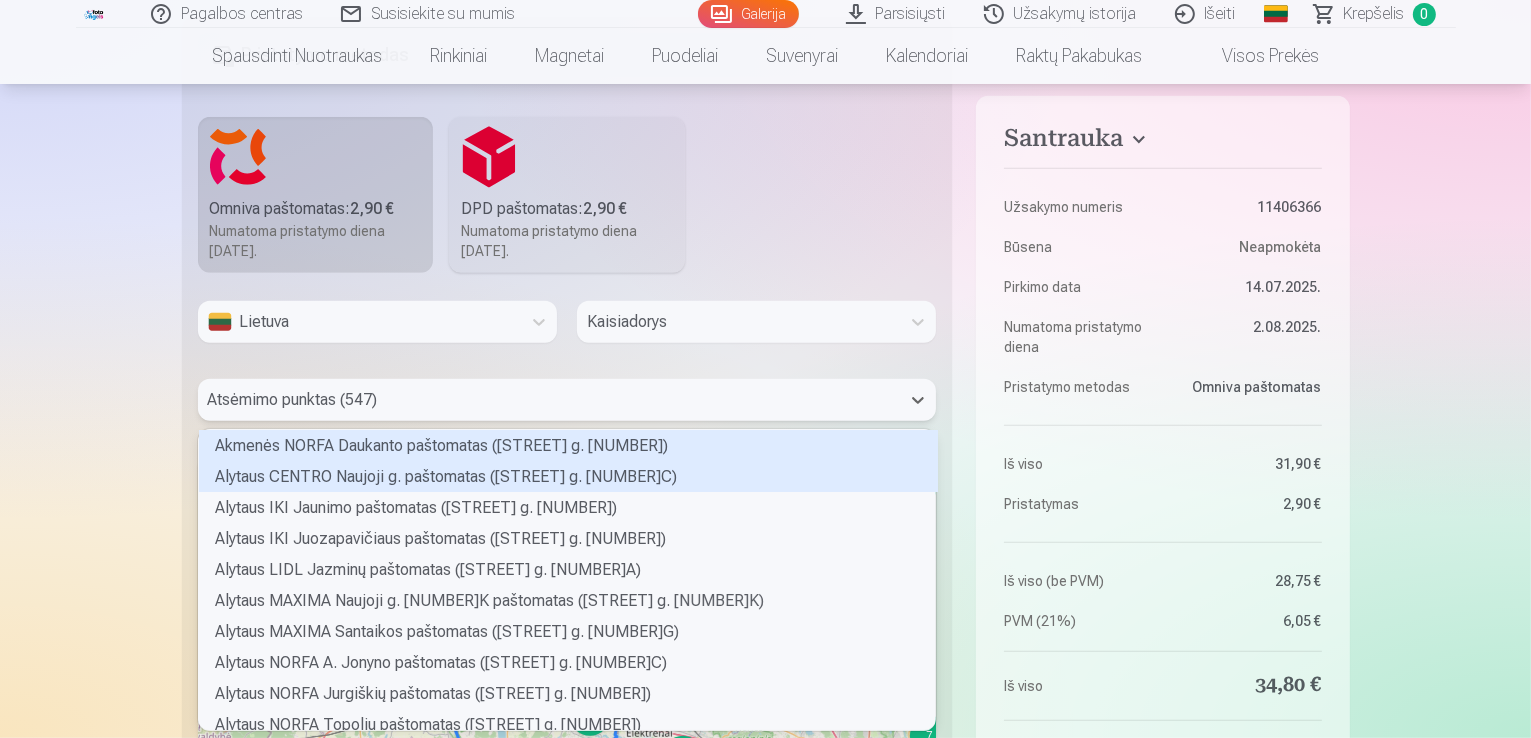 scroll, scrollTop: 5, scrollLeft: 6, axis: both 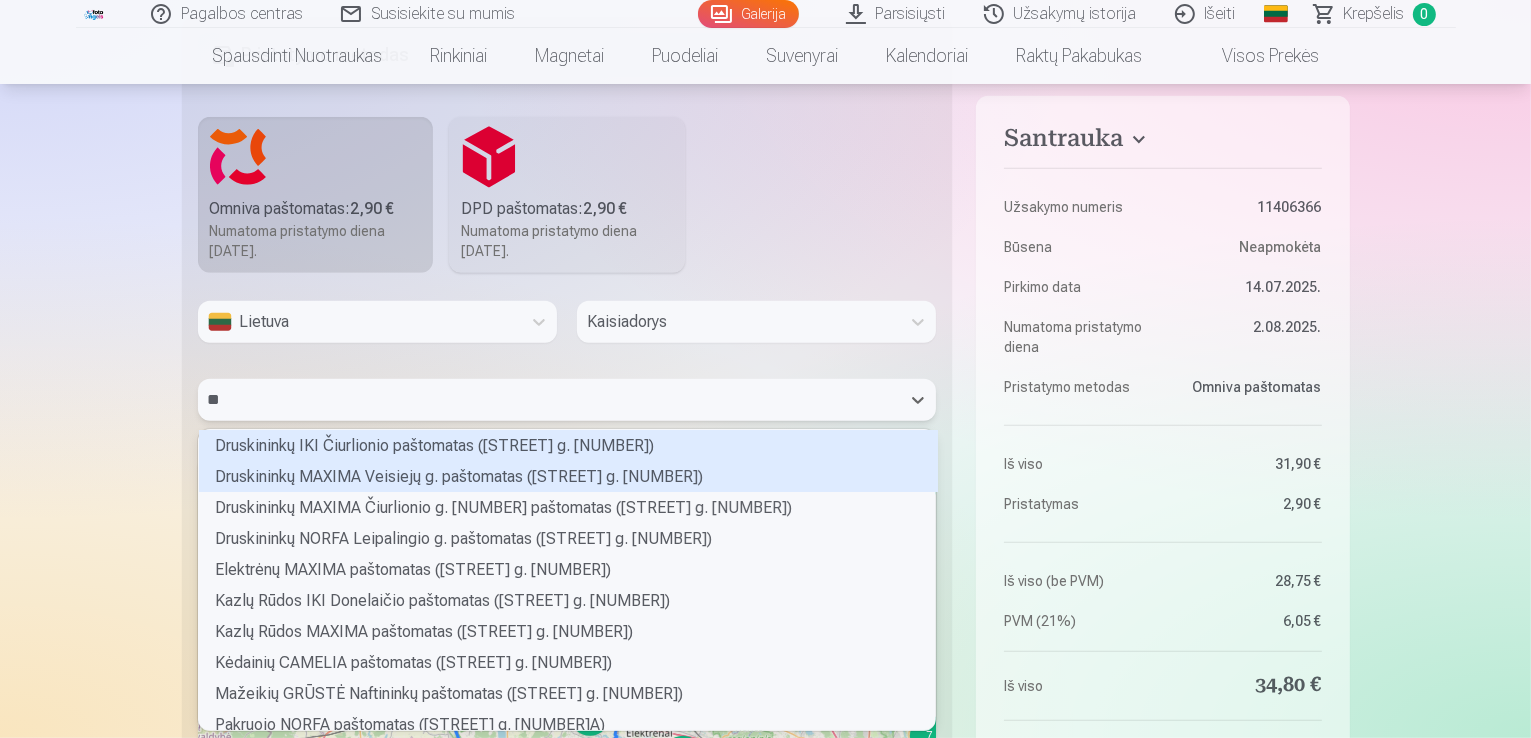 type on "***" 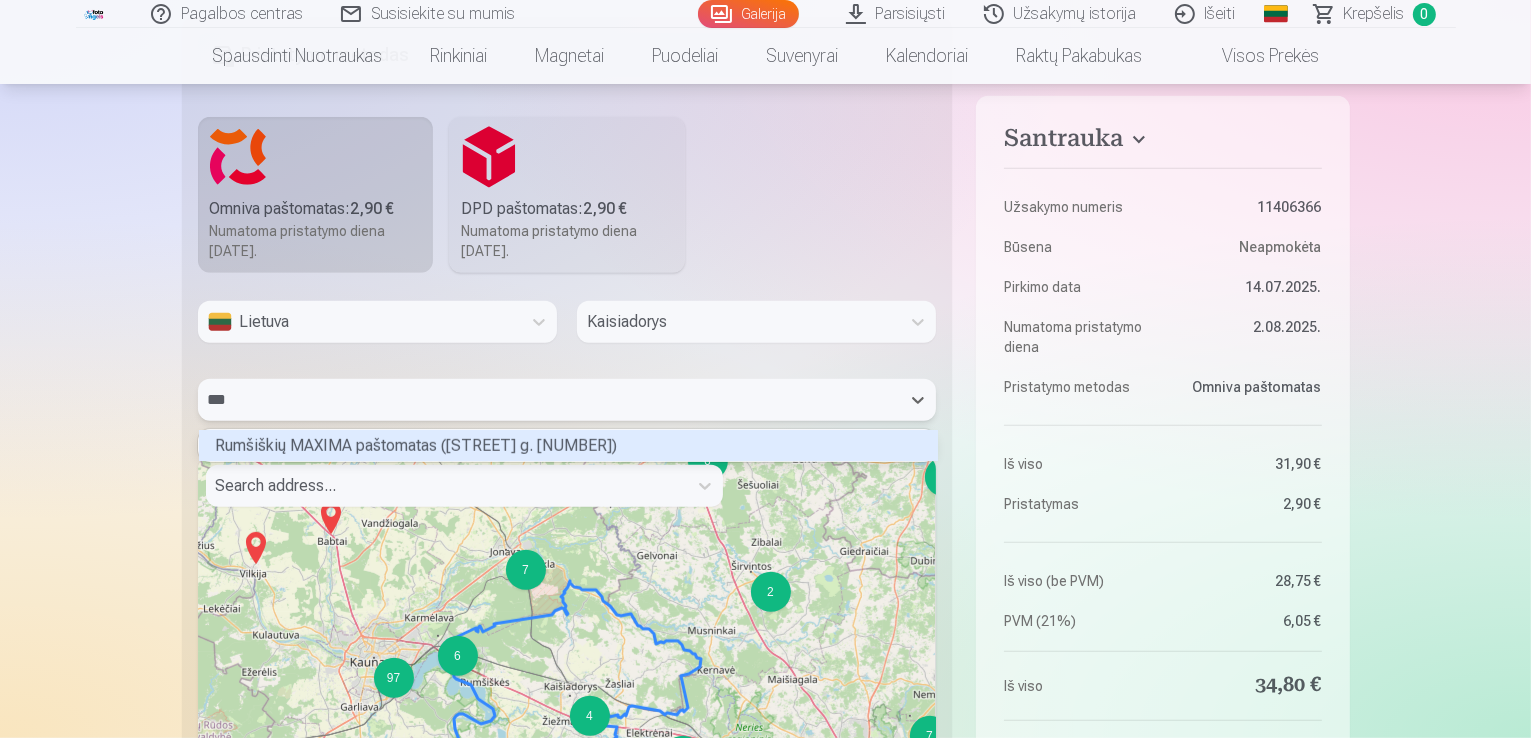 scroll, scrollTop: 26, scrollLeft: 732, axis: both 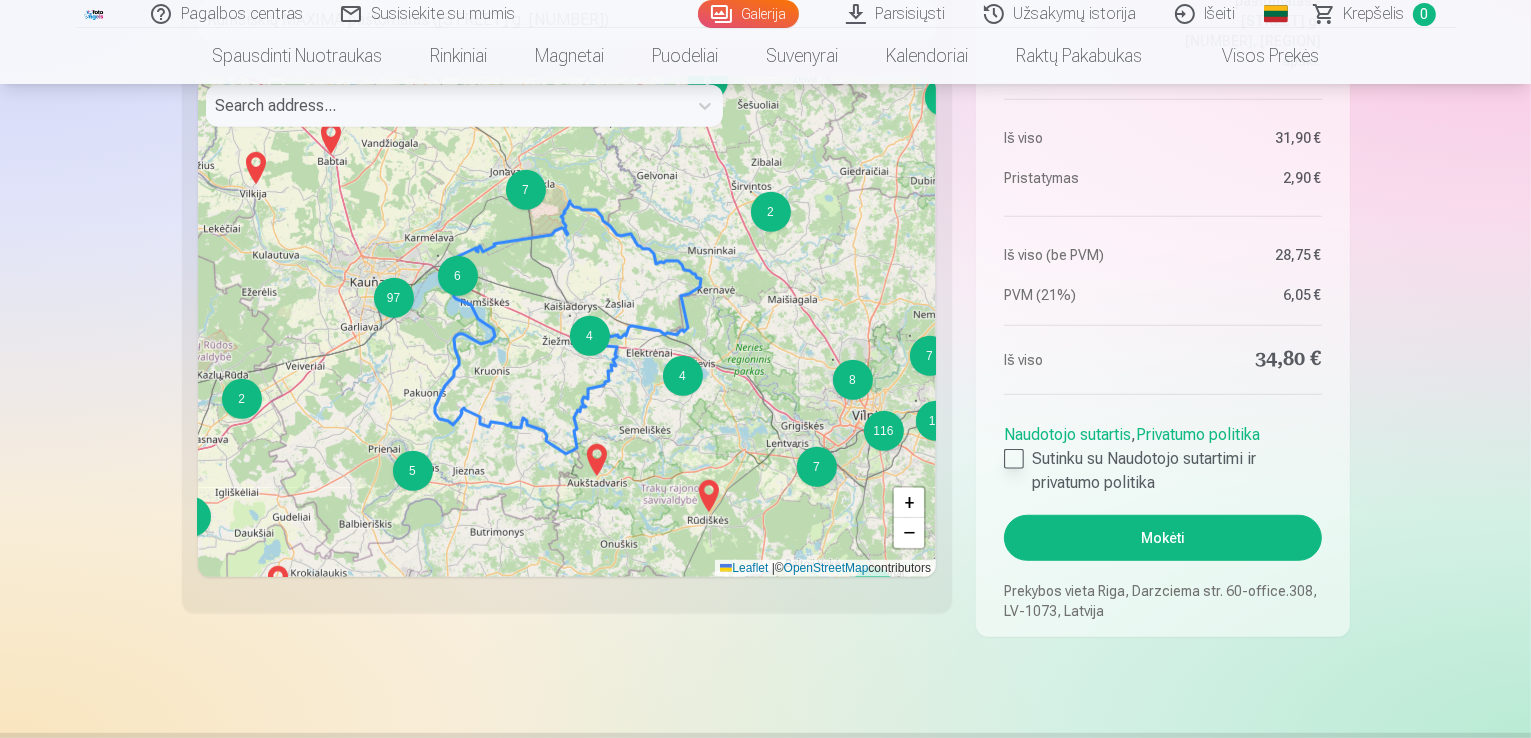 click at bounding box center (1014, 459) 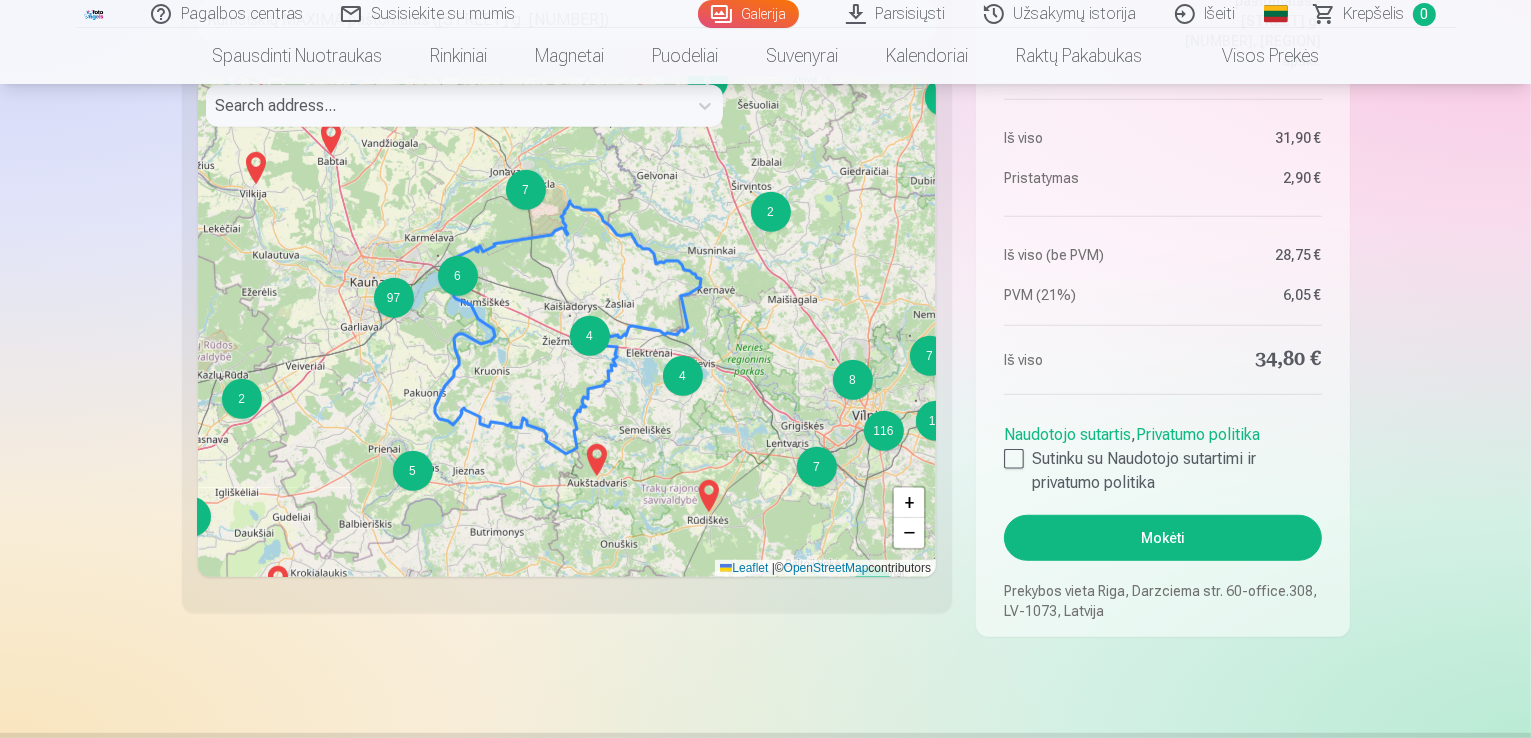 click on "Mokėti" at bounding box center (1162, 538) 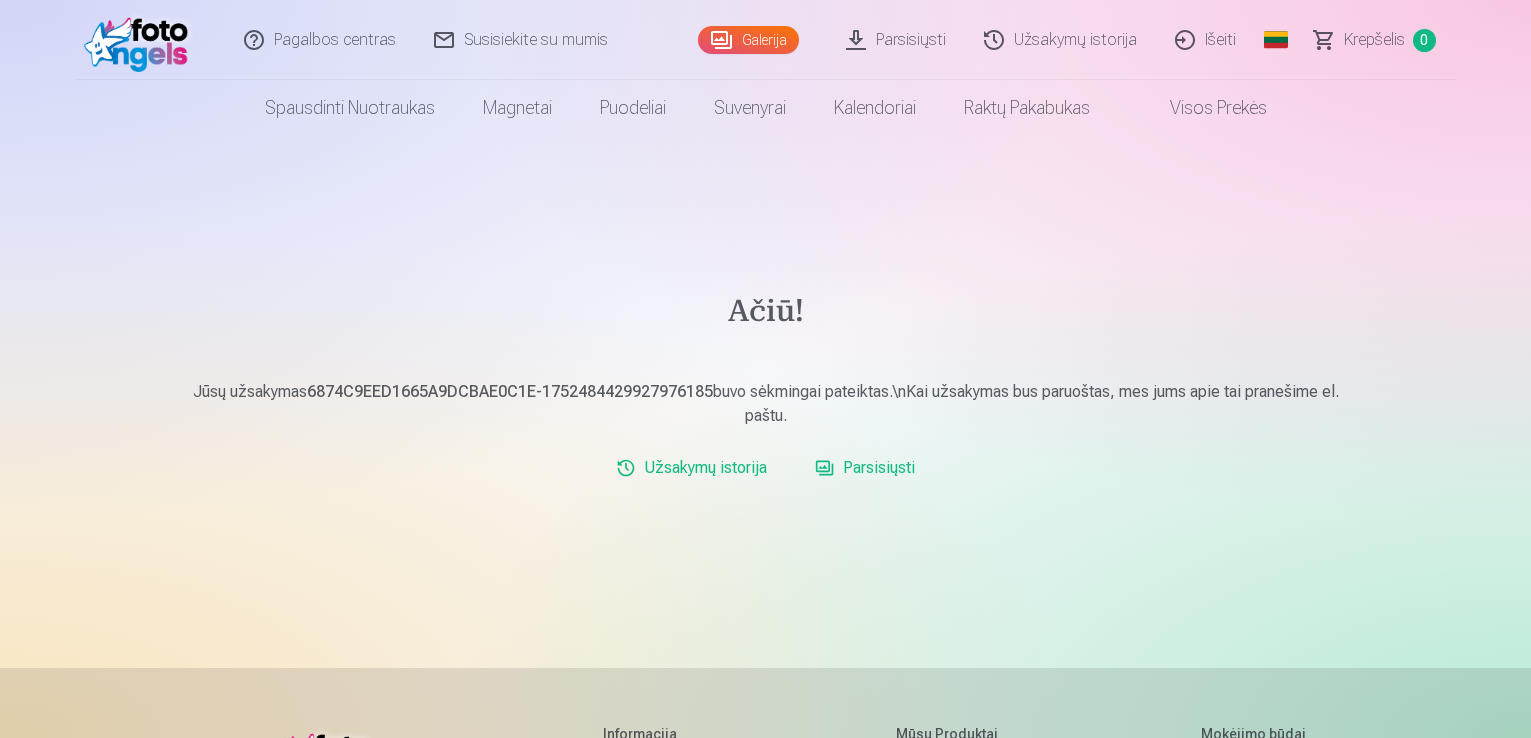 scroll, scrollTop: 0, scrollLeft: 0, axis: both 